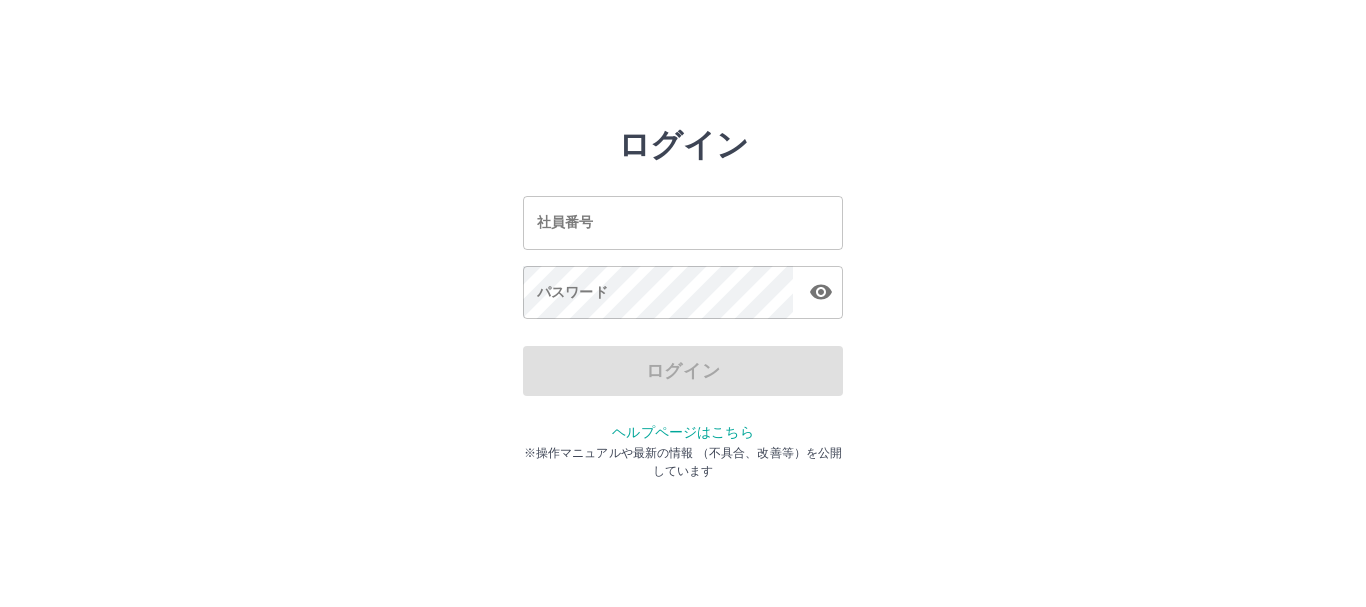 scroll, scrollTop: 0, scrollLeft: 0, axis: both 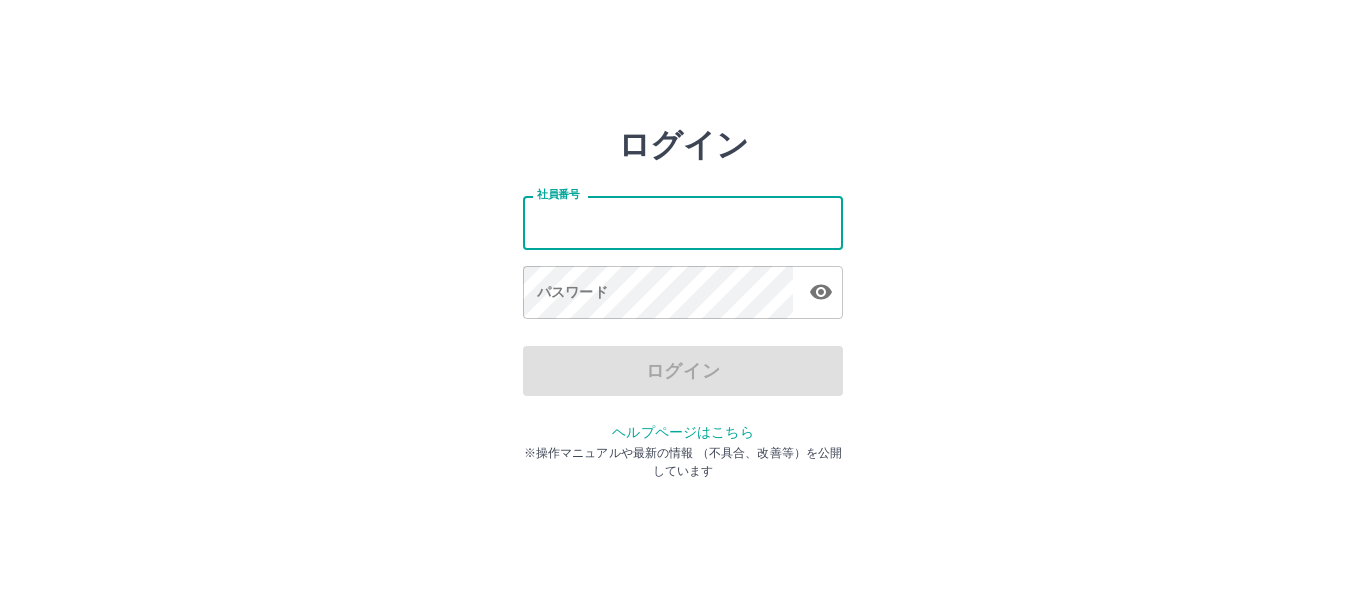 click on "社員番号" at bounding box center [683, 222] 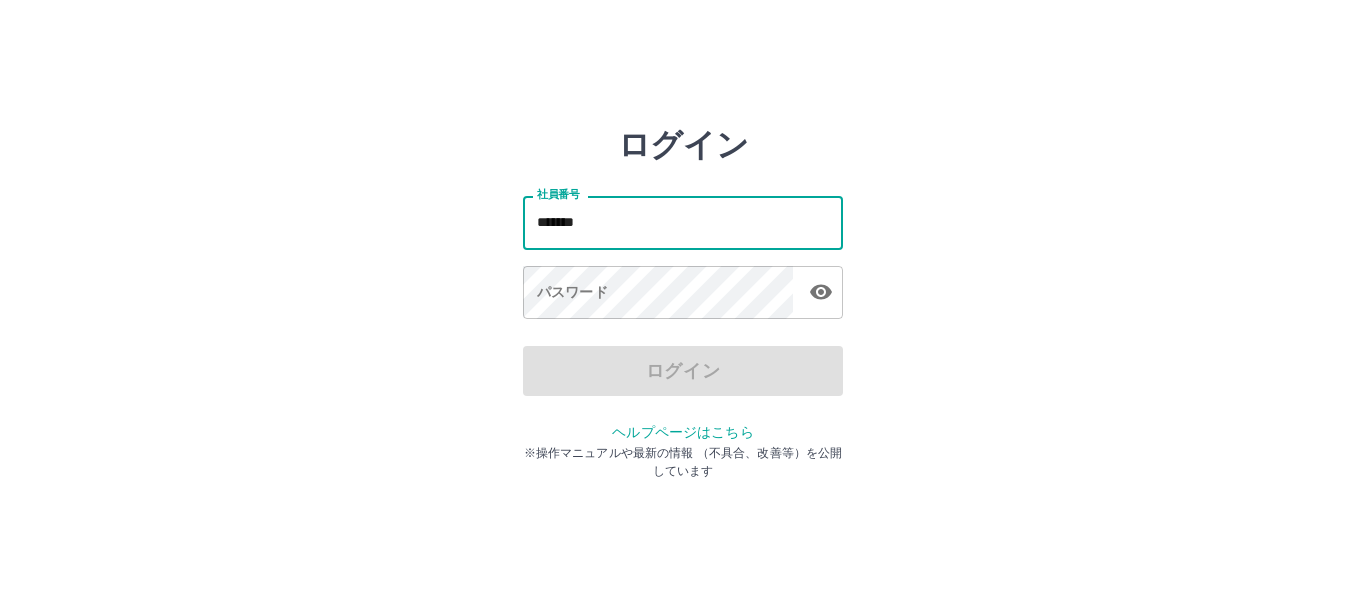 type on "*******" 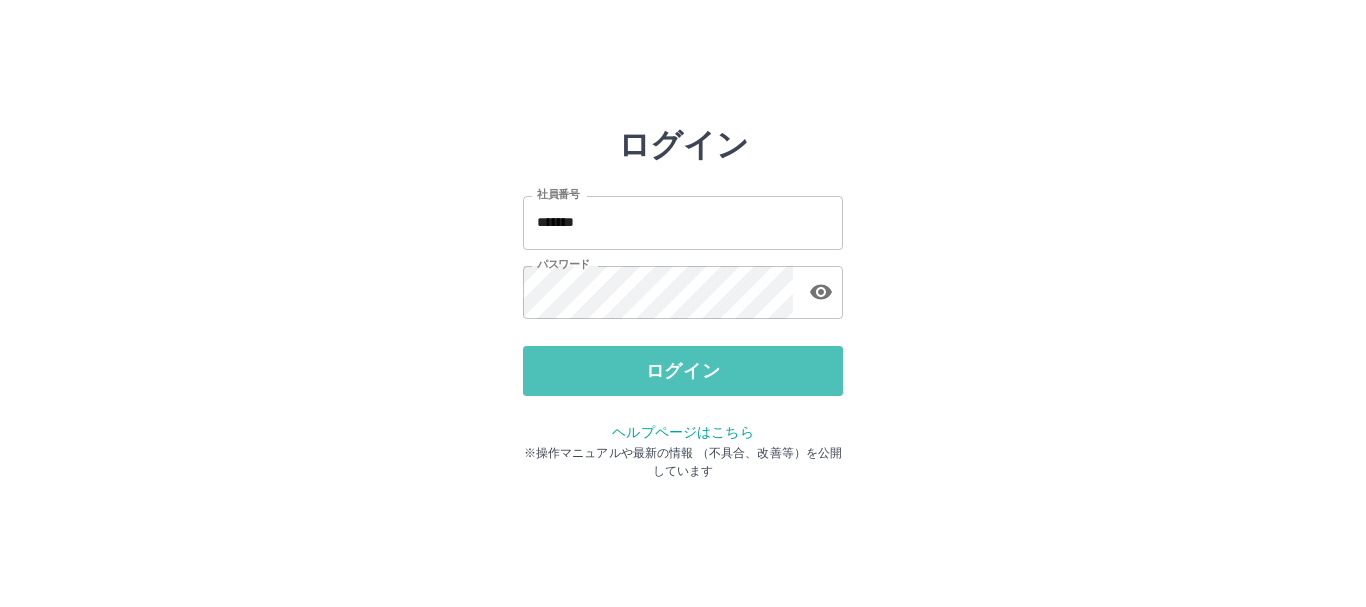 click on "ログイン" at bounding box center [683, 371] 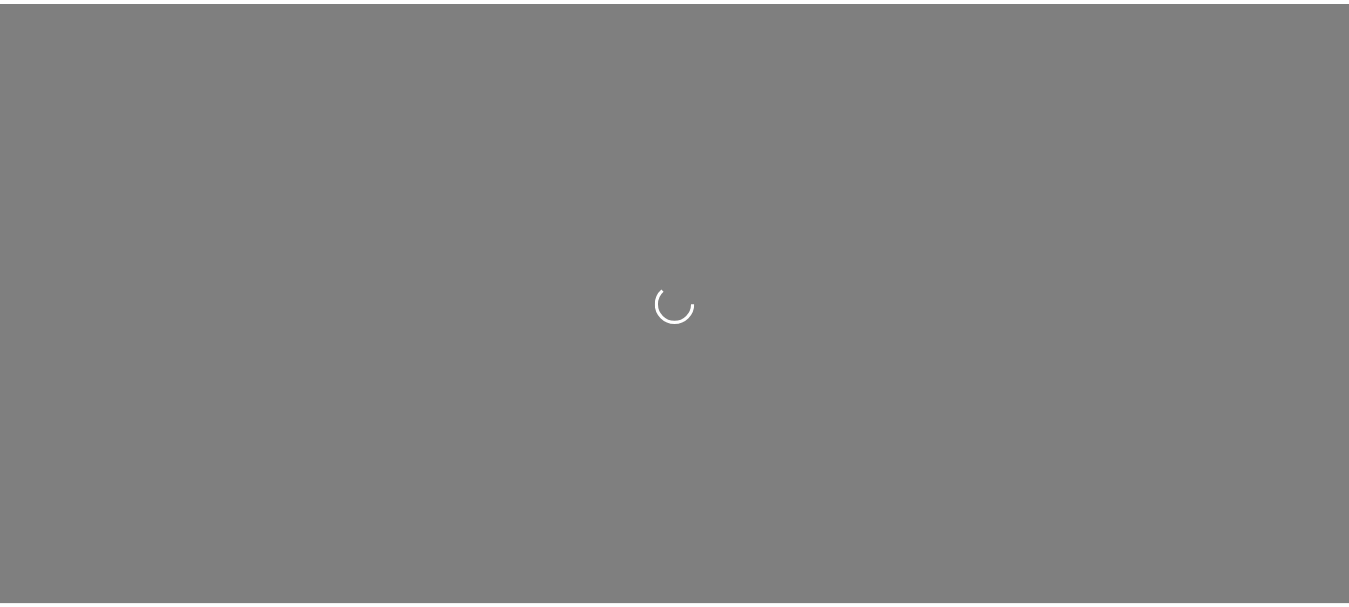 scroll, scrollTop: 0, scrollLeft: 0, axis: both 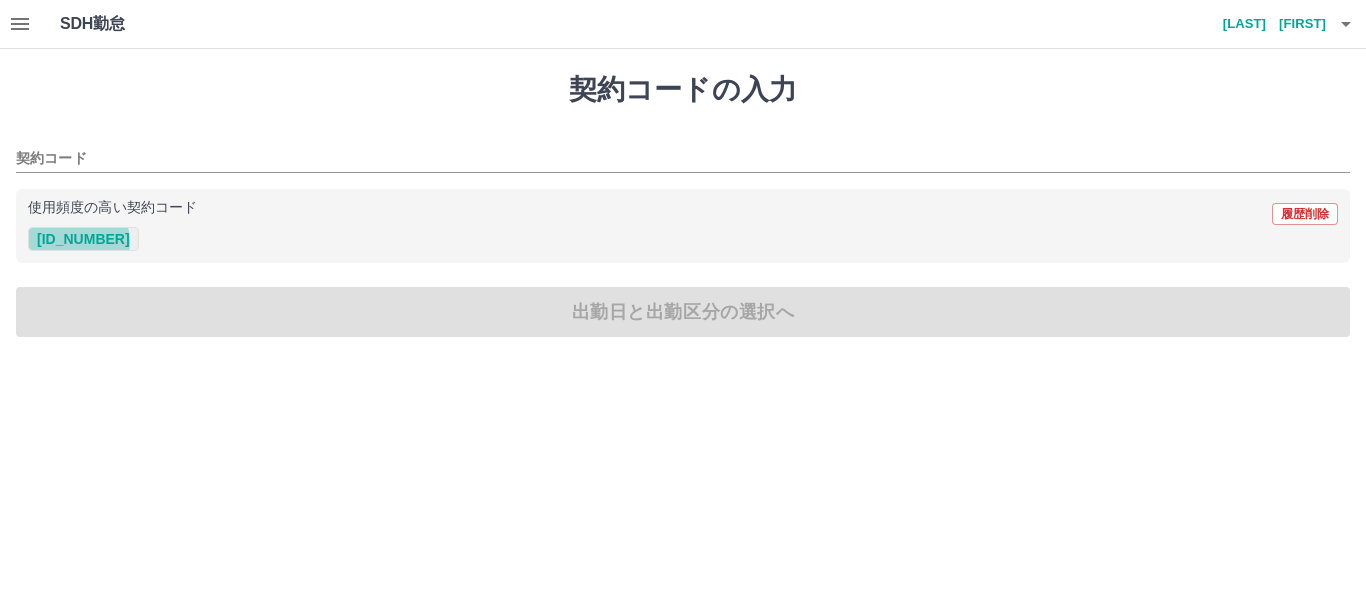 click on "43260001" at bounding box center (83, 239) 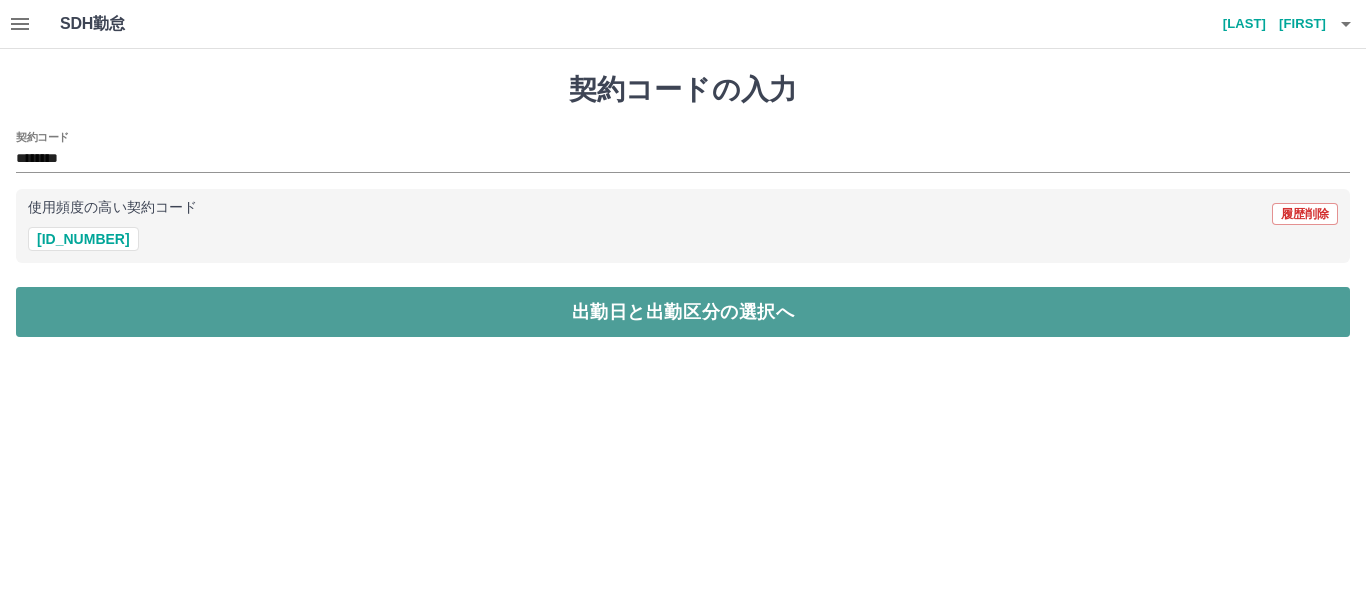 click on "出勤日と出勤区分の選択へ" at bounding box center (683, 312) 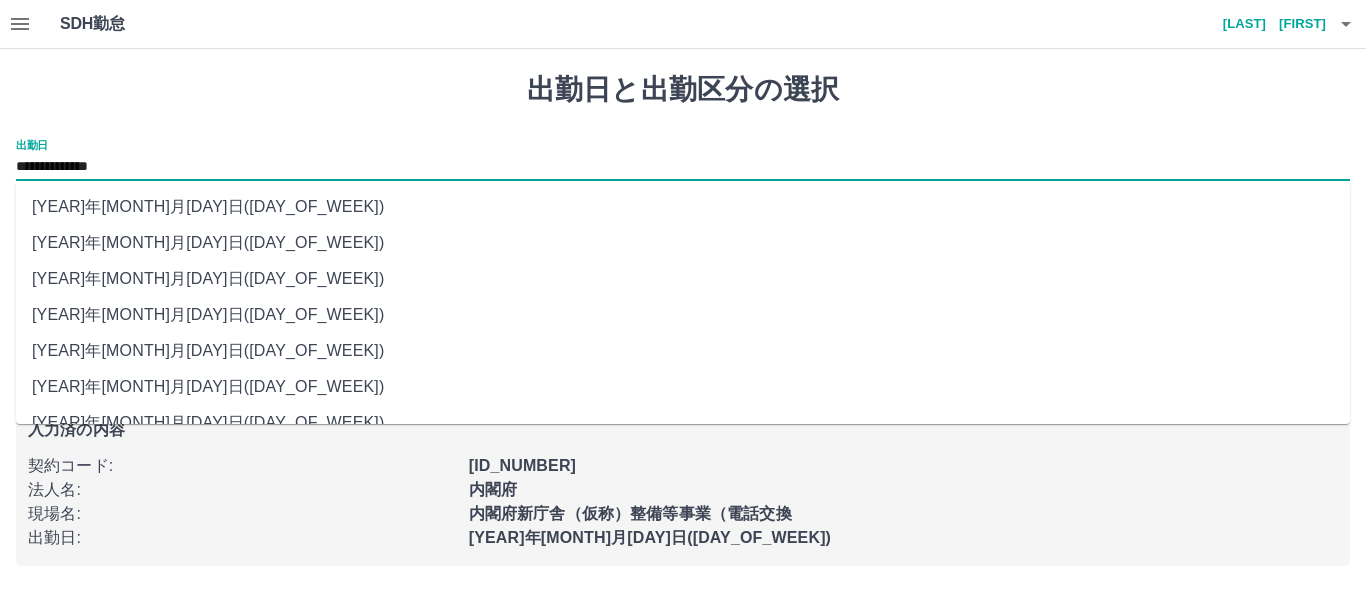 click on "**********" at bounding box center (683, 167) 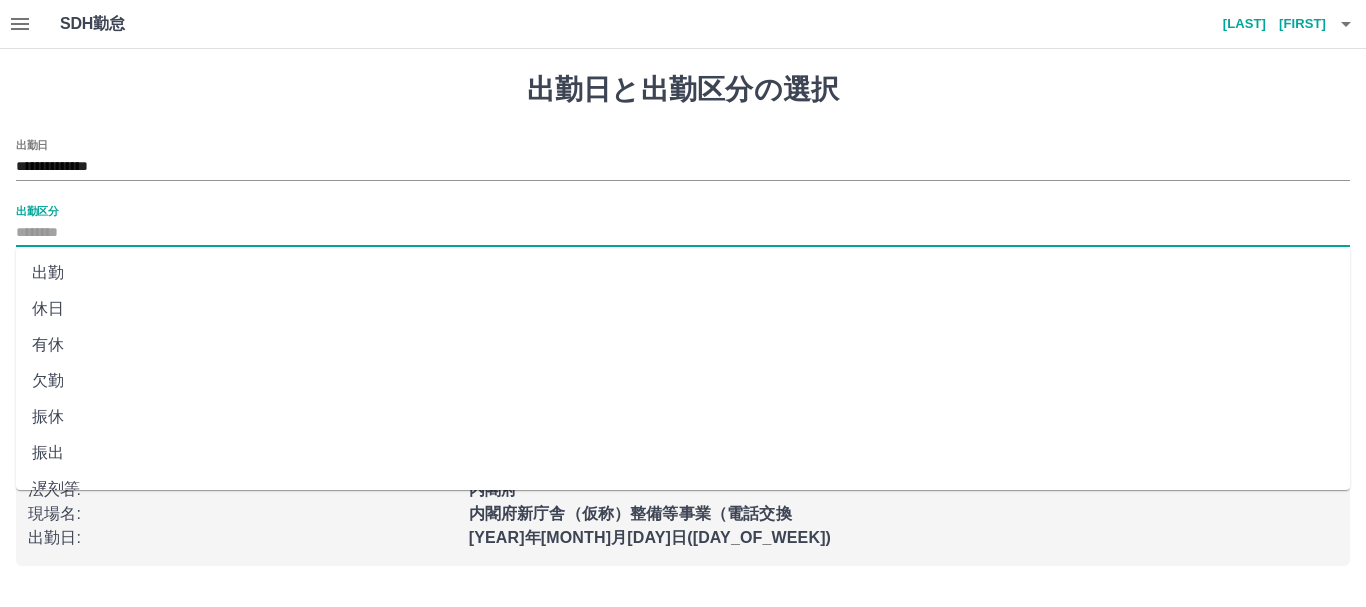 click on "出勤区分" at bounding box center (683, 233) 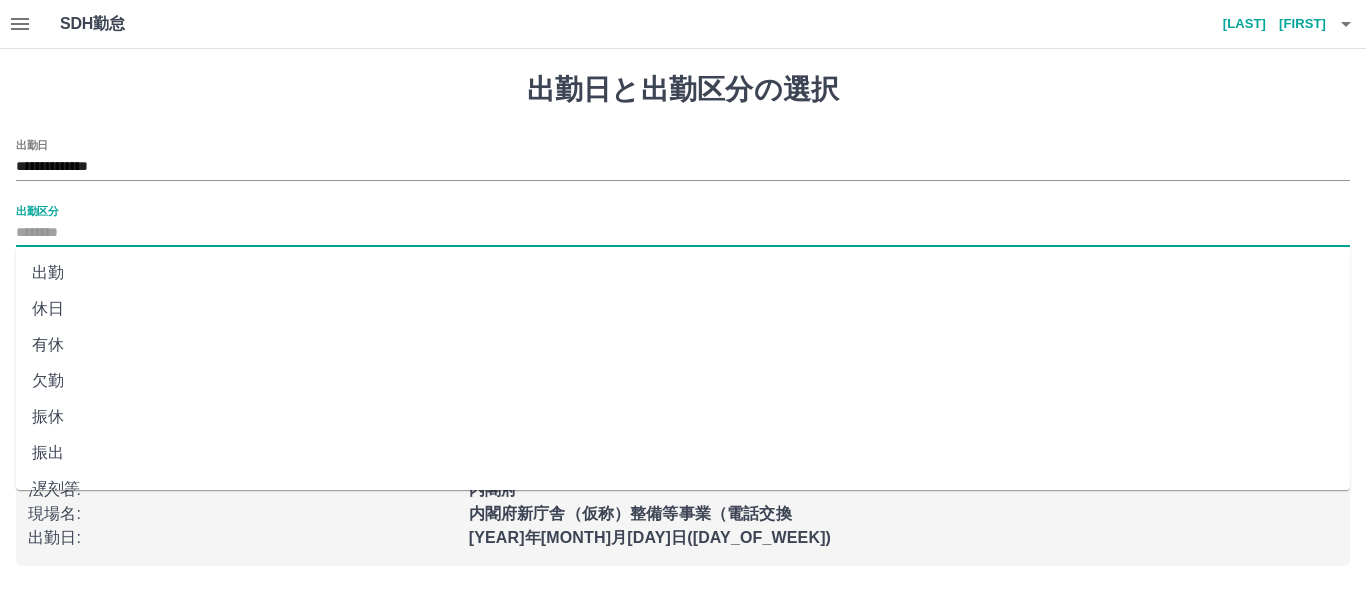 click on "出勤" at bounding box center (683, 273) 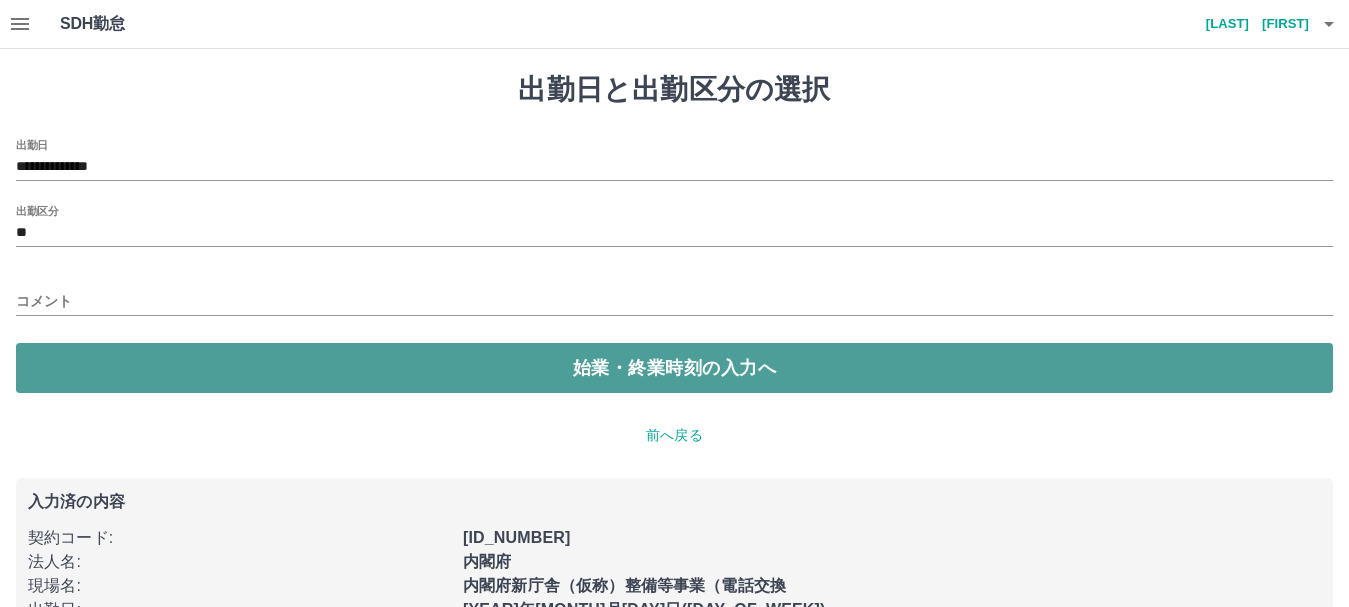 click on "始業・終業時刻の入力へ" at bounding box center [674, 368] 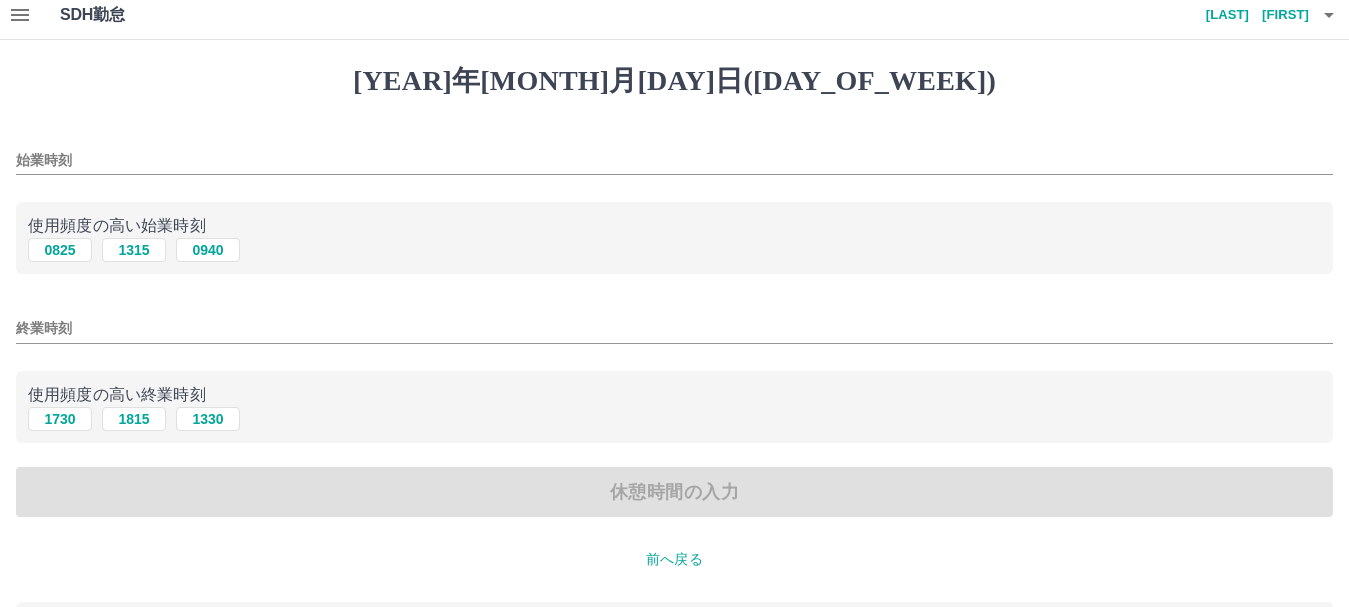 scroll, scrollTop: 0, scrollLeft: 0, axis: both 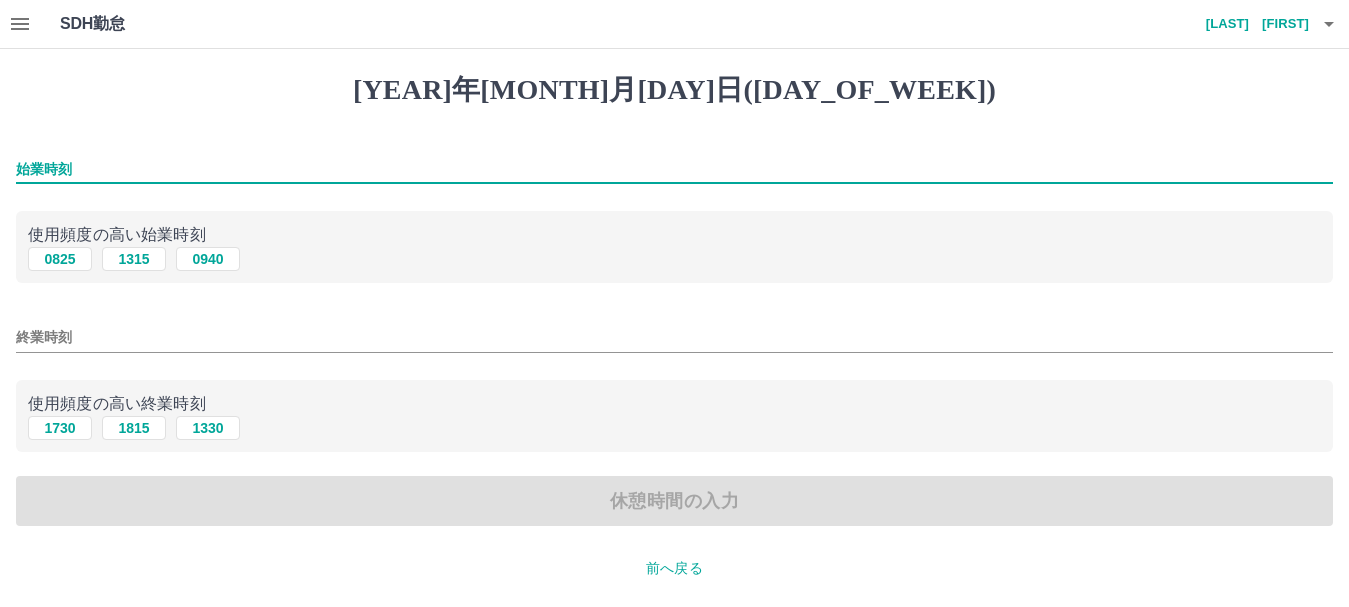 click on "始業時刻" at bounding box center [674, 169] 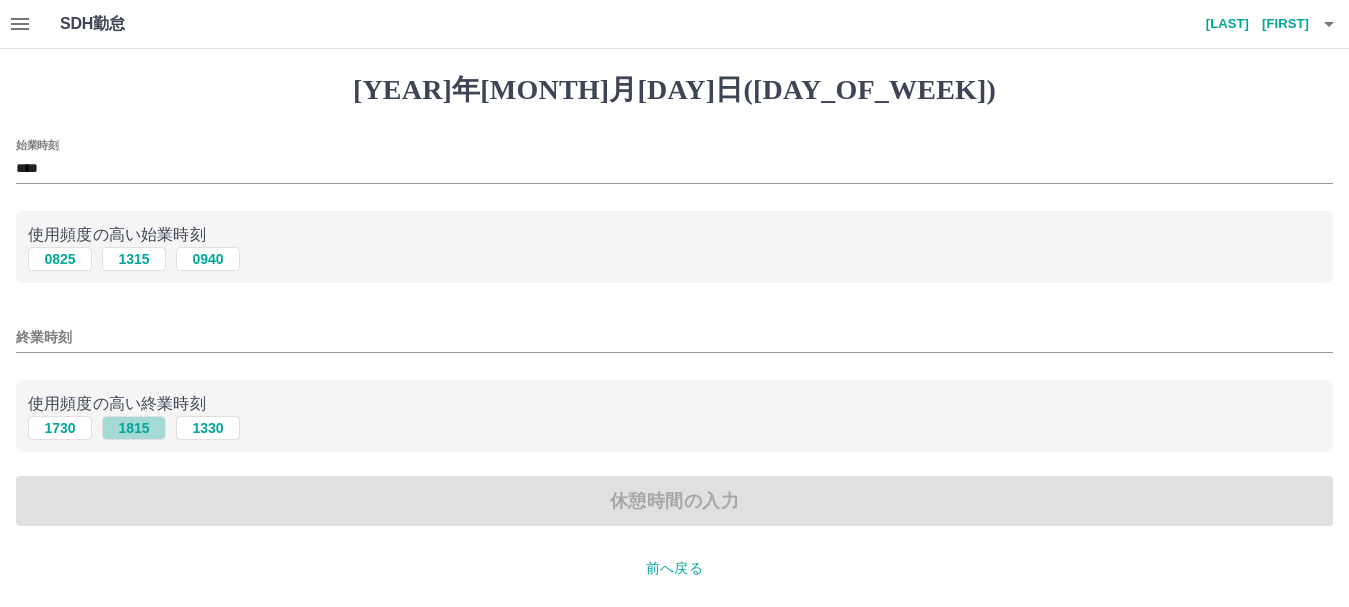 click on "1815" at bounding box center [134, 259] 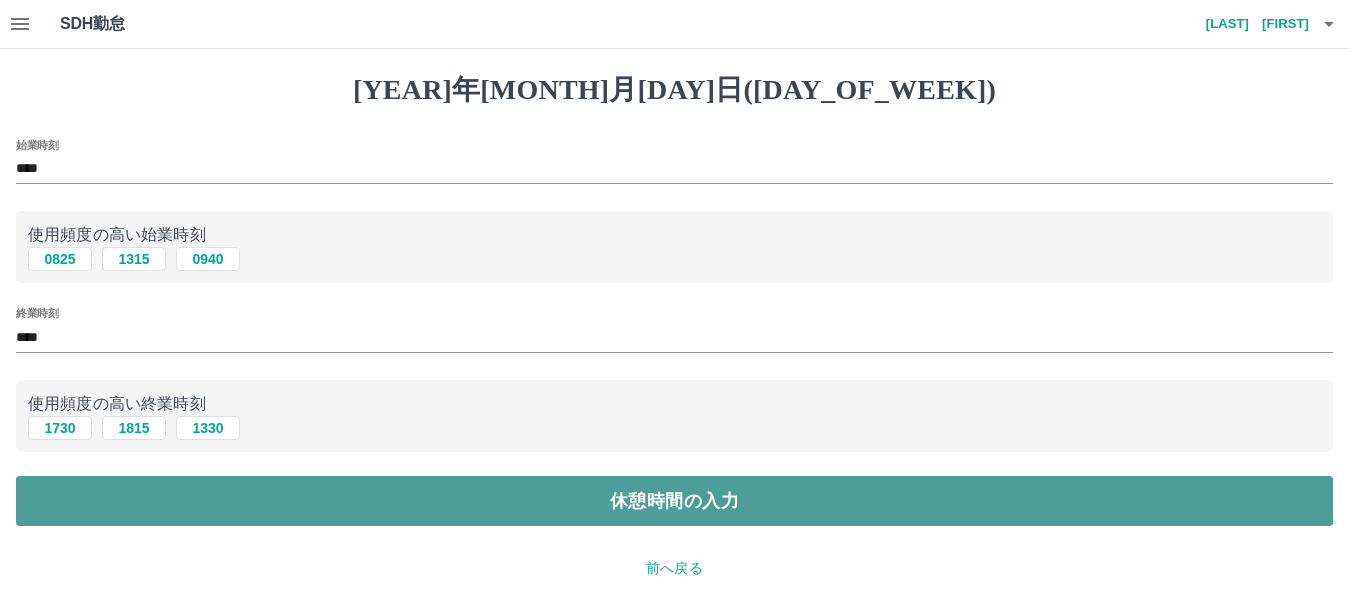 click on "休憩時間の入力" at bounding box center [674, 501] 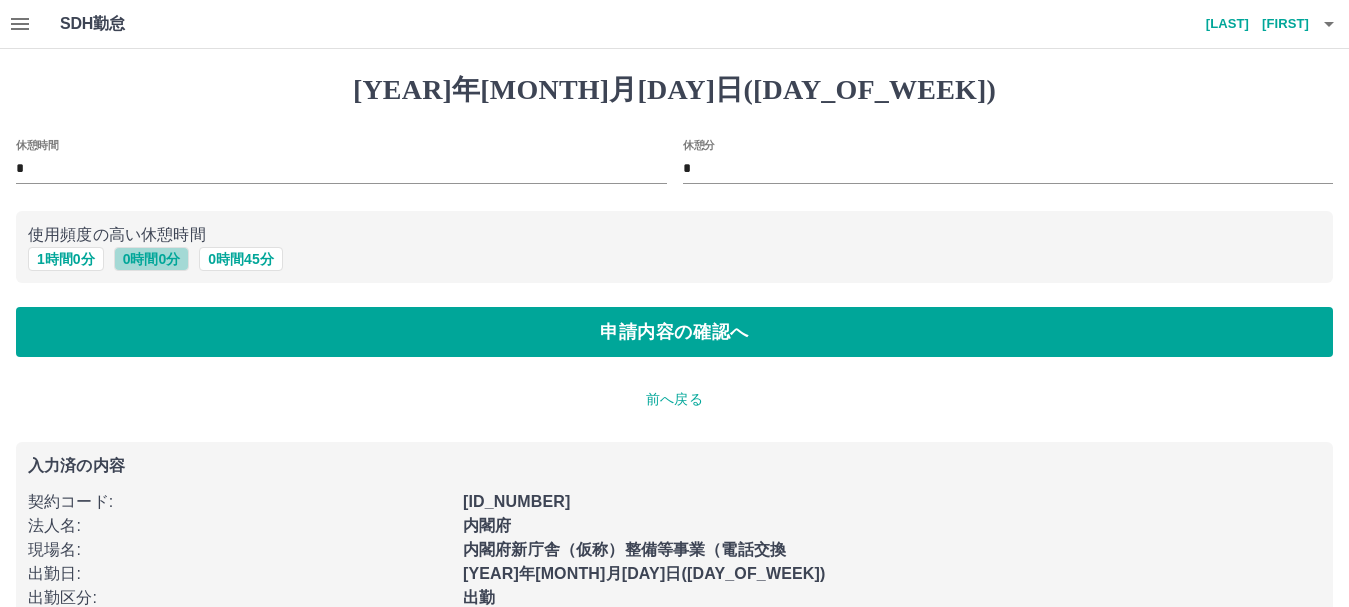 click on "0 時間 0 分" at bounding box center [152, 259] 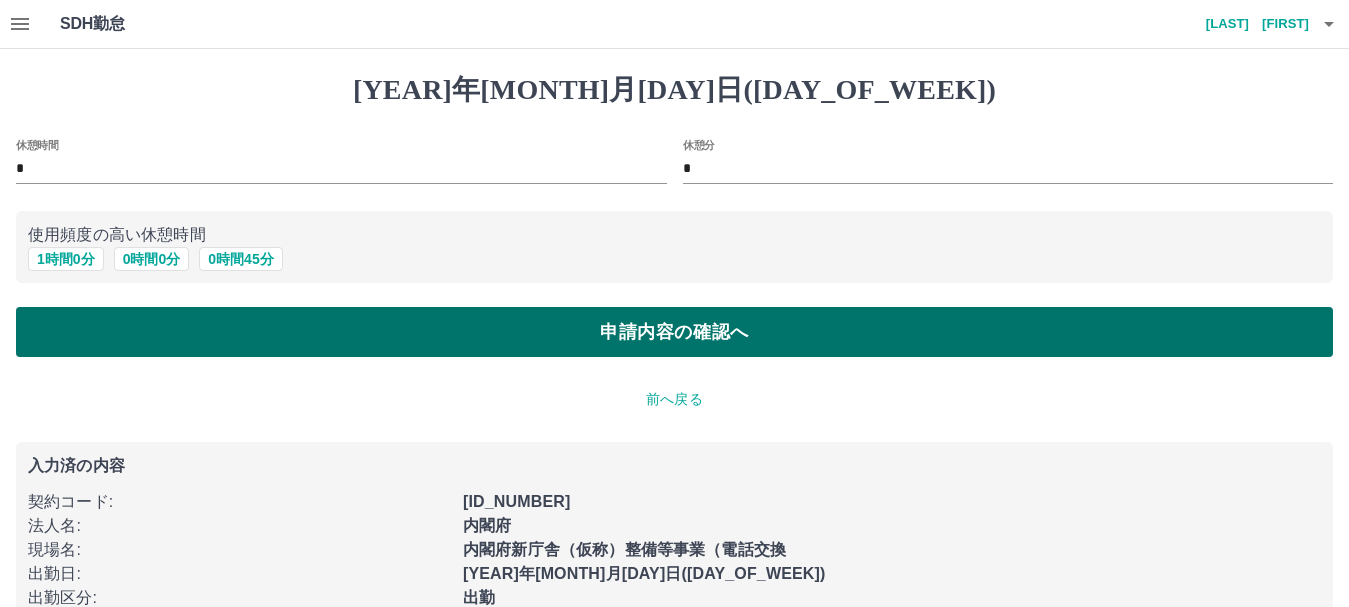 click on "申請内容の確認へ" at bounding box center (674, 332) 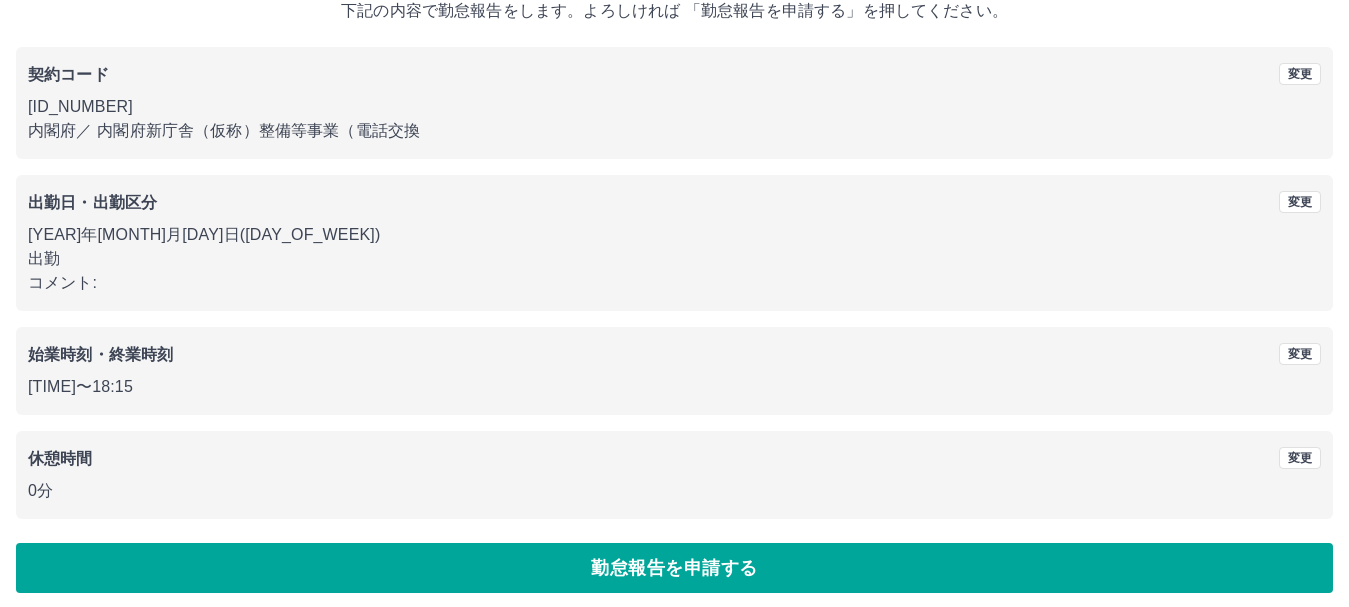 scroll, scrollTop: 142, scrollLeft: 0, axis: vertical 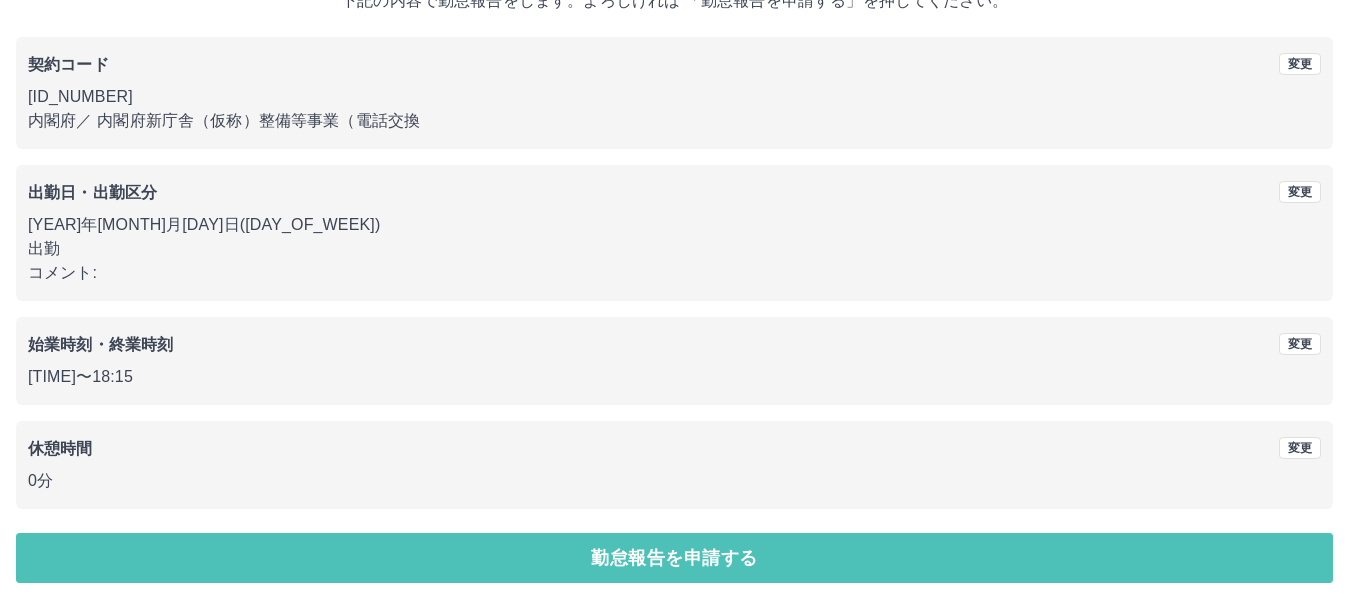 drag, startPoint x: 652, startPoint y: 547, endPoint x: 616, endPoint y: 524, distance: 42.72002 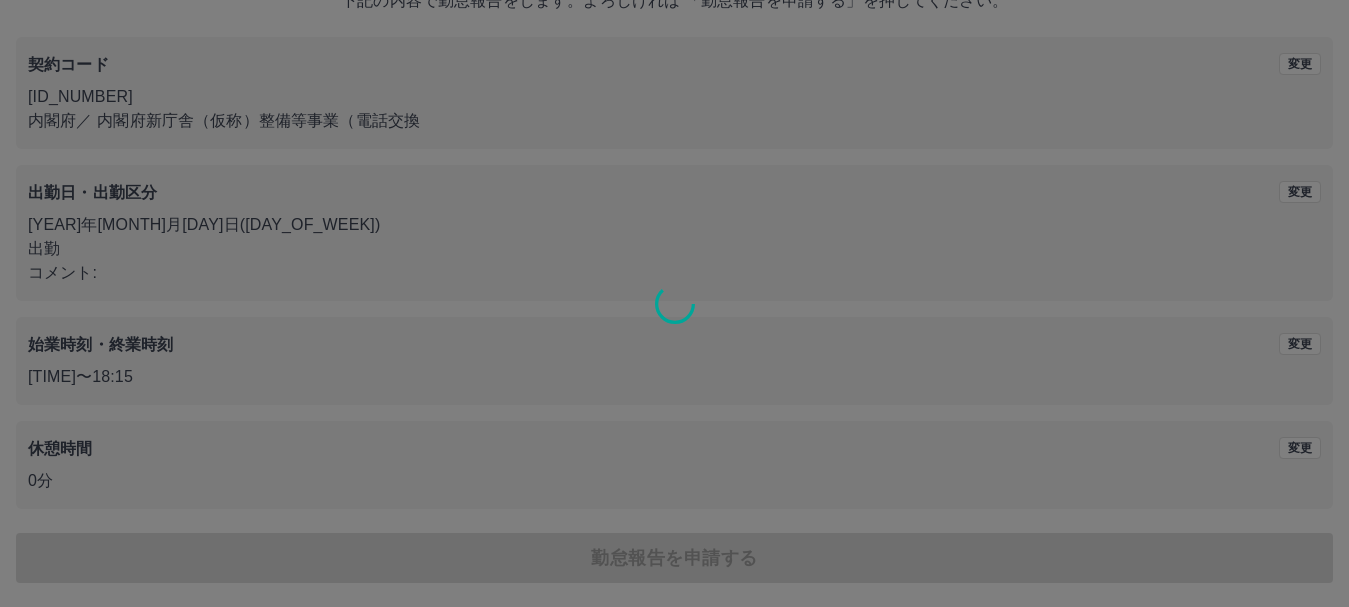 scroll, scrollTop: 0, scrollLeft: 0, axis: both 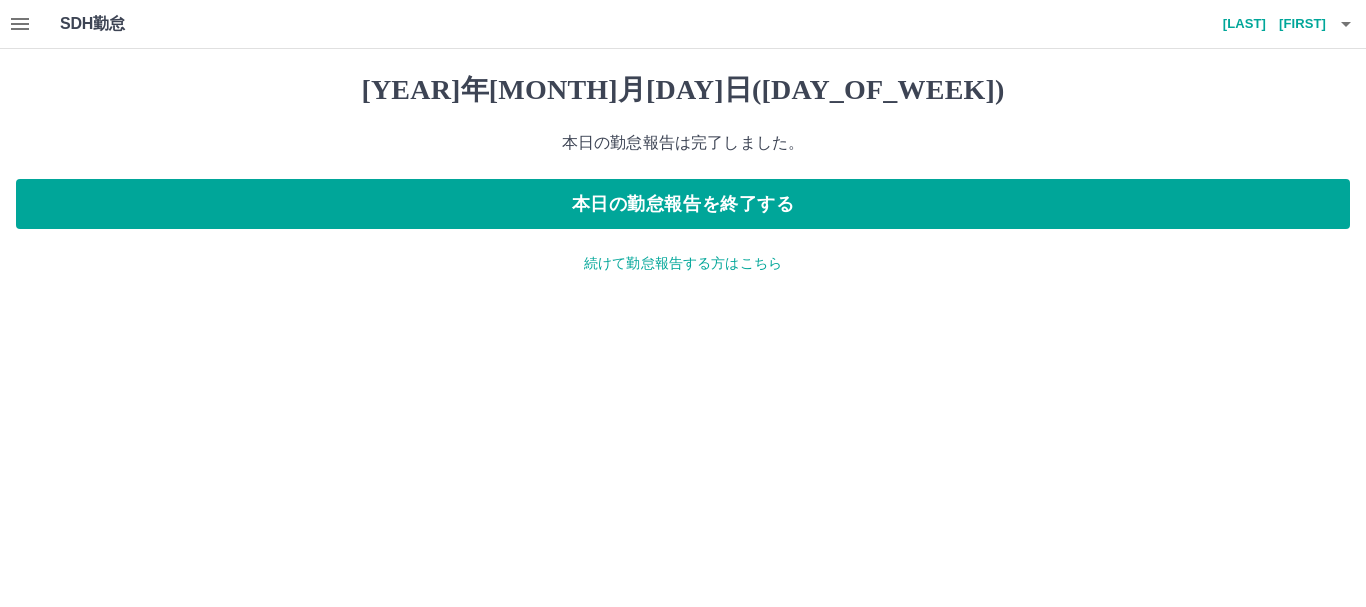 click on "続けて勤怠報告する方はこちら" at bounding box center [683, 263] 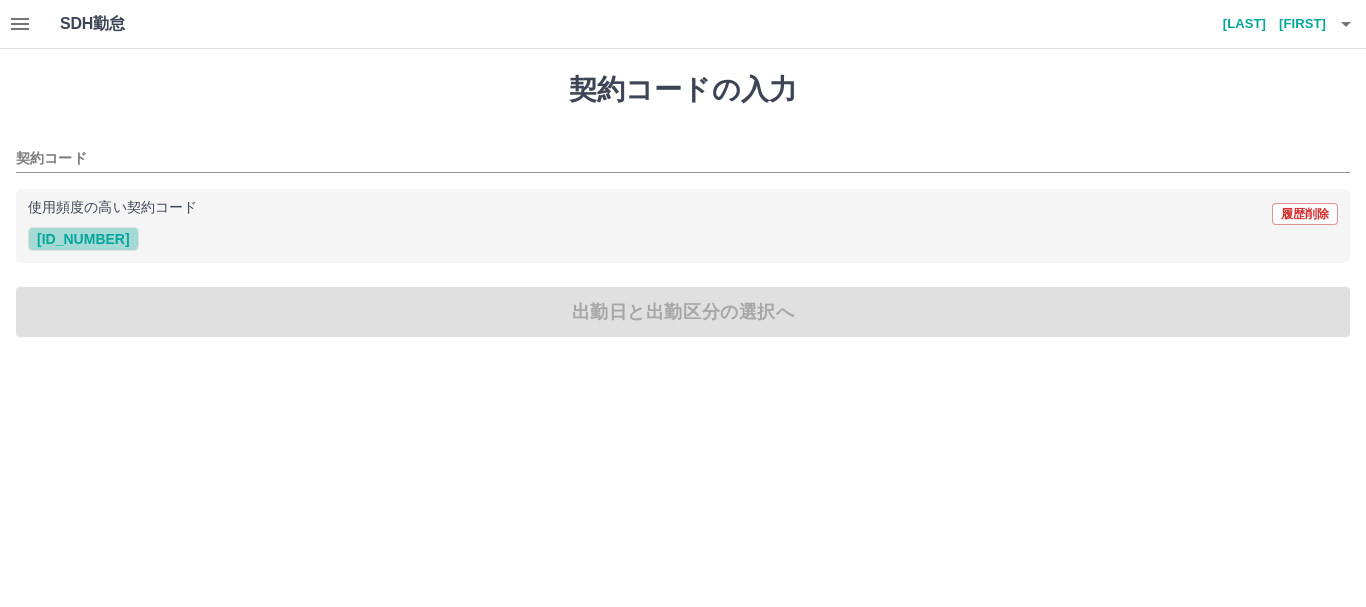 click on "43260001" at bounding box center (83, 239) 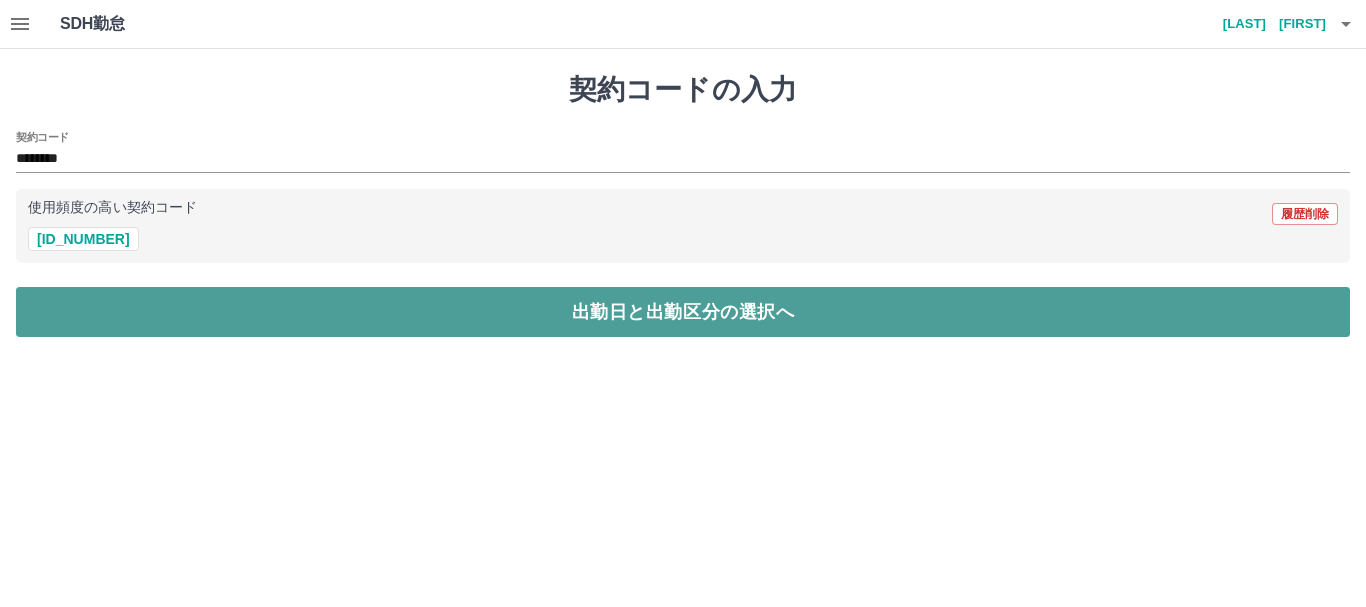 click on "出勤日と出勤区分の選択へ" at bounding box center [683, 312] 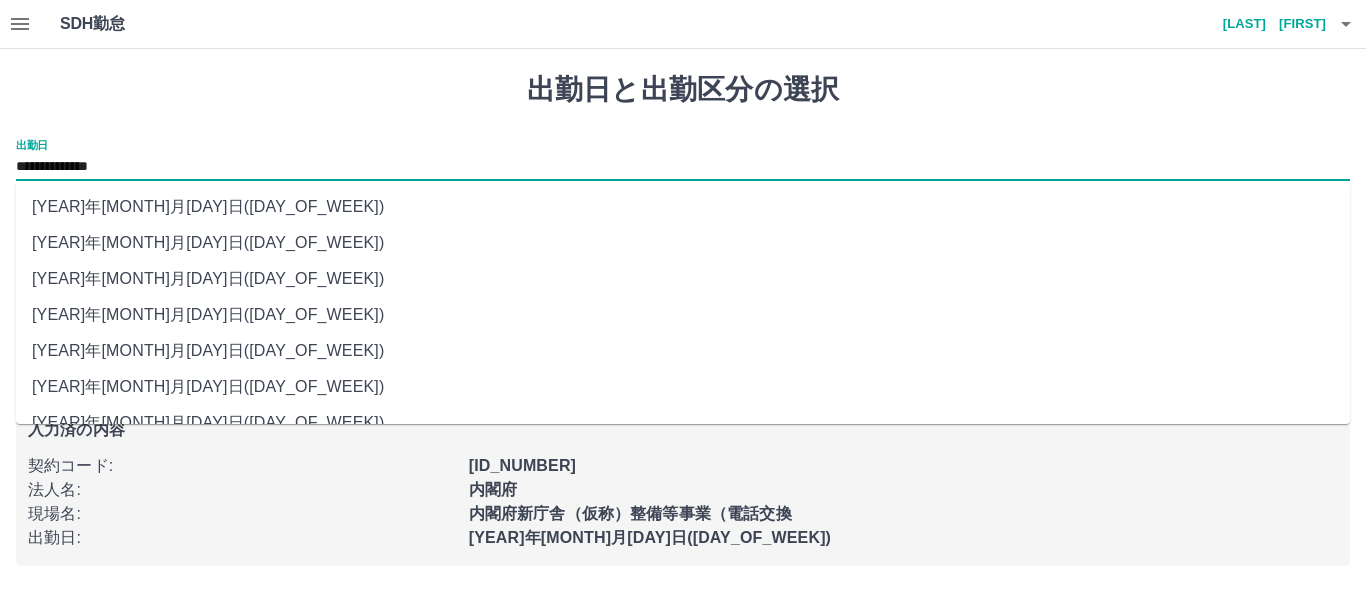 click on "**********" at bounding box center (683, 167) 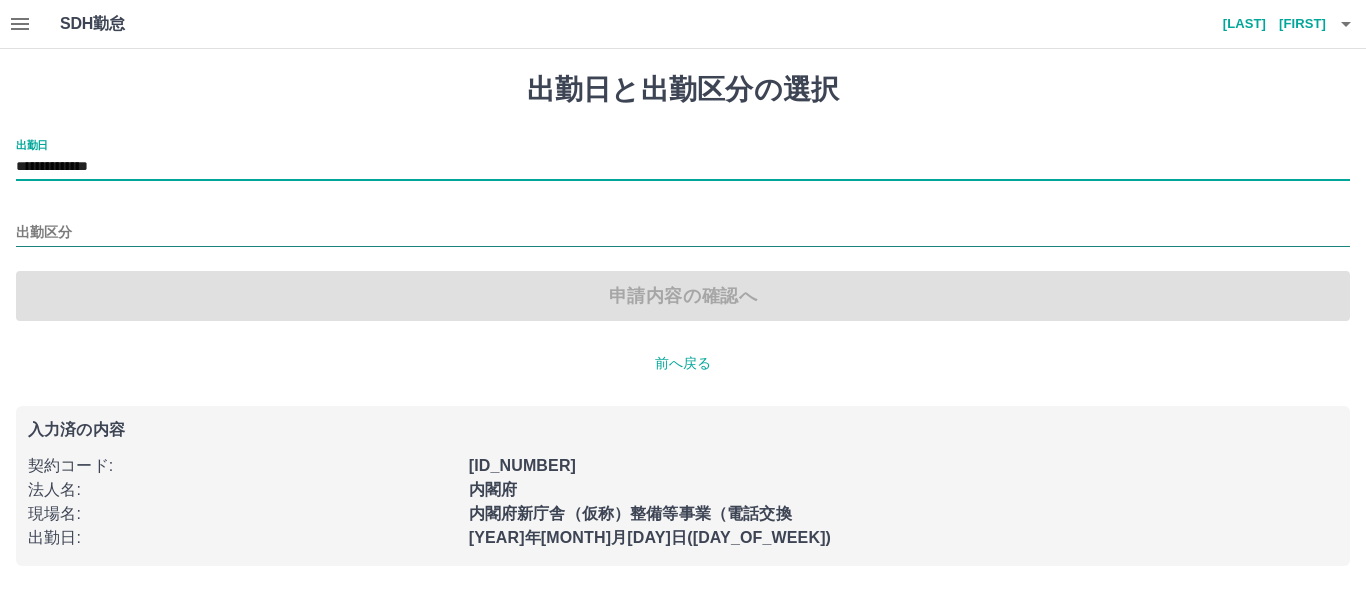 click on "出勤区分" at bounding box center (683, 233) 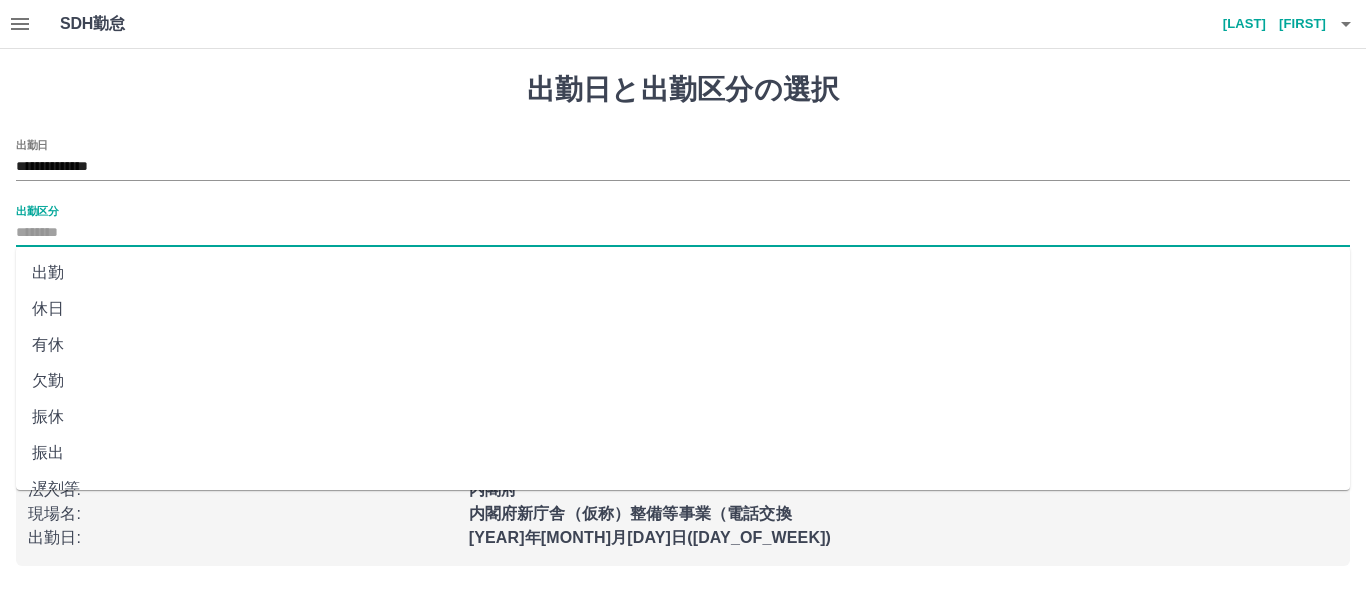 click on "出勤" at bounding box center [683, 273] 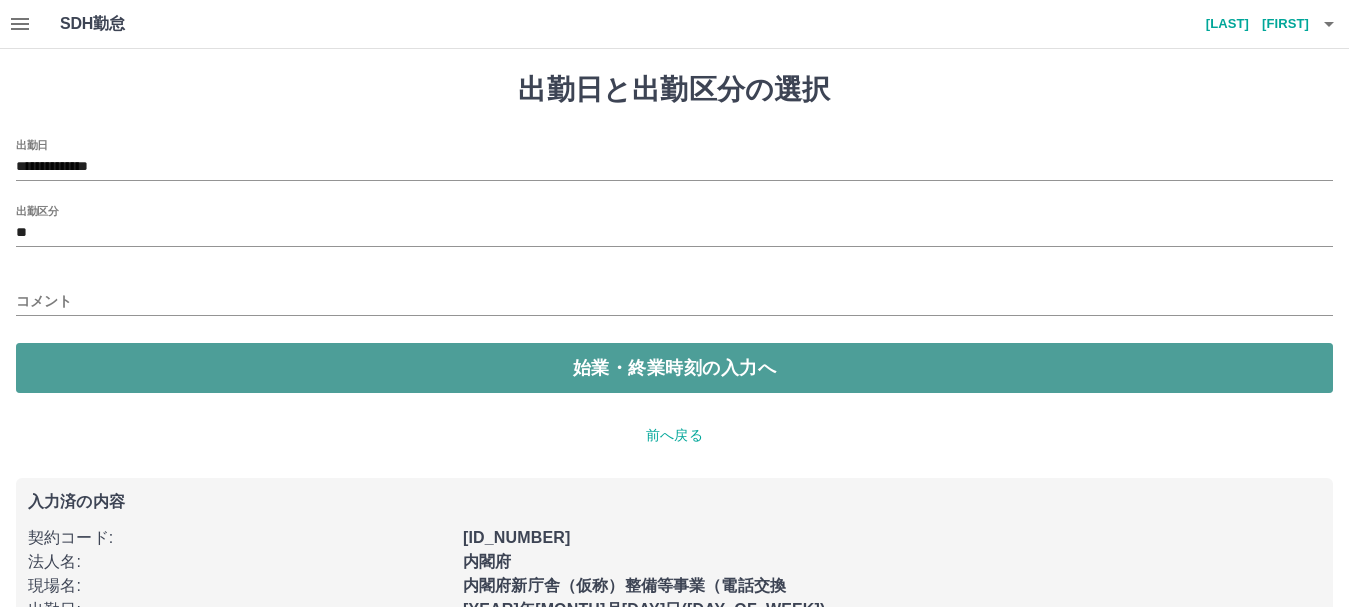 click on "始業・終業時刻の入力へ" at bounding box center [674, 368] 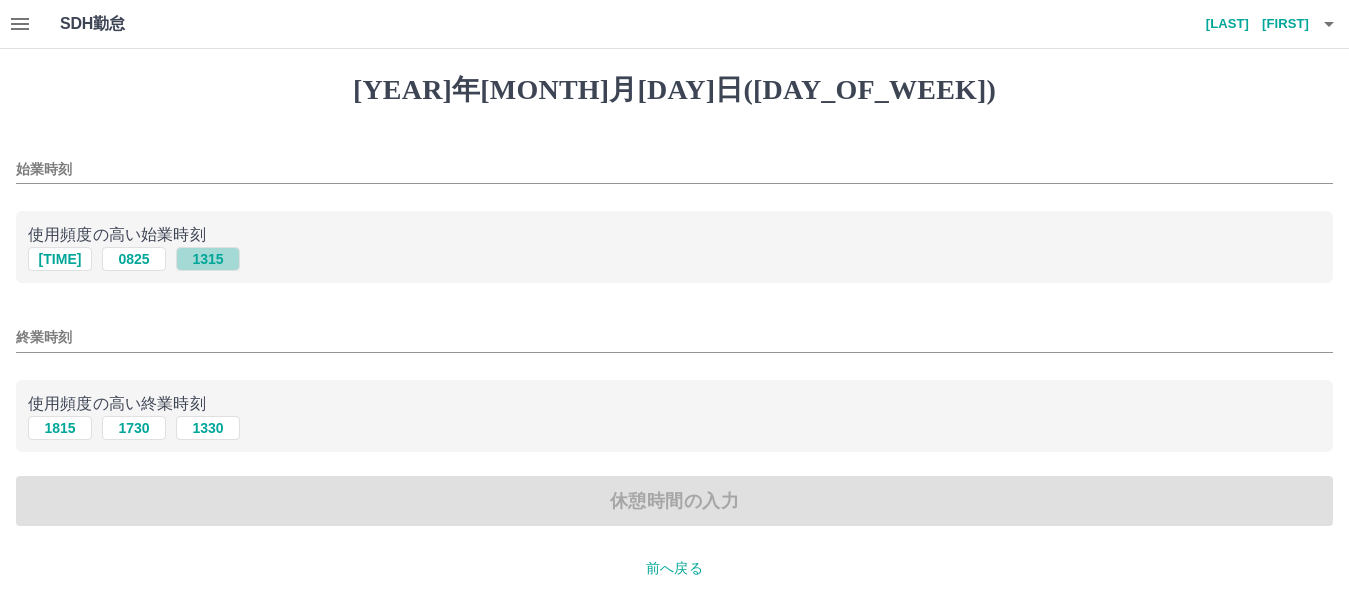 click on "1315" at bounding box center (208, 259) 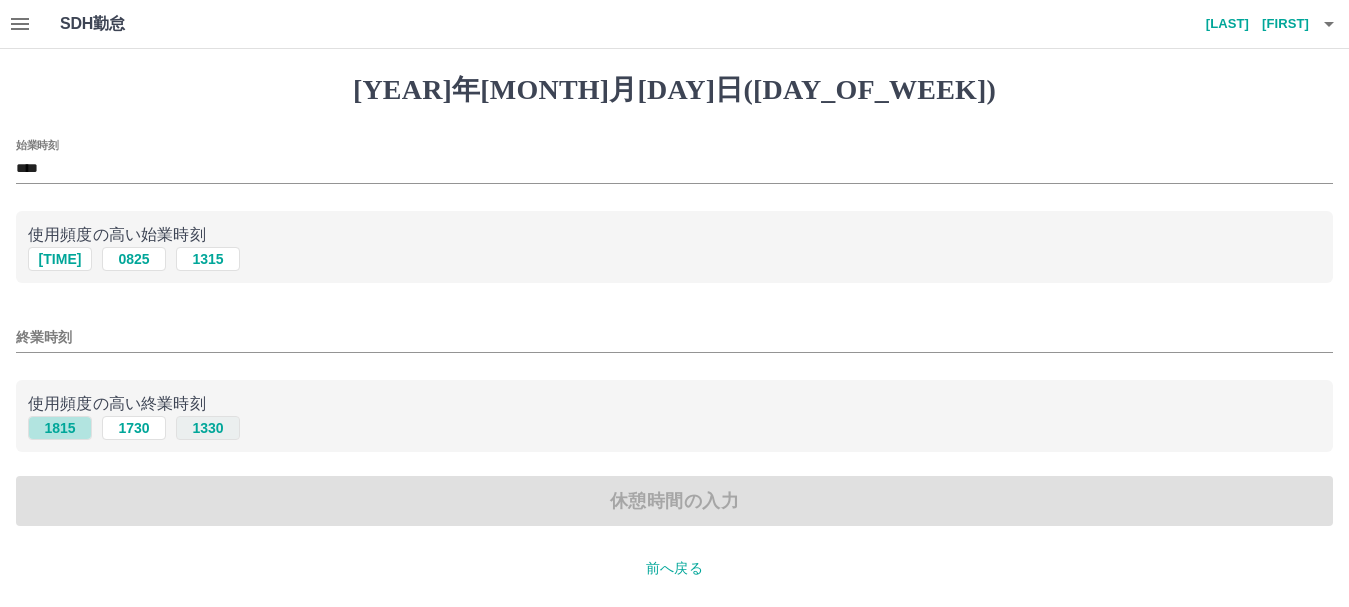 drag, startPoint x: 59, startPoint y: 425, endPoint x: 213, endPoint y: 438, distance: 154.54773 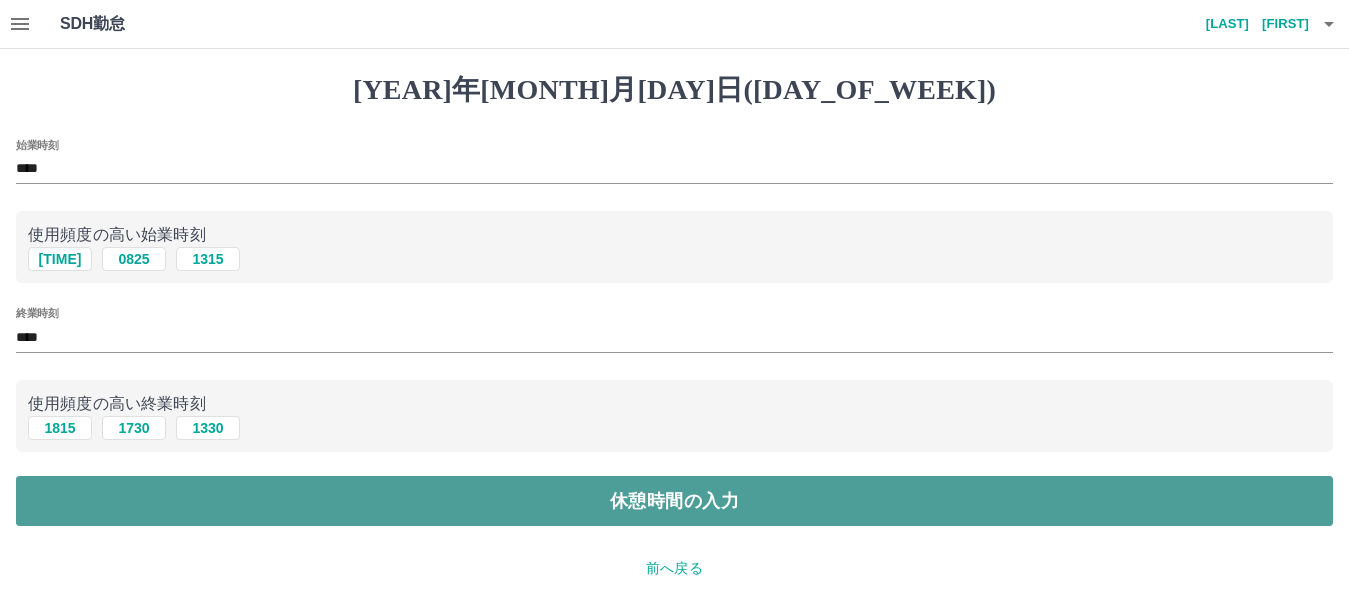 click on "休憩時間の入力" at bounding box center (674, 501) 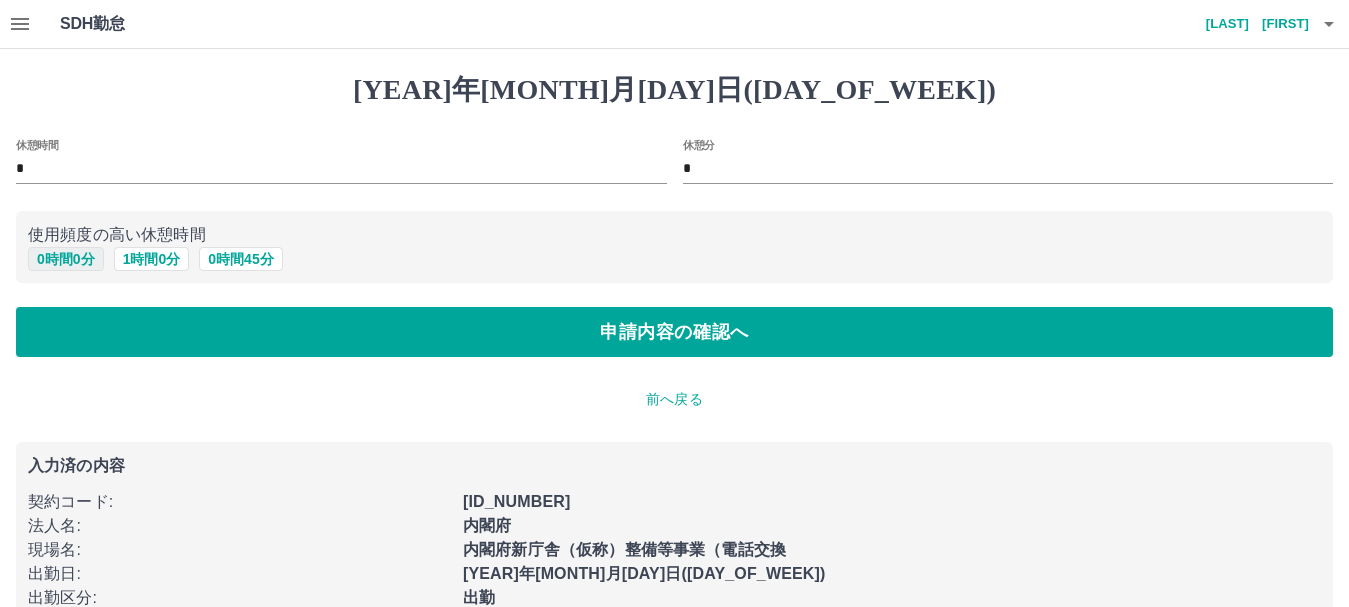 click on "0 時間 0 分" at bounding box center [66, 259] 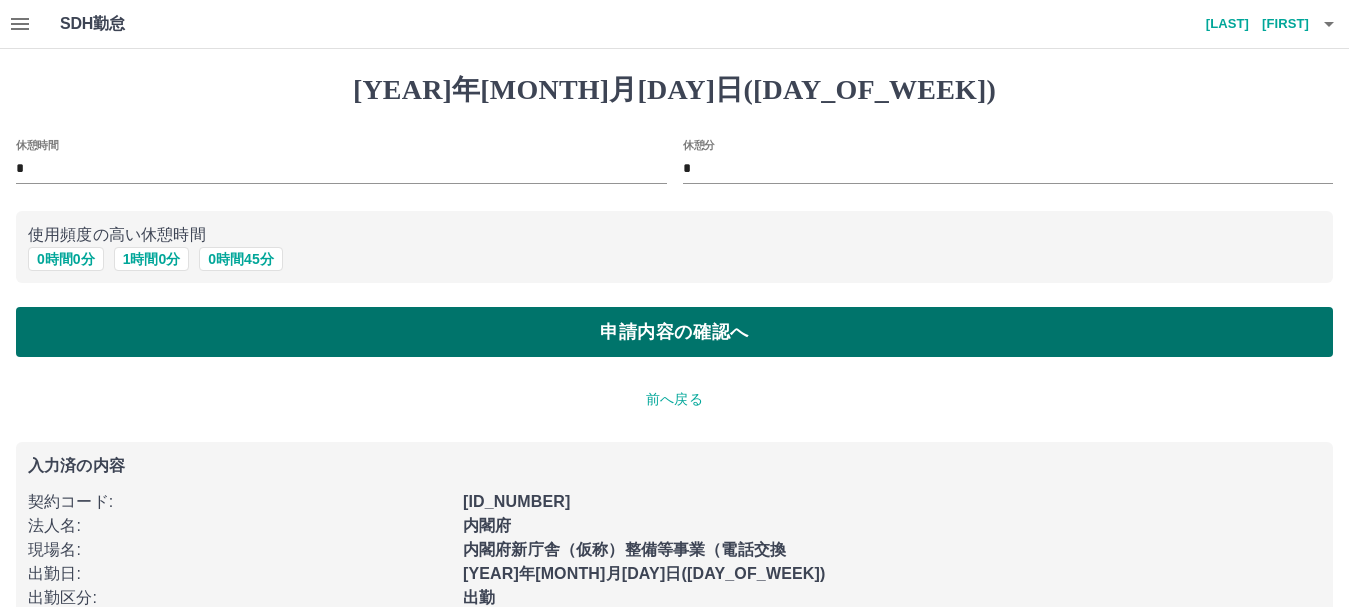 click on "申請内容の確認へ" at bounding box center (674, 332) 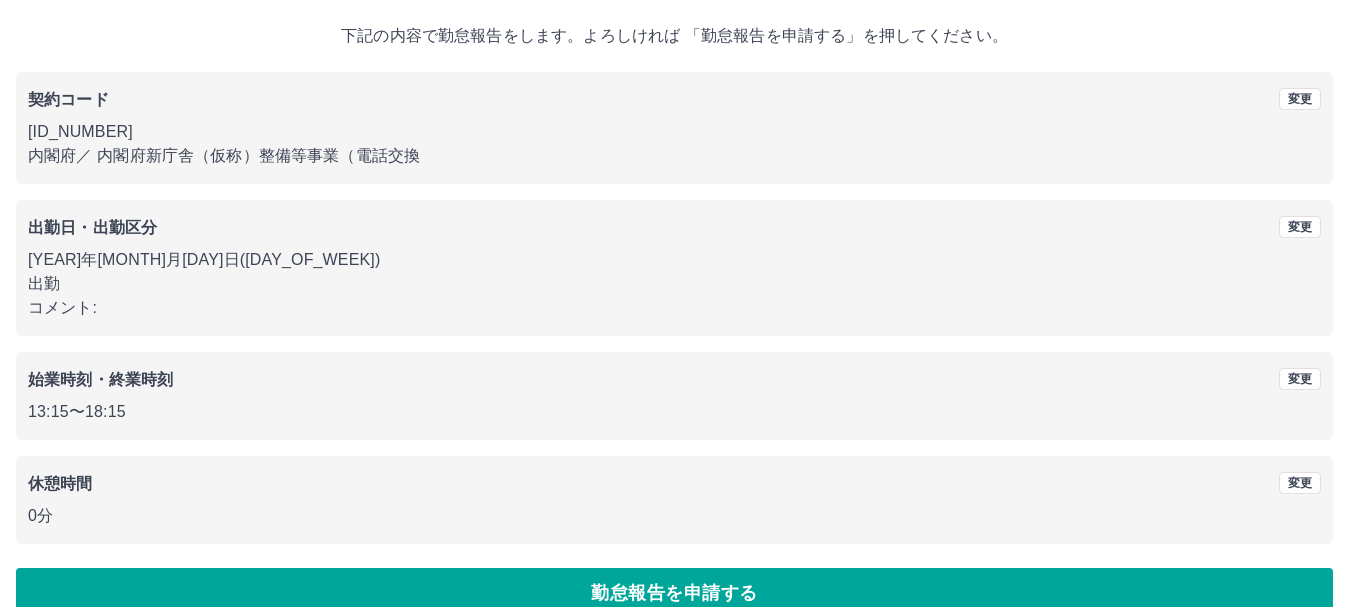 scroll, scrollTop: 142, scrollLeft: 0, axis: vertical 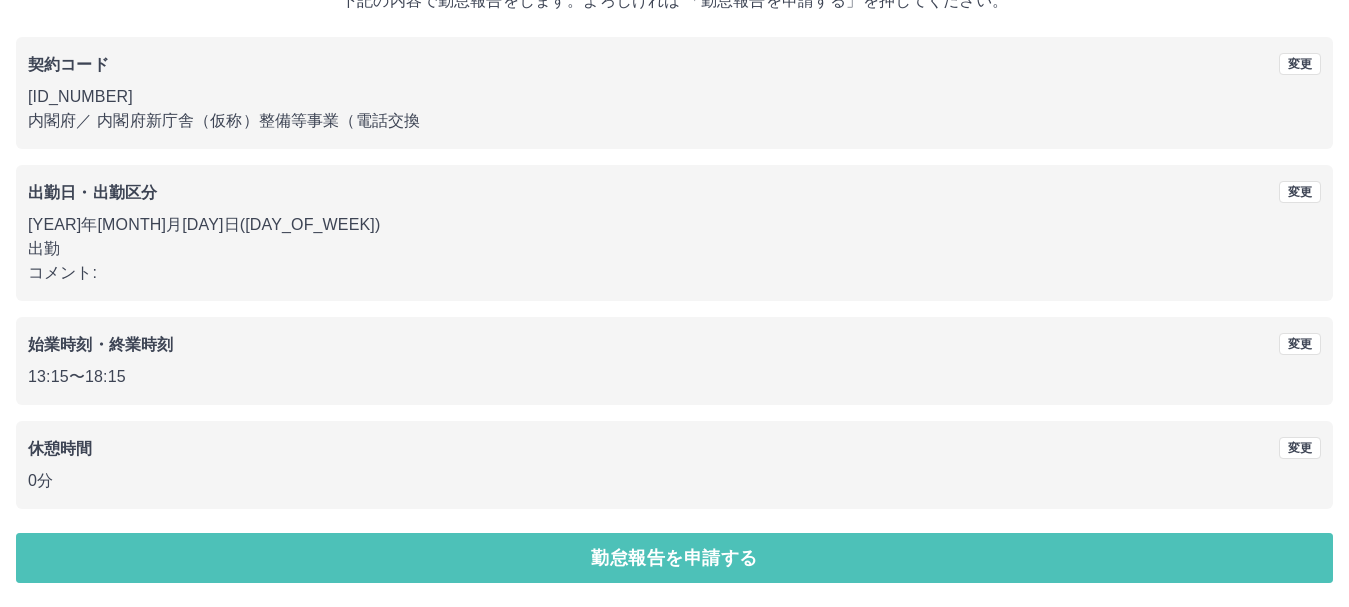 drag, startPoint x: 515, startPoint y: 550, endPoint x: 519, endPoint y: 536, distance: 14.56022 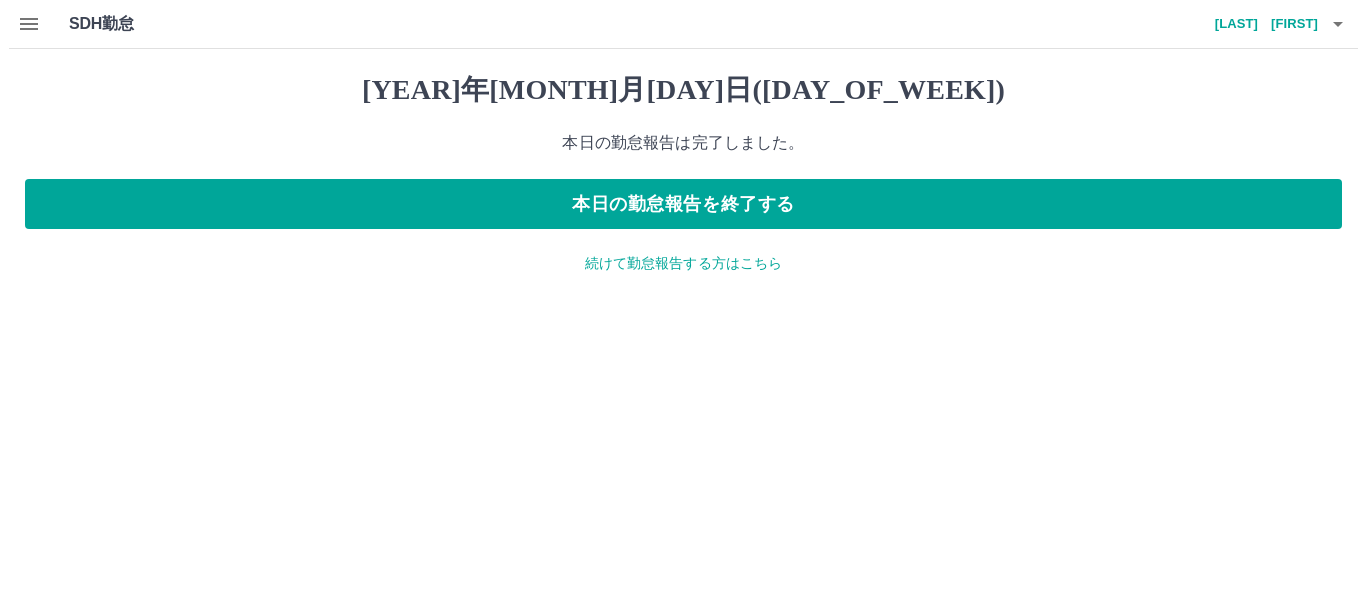 scroll, scrollTop: 0, scrollLeft: 0, axis: both 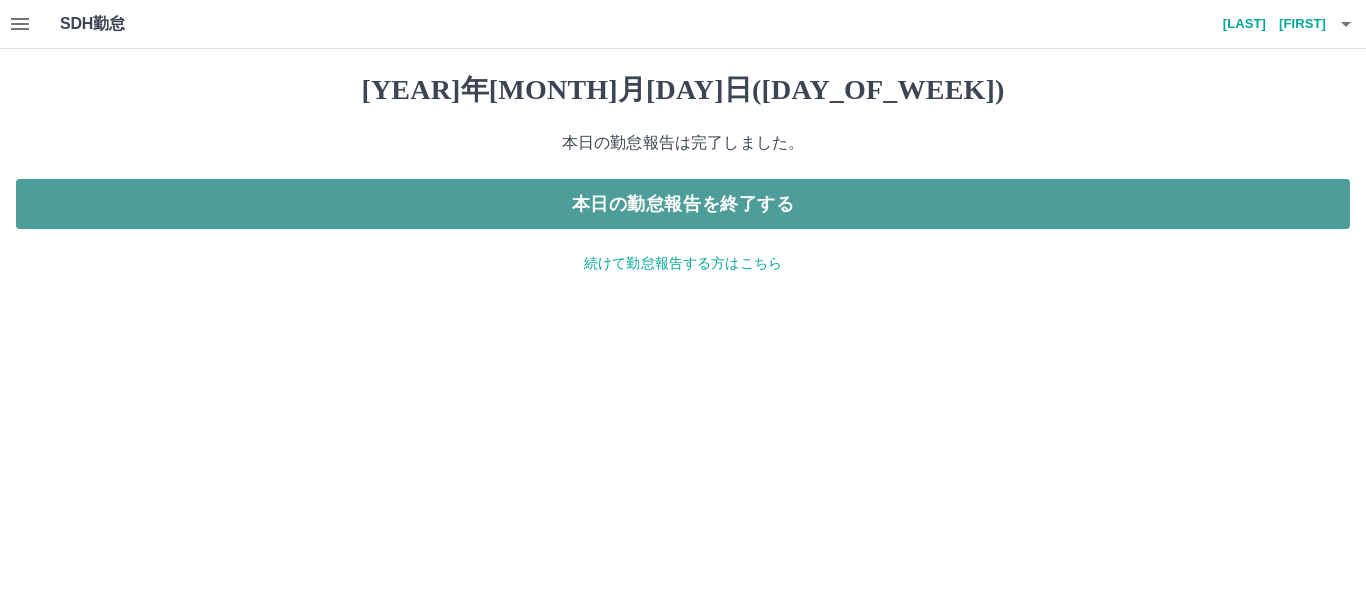 click on "本日の勤怠報告を終了する" at bounding box center [683, 204] 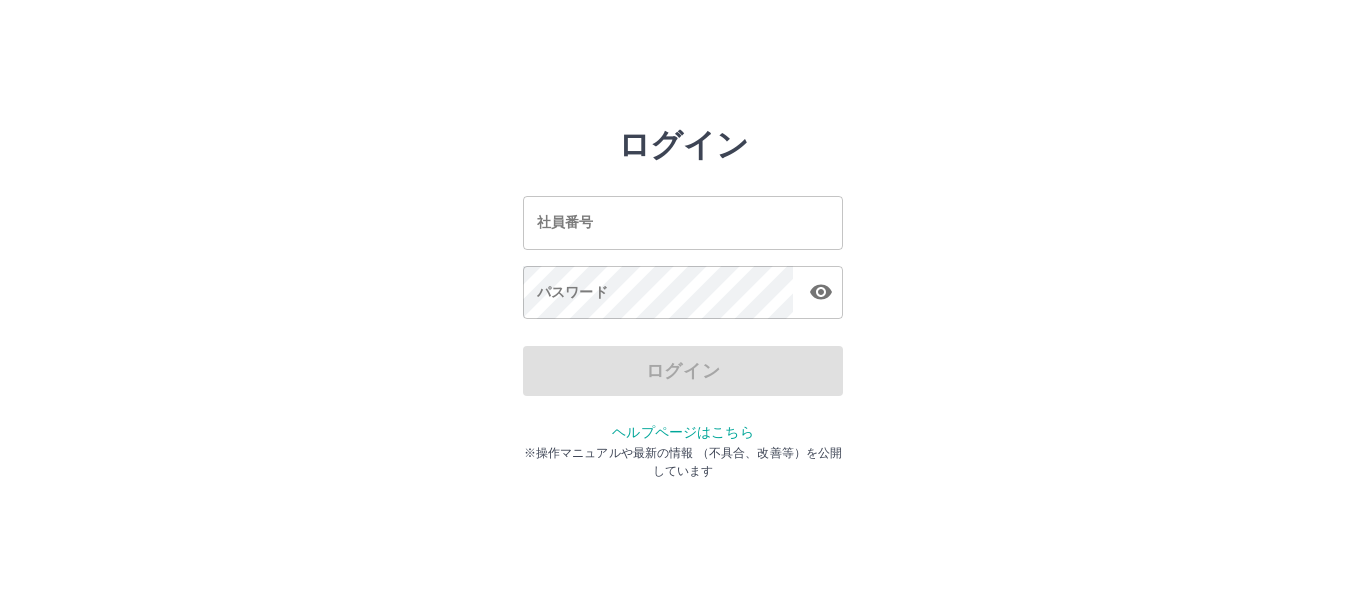 scroll, scrollTop: 0, scrollLeft: 0, axis: both 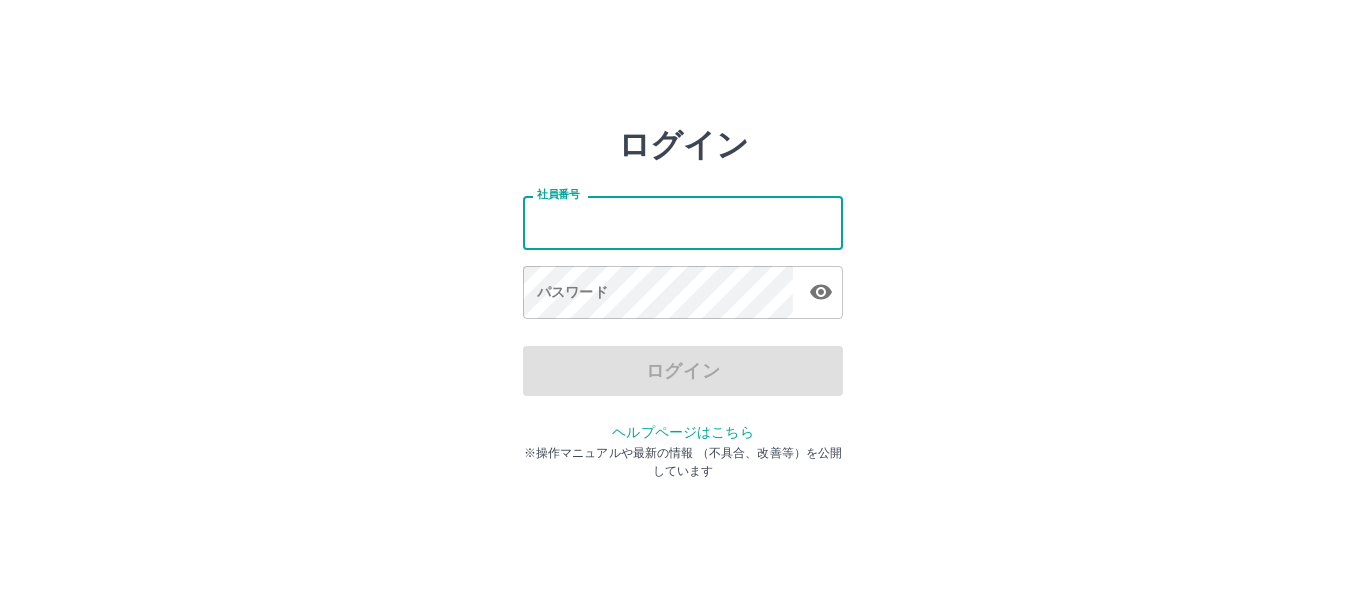 click on "社員番号" at bounding box center (683, 222) 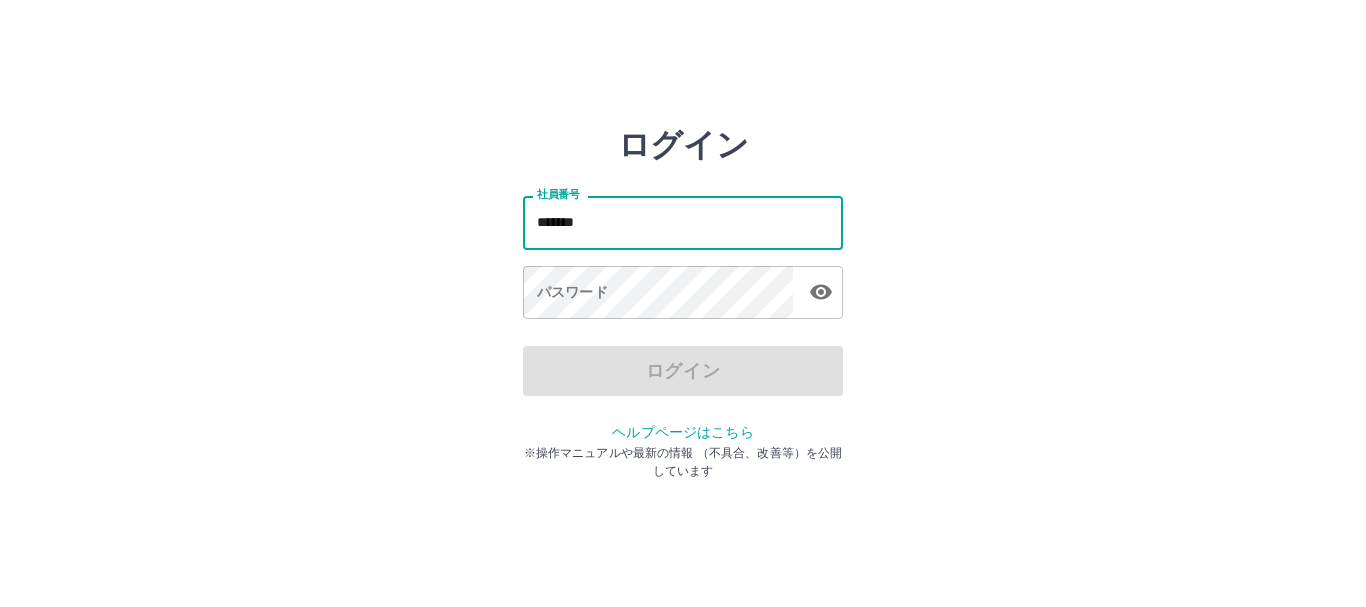 type on "*******" 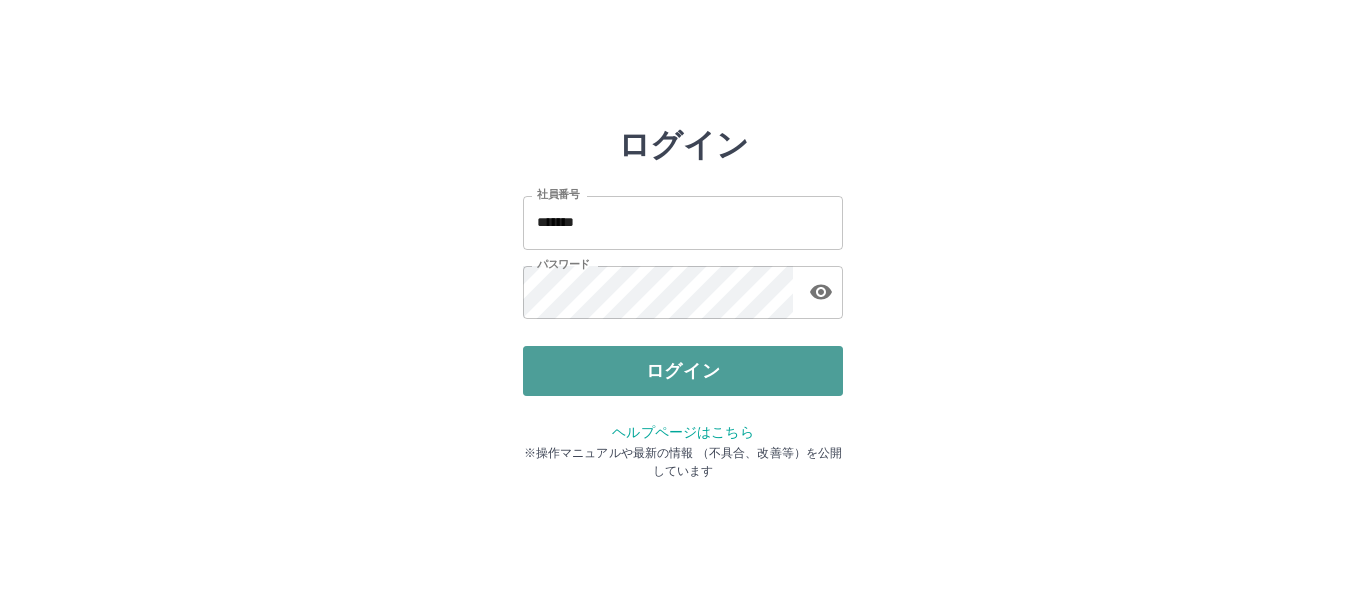 click on "ログイン" at bounding box center (683, 371) 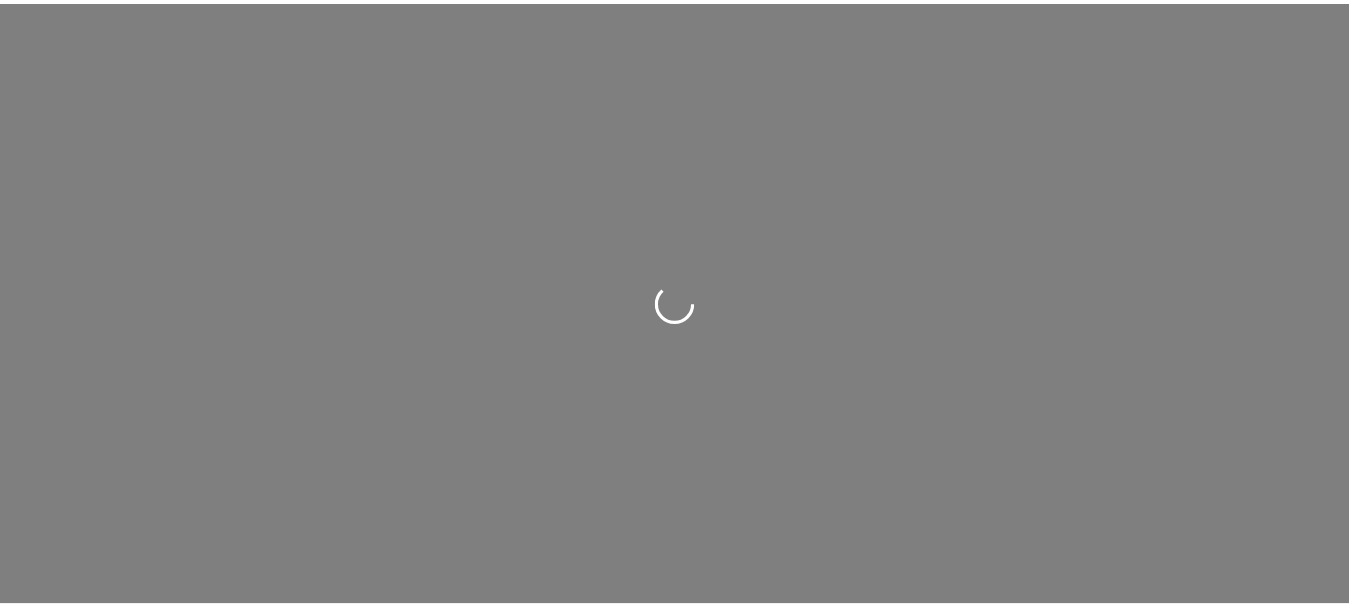scroll, scrollTop: 0, scrollLeft: 0, axis: both 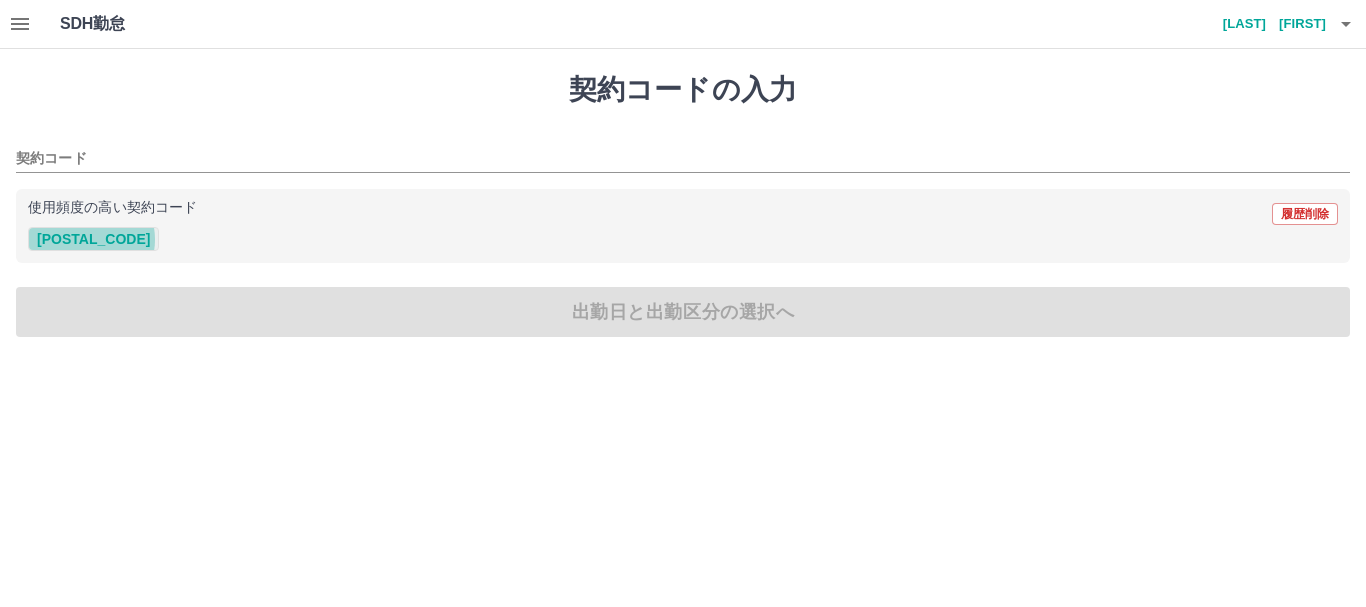 click on "43260001" at bounding box center [93, 239] 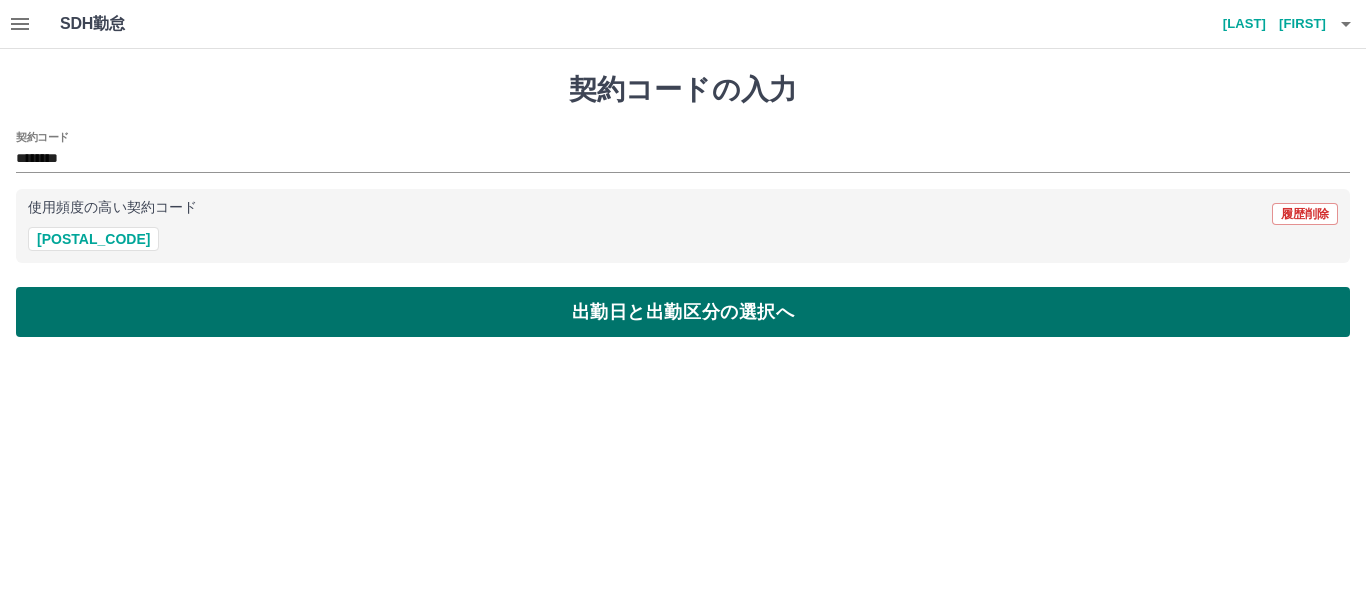 click on "出勤日と出勤区分の選択へ" at bounding box center (683, 312) 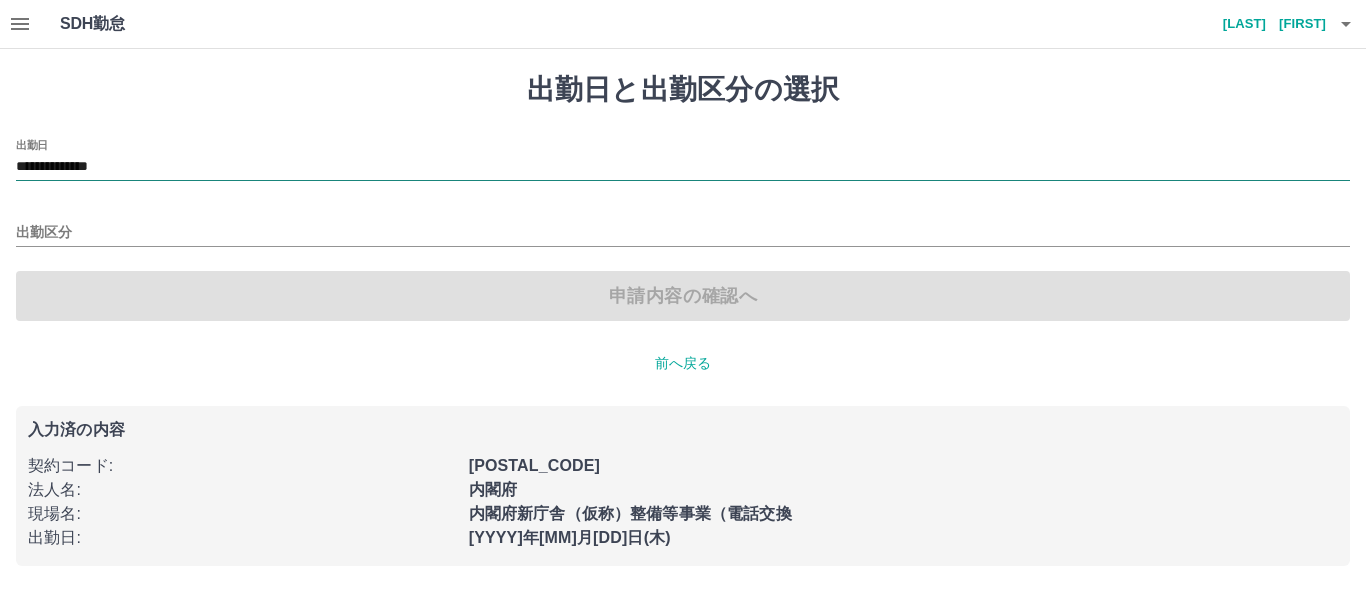 click on "**********" at bounding box center [683, 167] 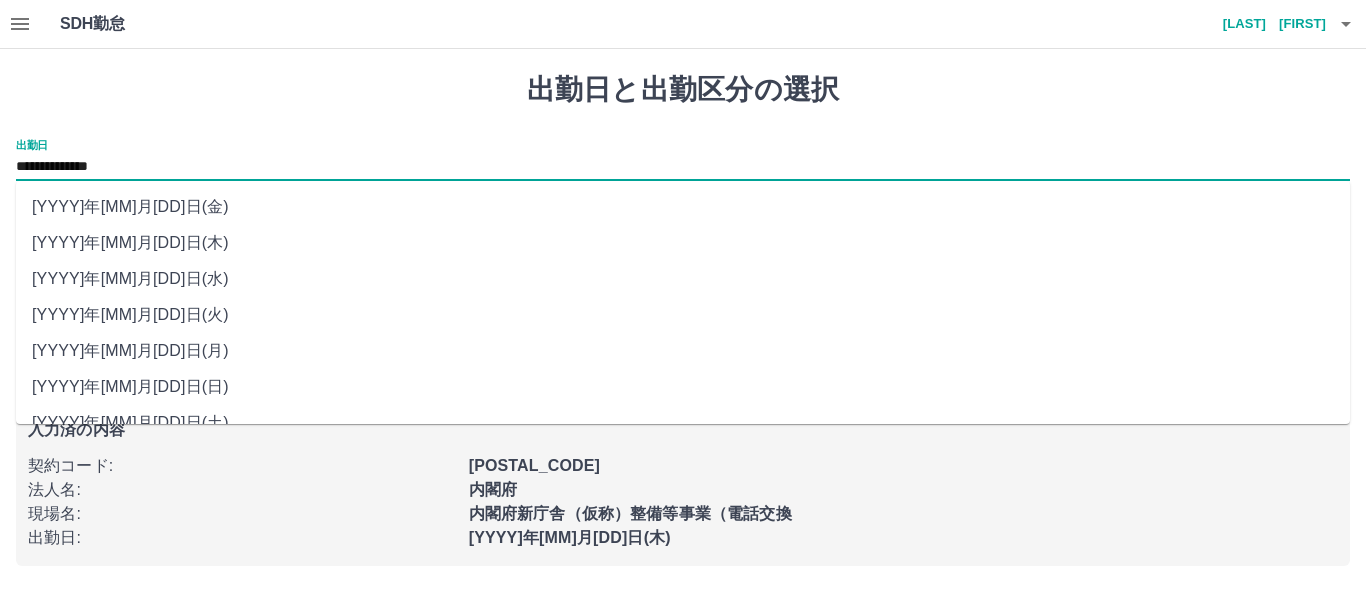 click on "2025年07月09日(水)" at bounding box center [683, 279] 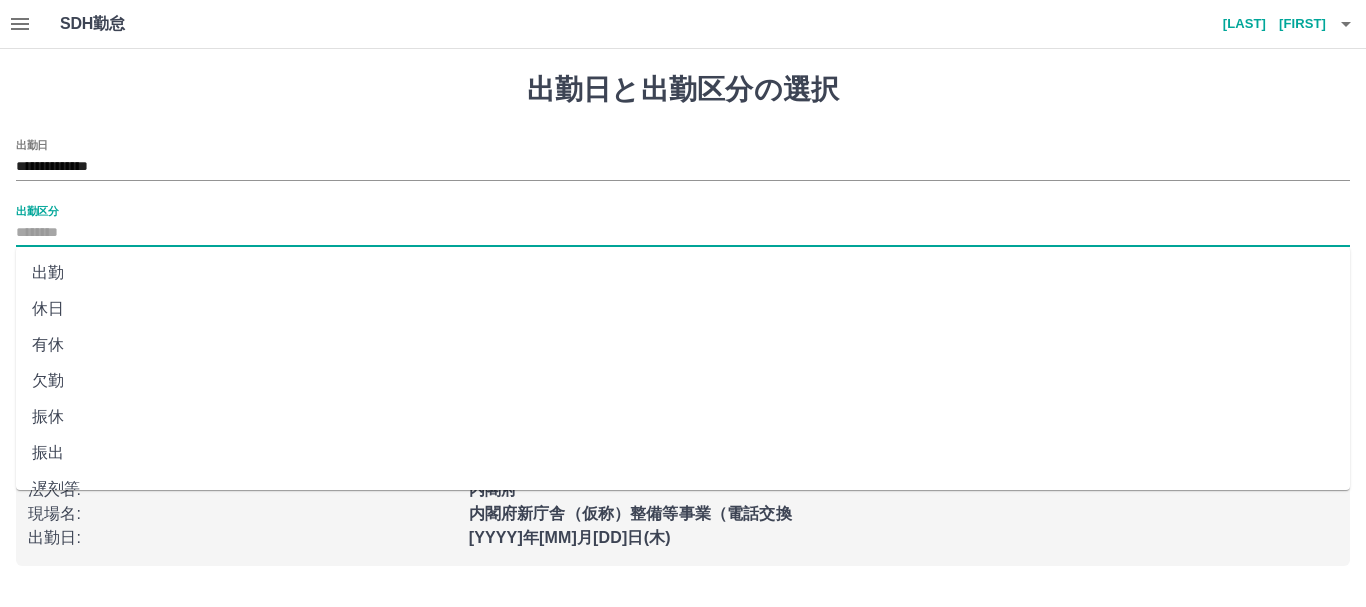 click on "出勤区分" at bounding box center (683, 233) 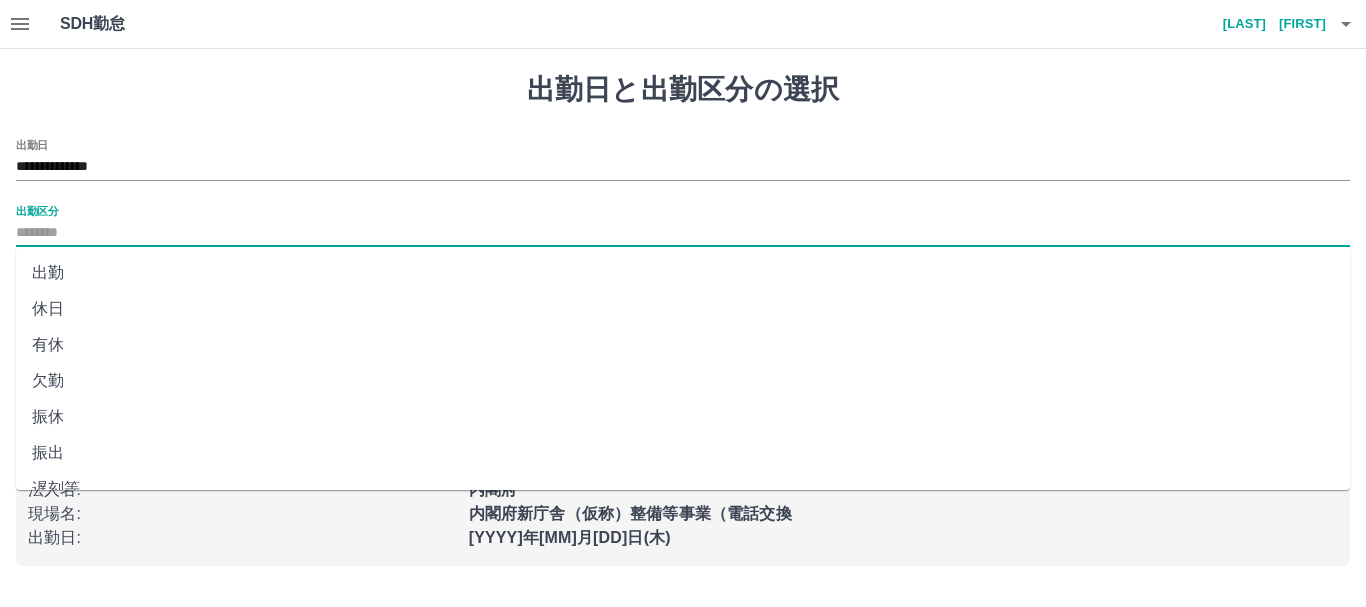 drag, startPoint x: 70, startPoint y: 268, endPoint x: 85, endPoint y: 269, distance: 15.033297 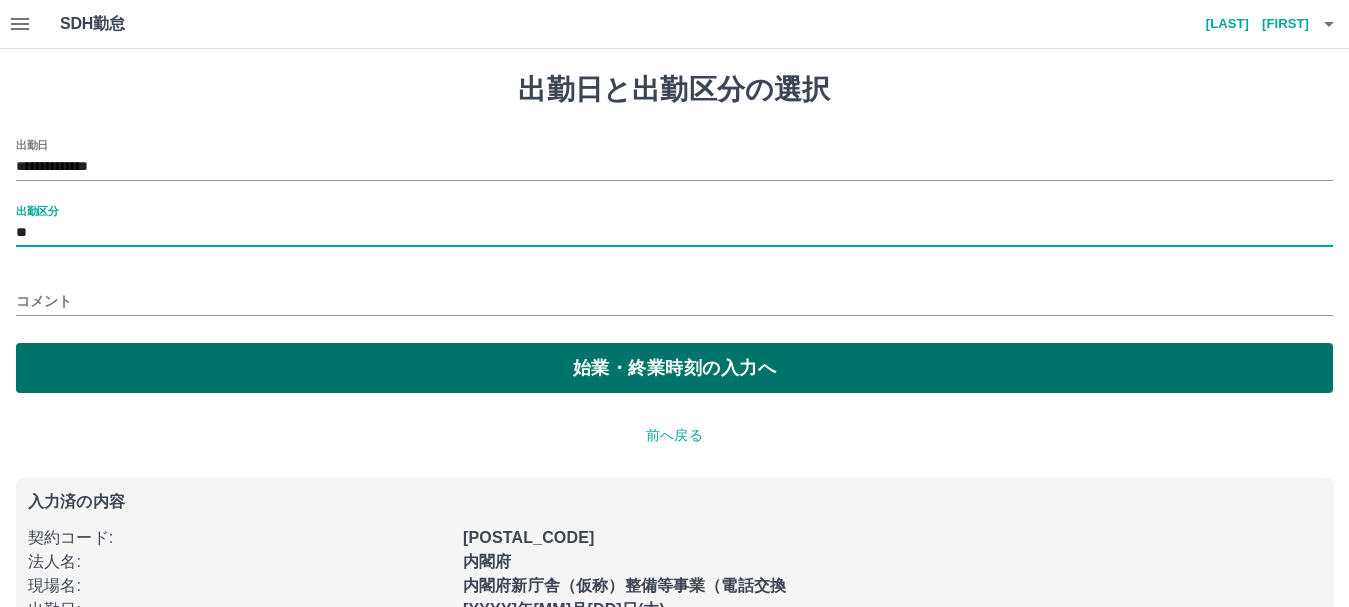 click on "始業・終業時刻の入力へ" at bounding box center [674, 368] 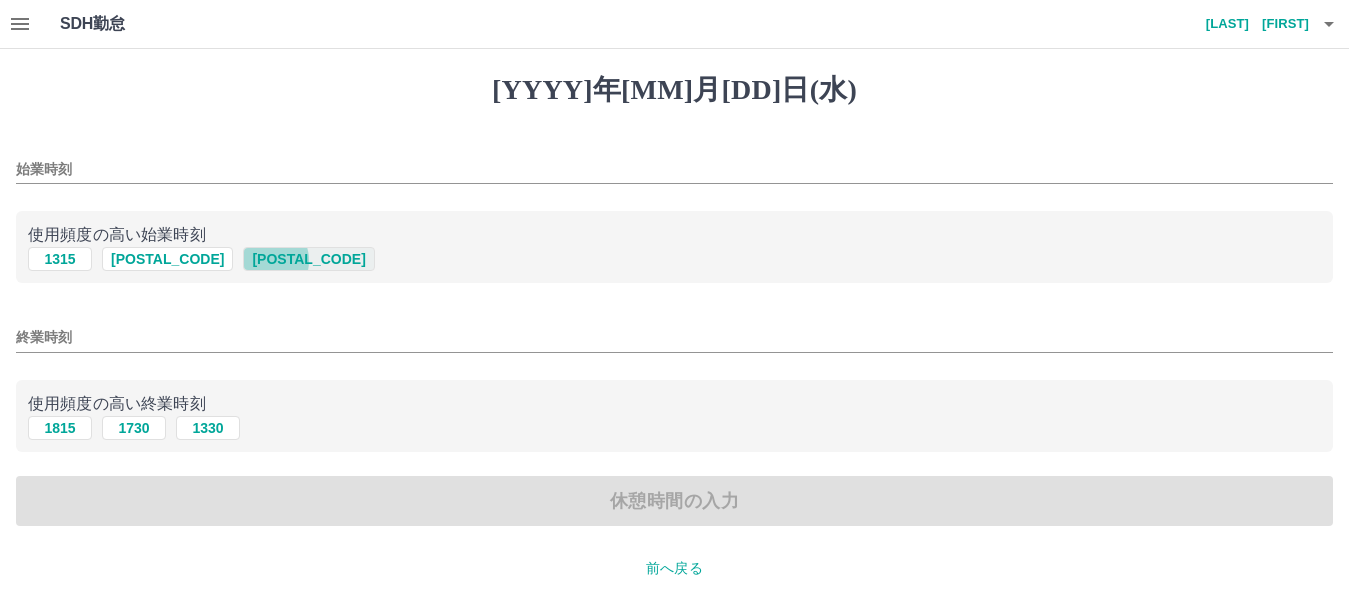 click on "0825" at bounding box center (308, 259) 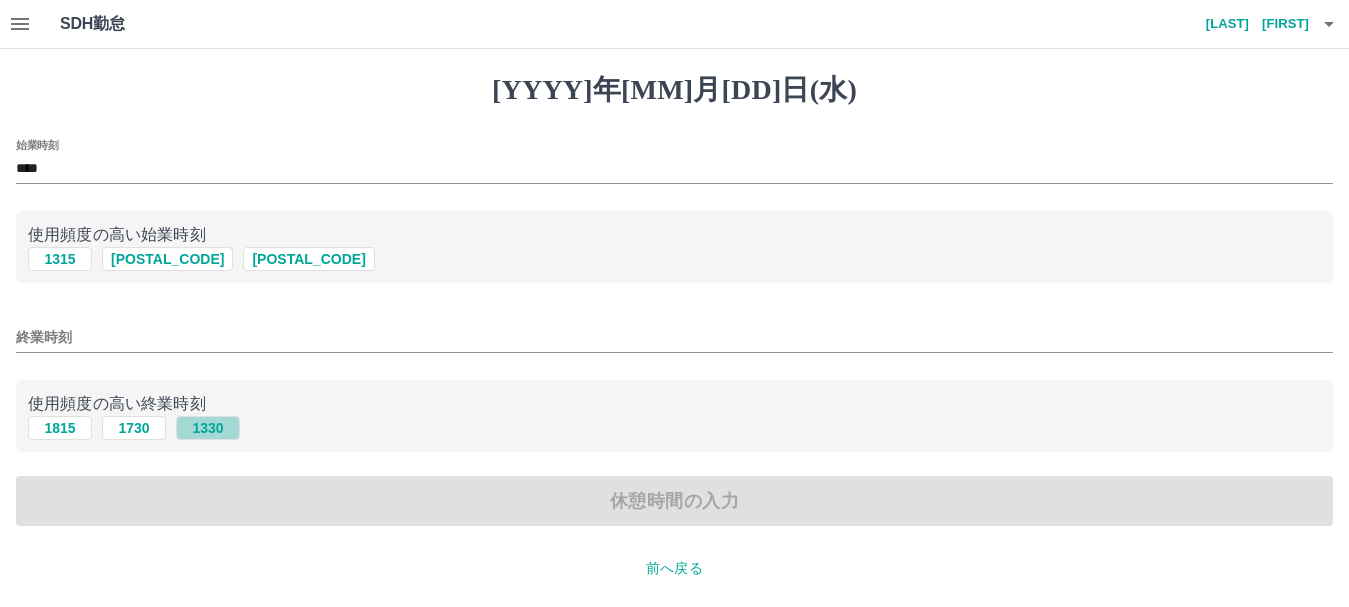 click on "1330" at bounding box center [308, 259] 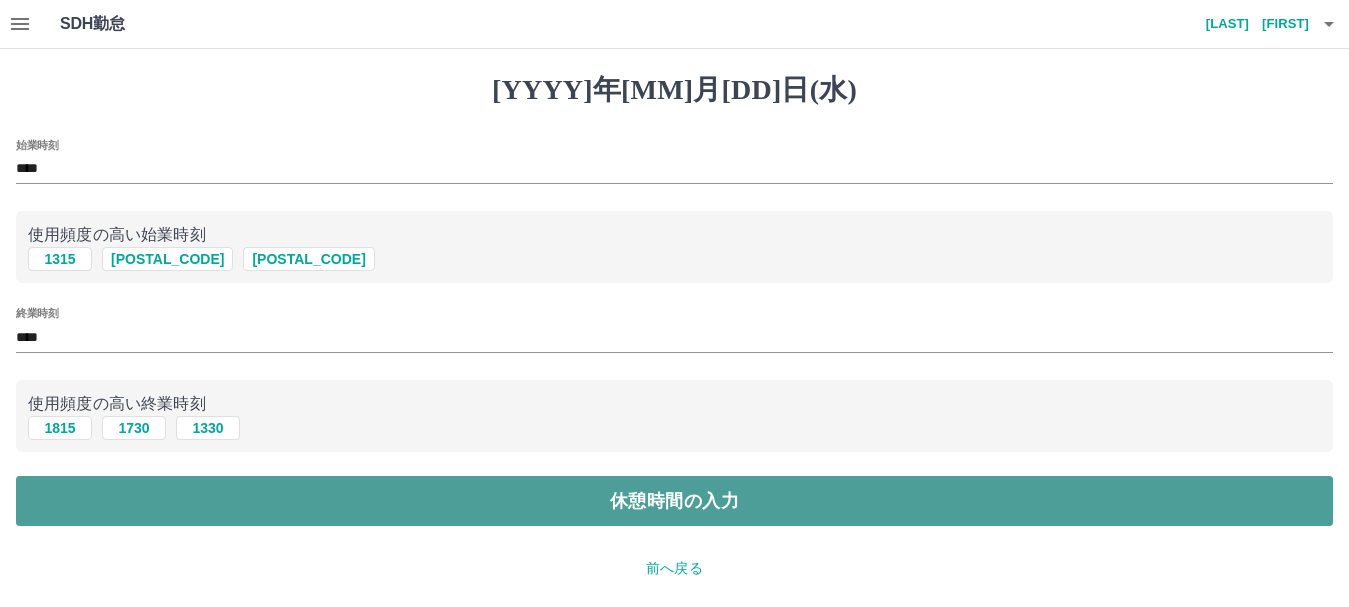 click on "休憩時間の入力" at bounding box center (674, 501) 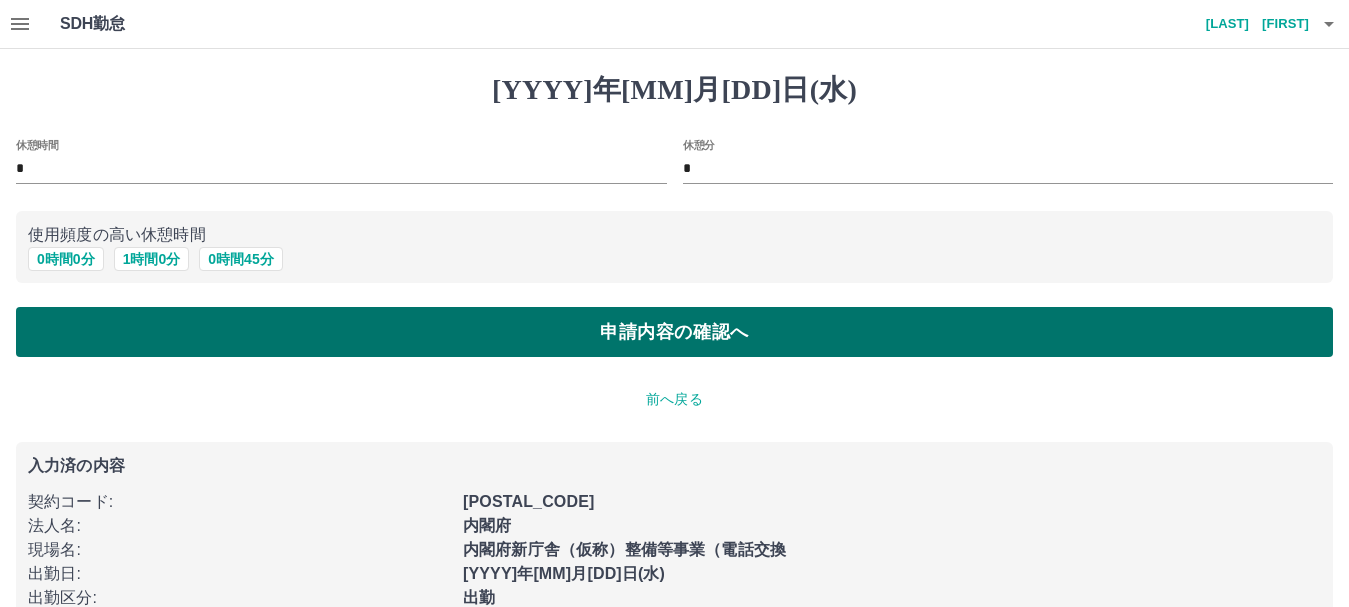 click on "申請内容の確認へ" at bounding box center [674, 332] 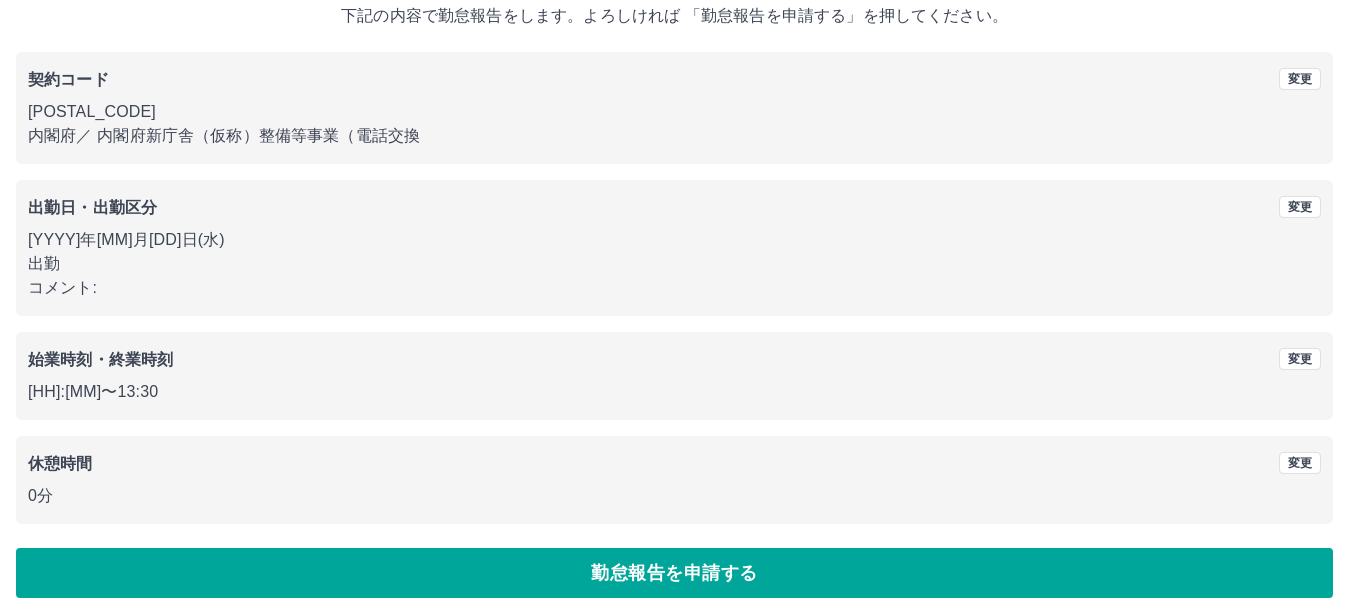scroll, scrollTop: 142, scrollLeft: 0, axis: vertical 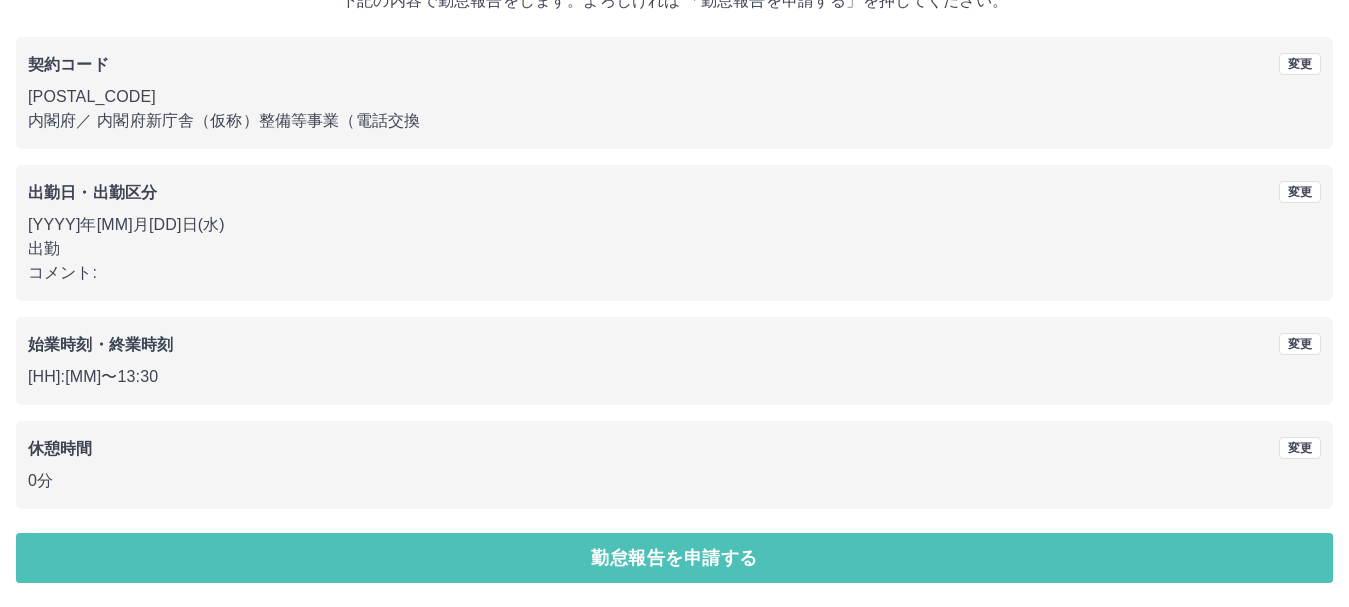 click on "勤怠報告を申請する" at bounding box center (674, 558) 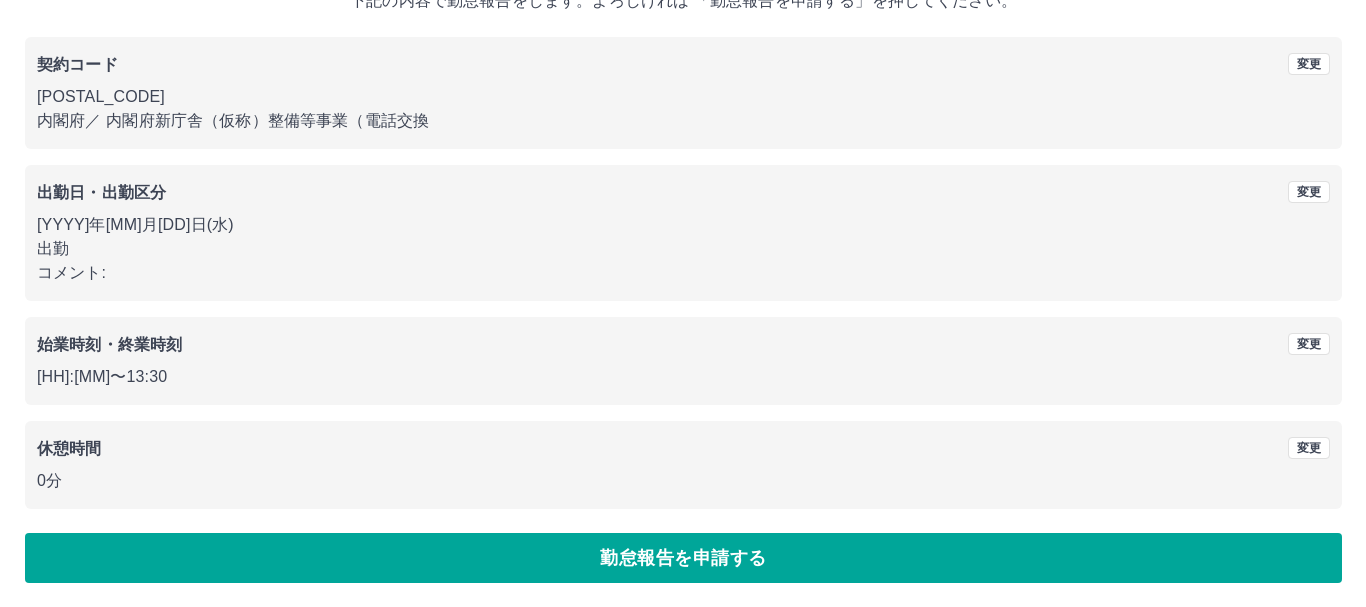 scroll, scrollTop: 0, scrollLeft: 0, axis: both 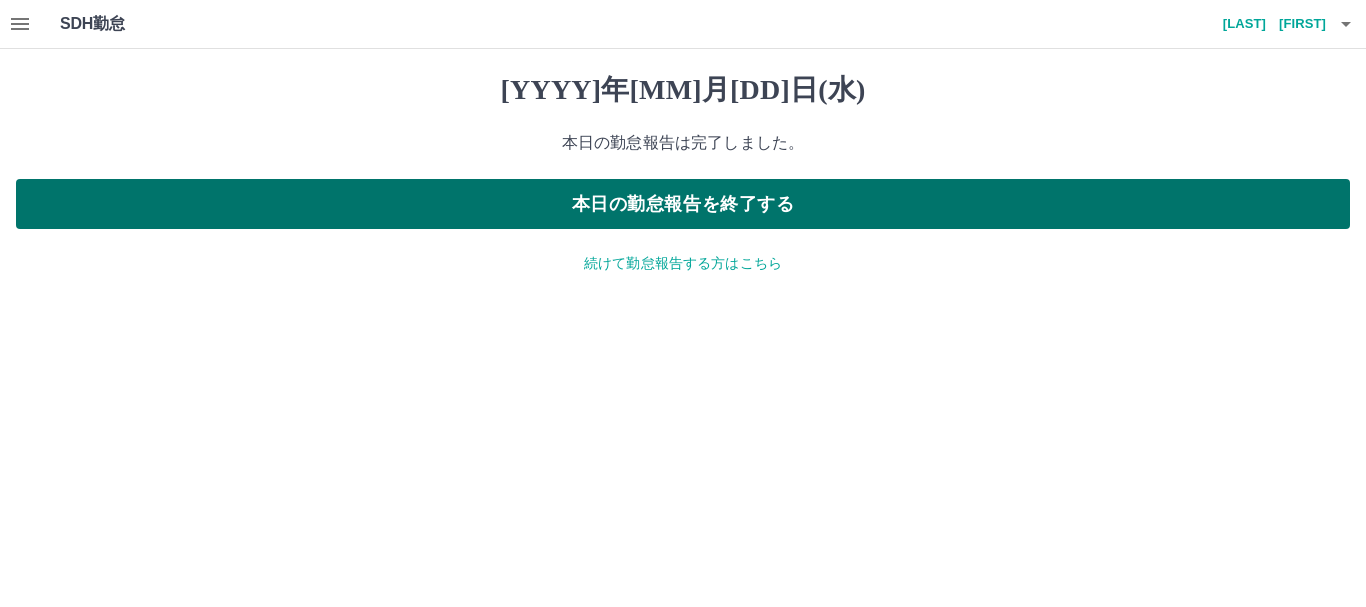 click on "本日の勤怠報告を終了する" at bounding box center [683, 204] 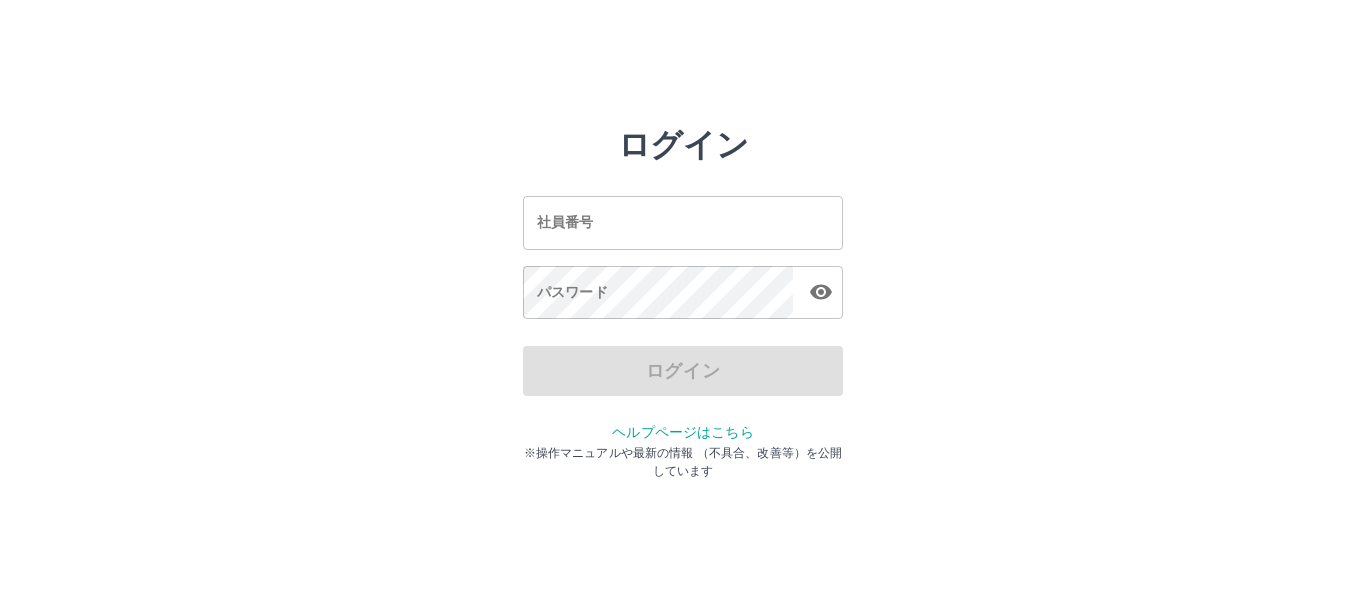 scroll, scrollTop: 0, scrollLeft: 0, axis: both 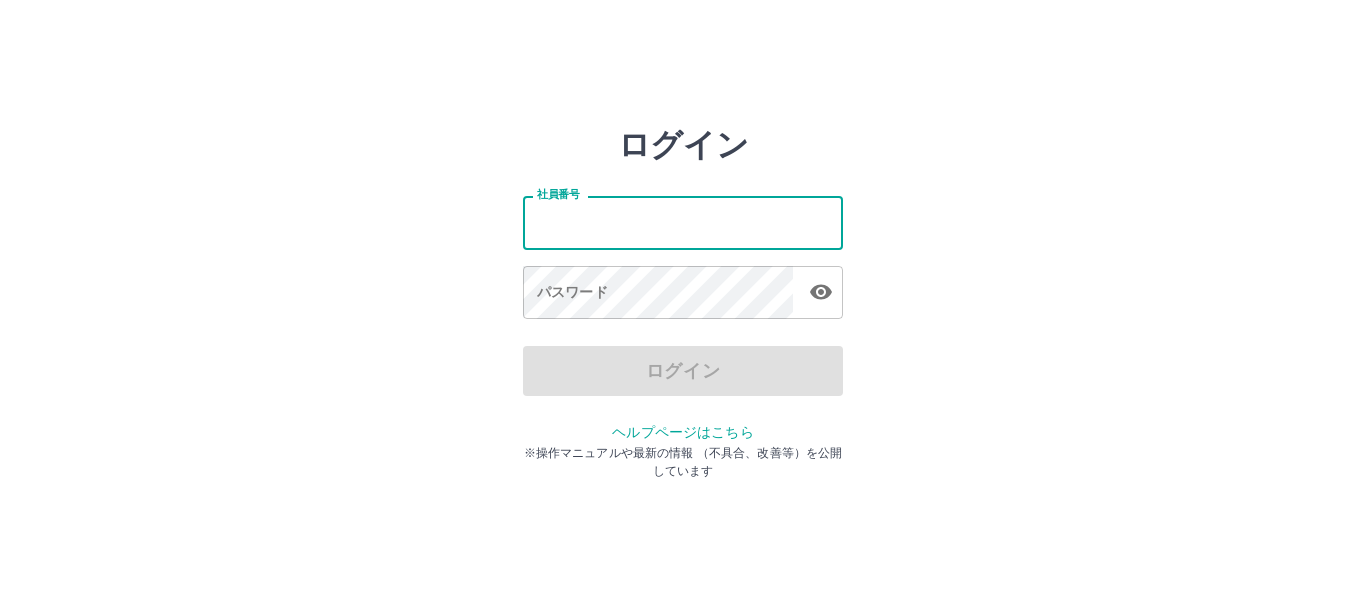 click on "社員番号" at bounding box center (683, 222) 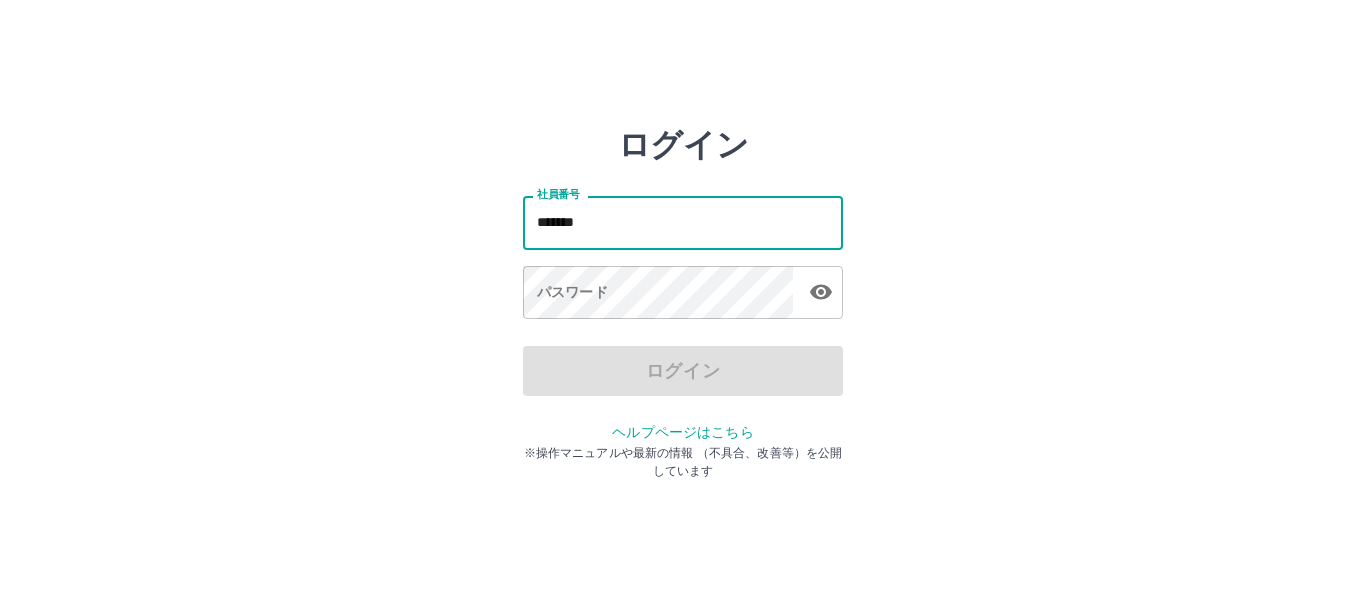 type on "*******" 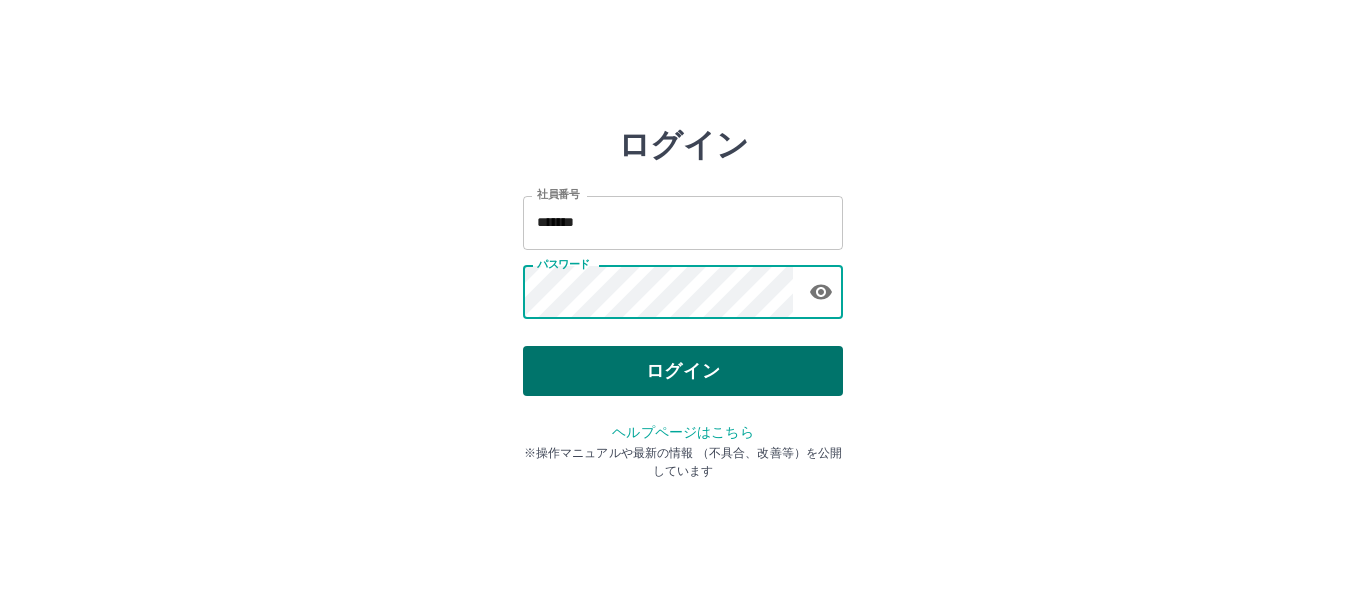 click on "ログイン" at bounding box center [683, 371] 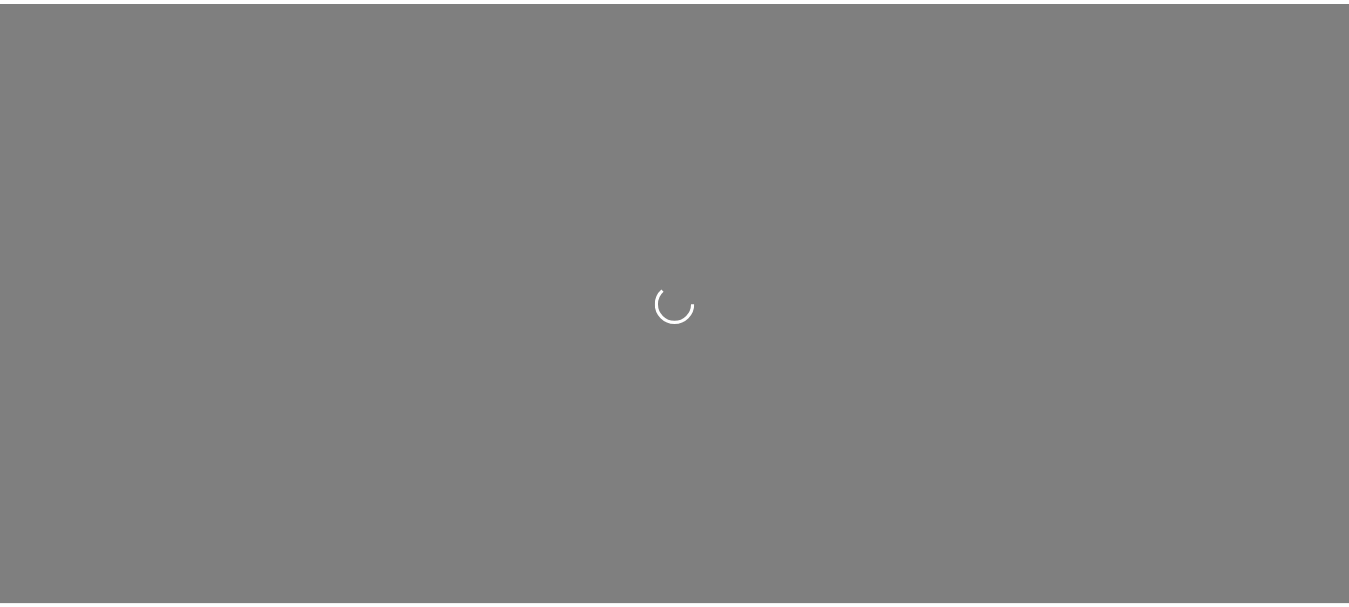 scroll, scrollTop: 0, scrollLeft: 0, axis: both 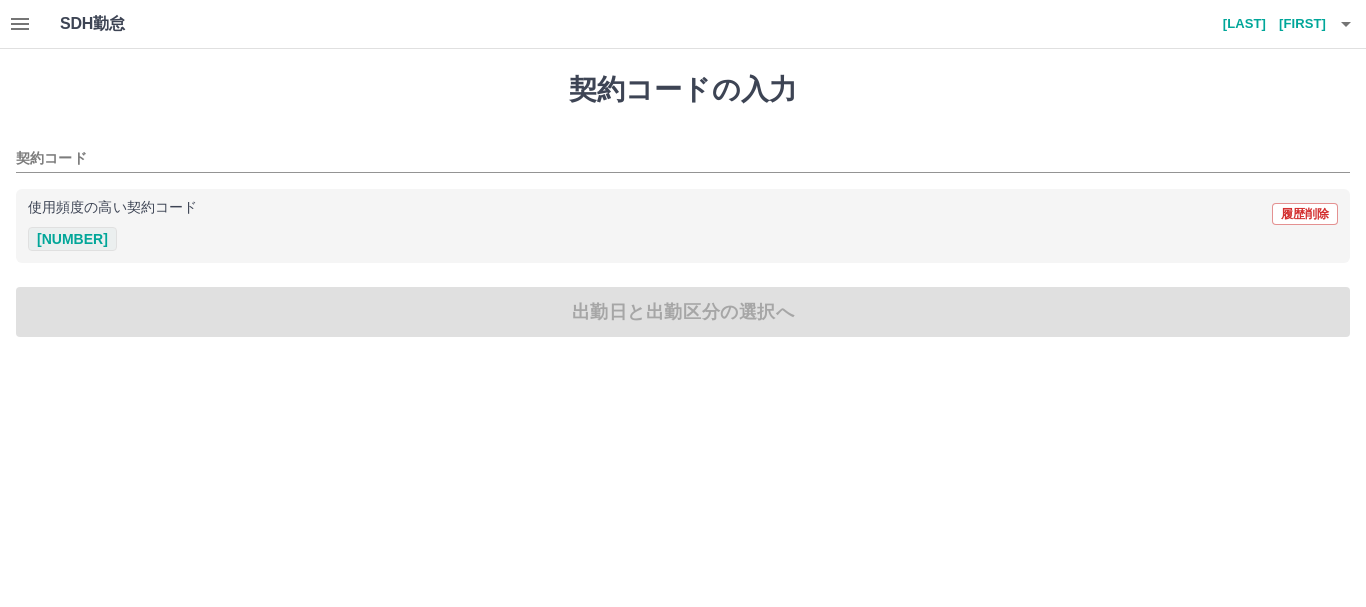 click on "[NUMBER]" at bounding box center (72, 239) 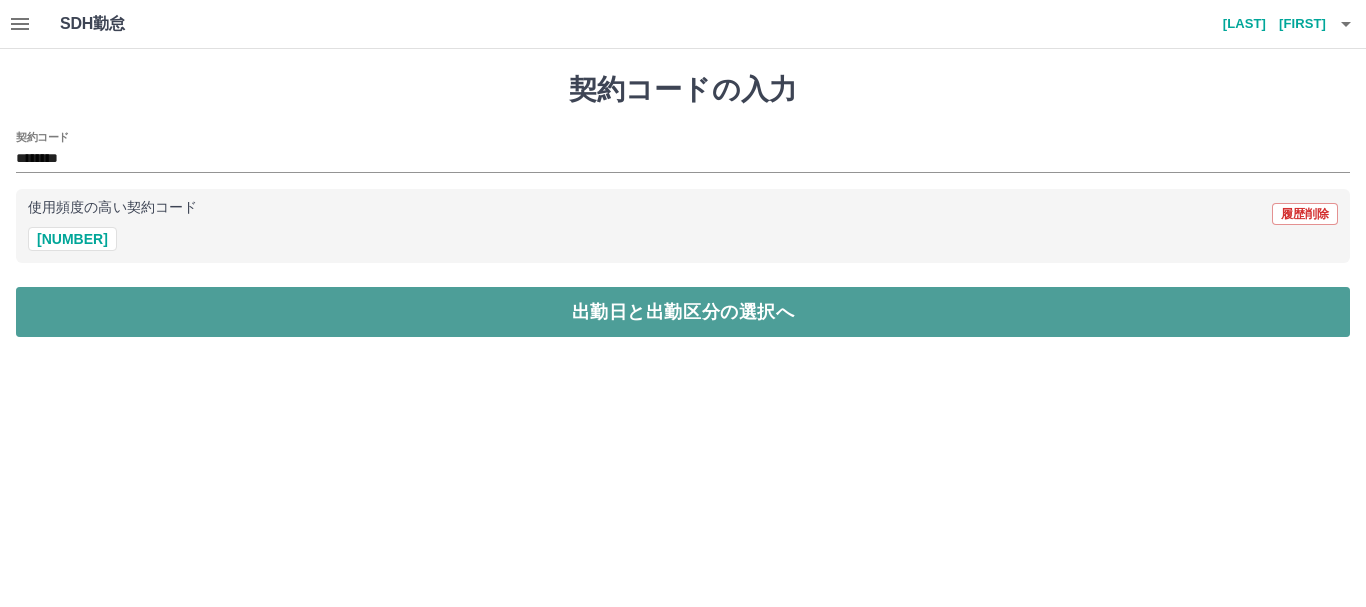 click on "出勤日と出勤区分の選択へ" at bounding box center (683, 312) 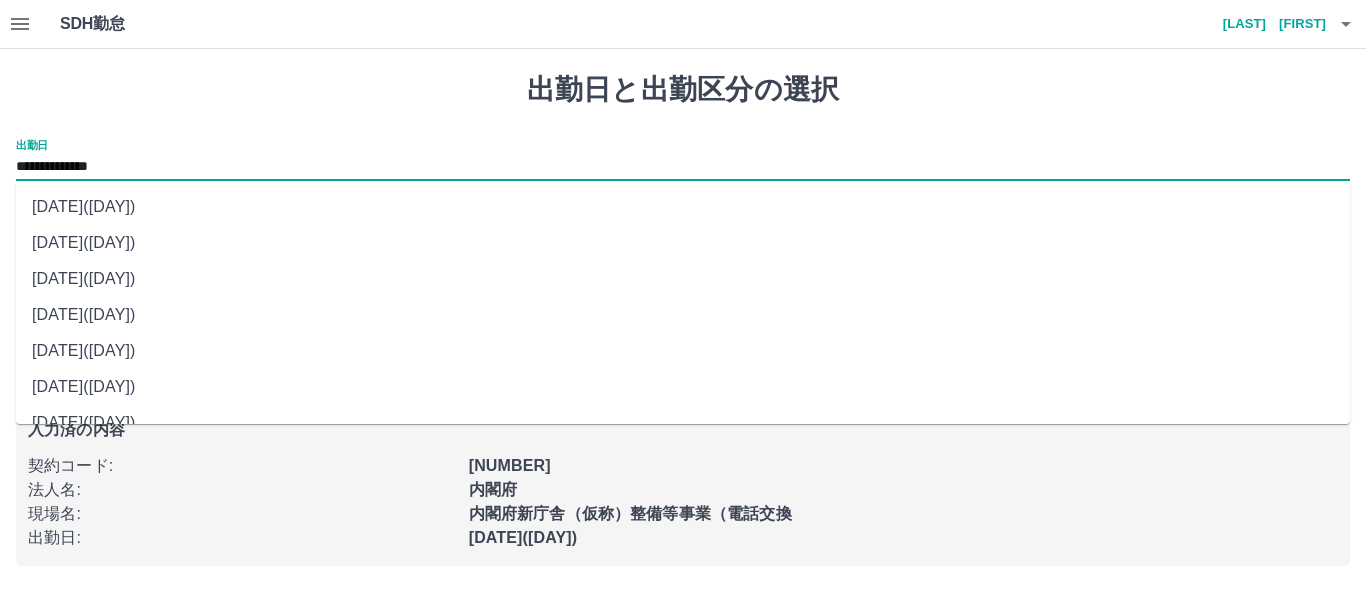 click on "**********" at bounding box center (683, 167) 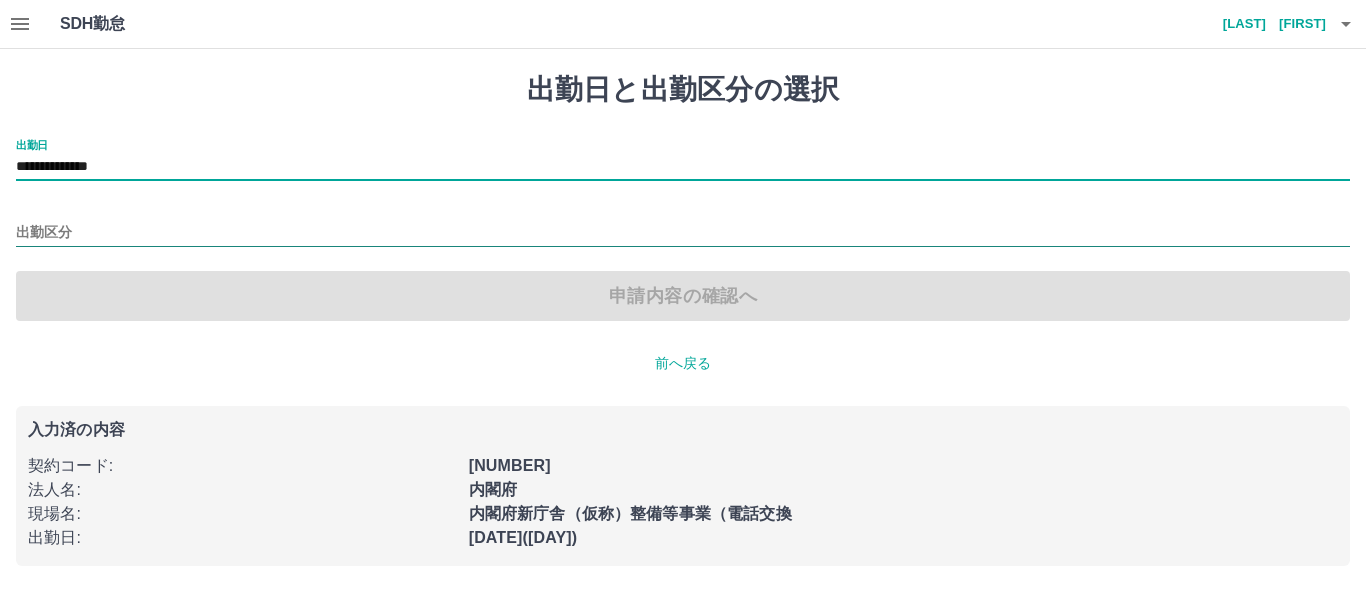 click on "出勤区分" at bounding box center [683, 233] 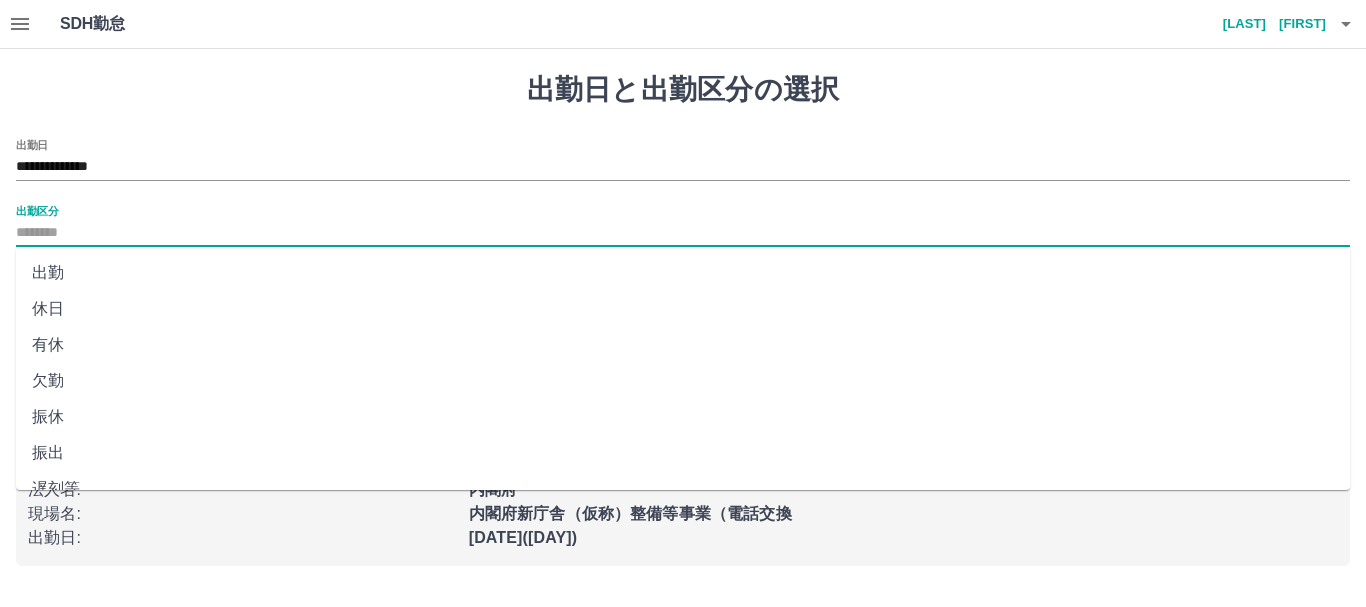 click on "出勤" at bounding box center [683, 273] 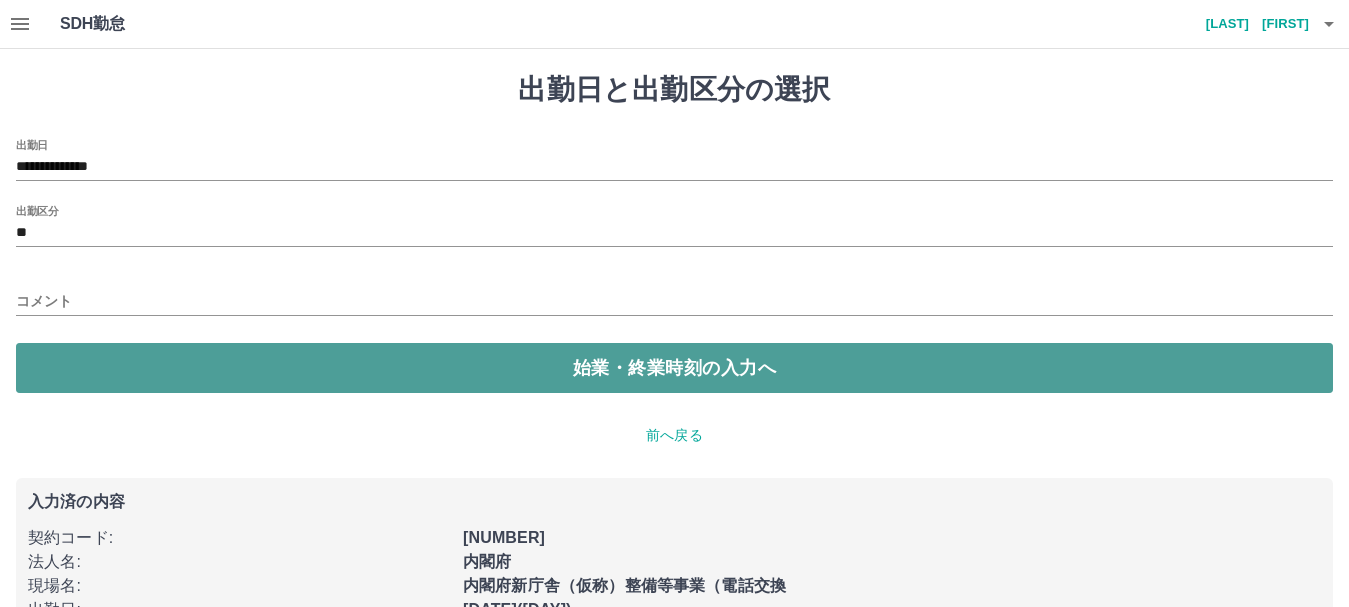 click on "始業・終業時刻の入力へ" at bounding box center (674, 368) 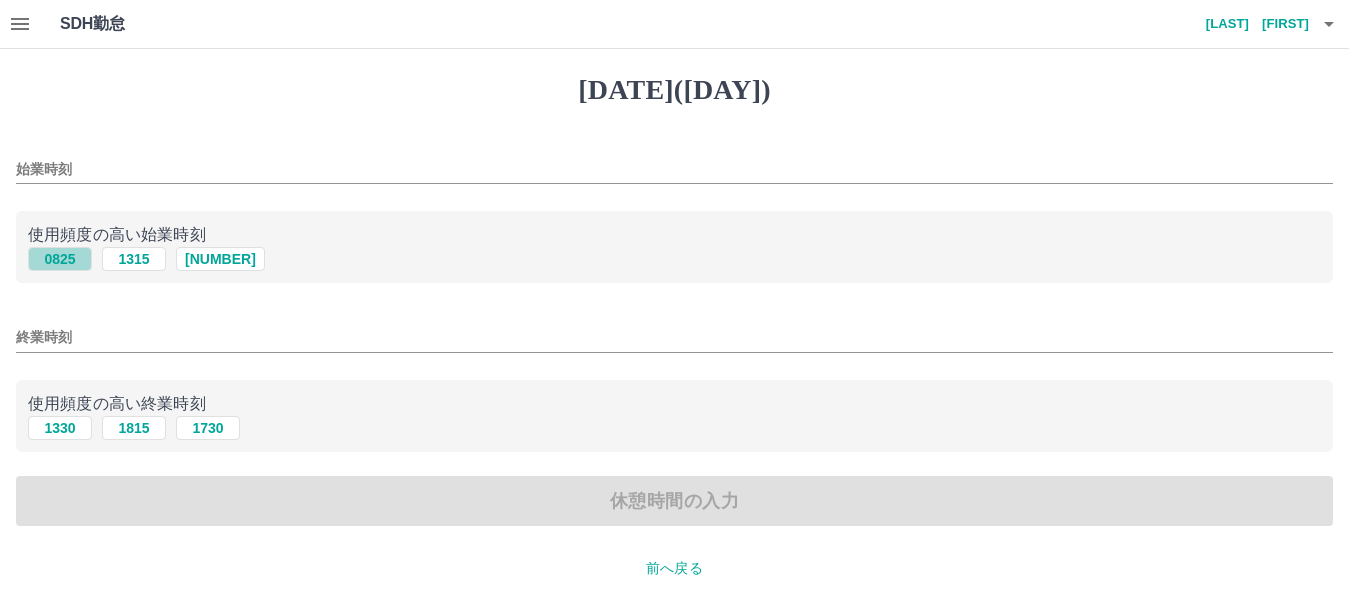 click on "0825" at bounding box center (60, 259) 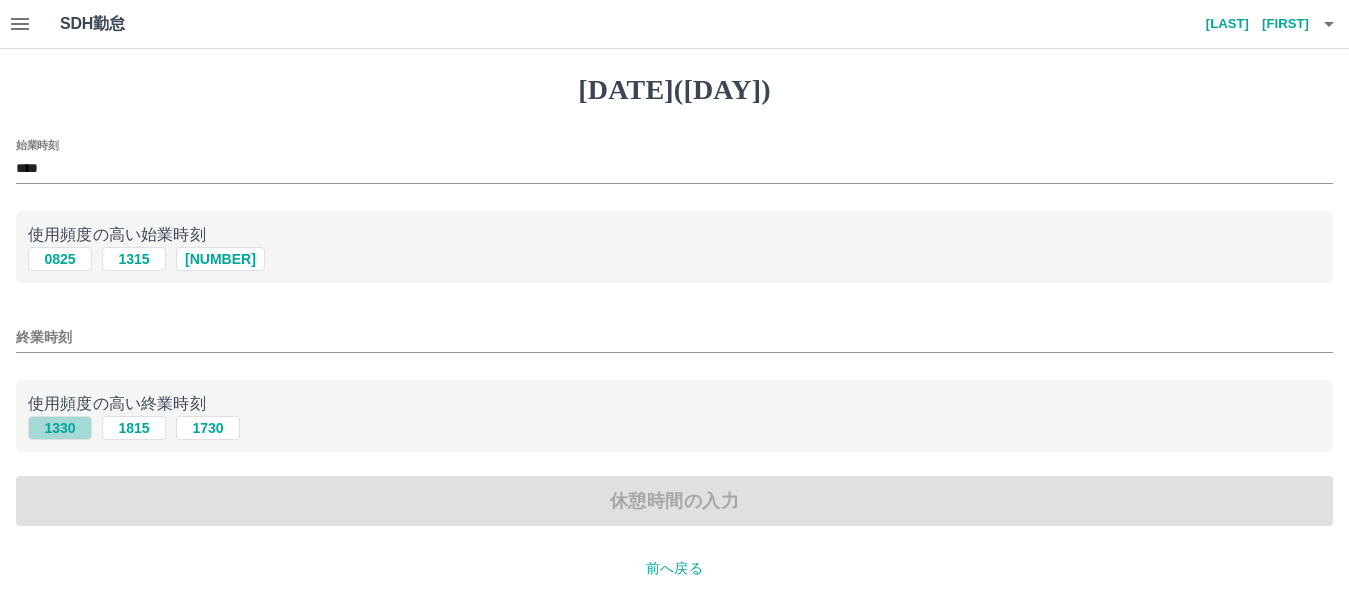 click on "1330" at bounding box center (60, 259) 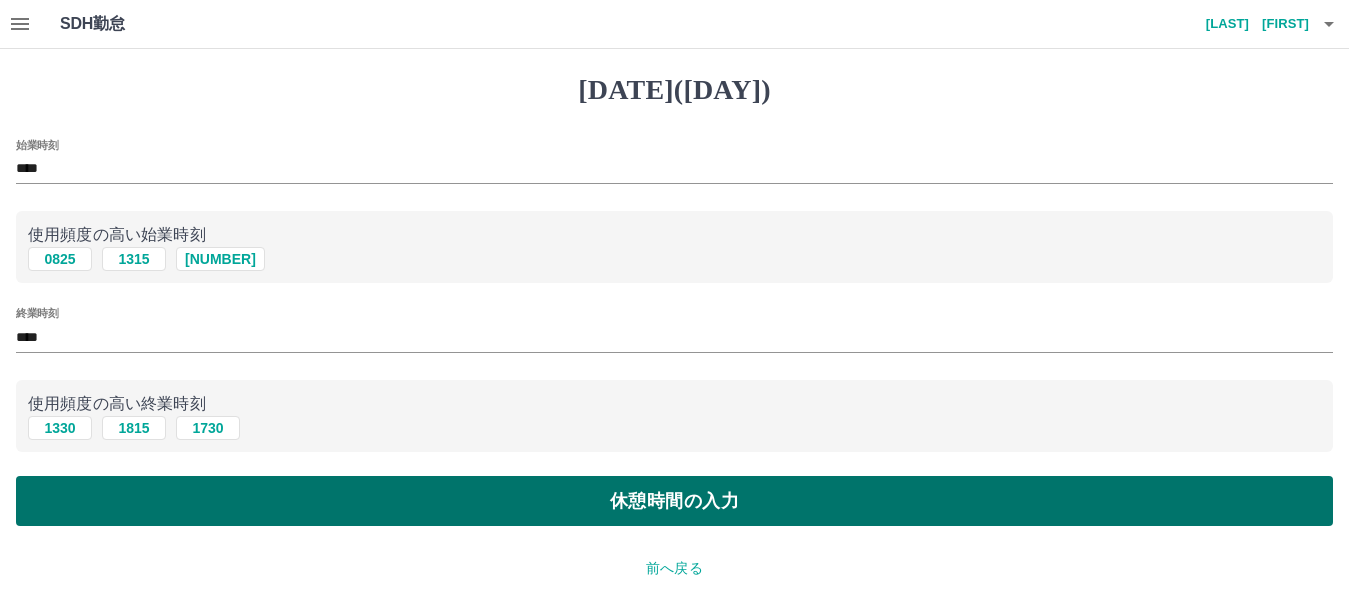 click on "休憩時間の入力" at bounding box center [674, 501] 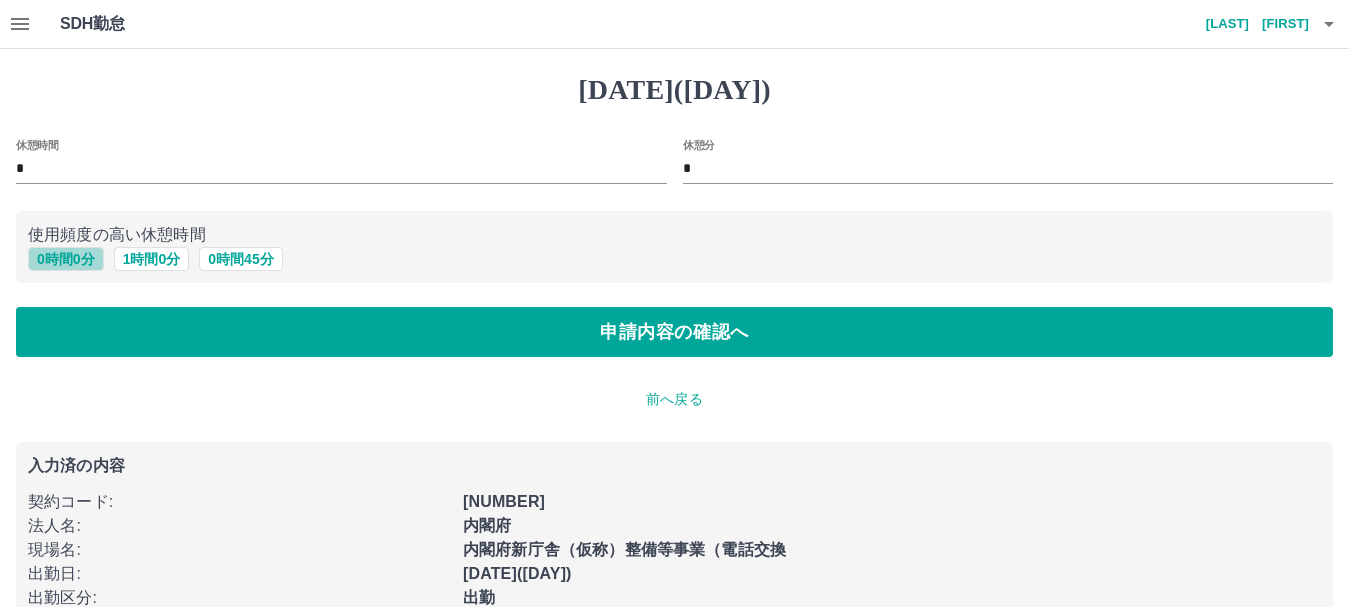click on "0 時間 0 分" at bounding box center (66, 259) 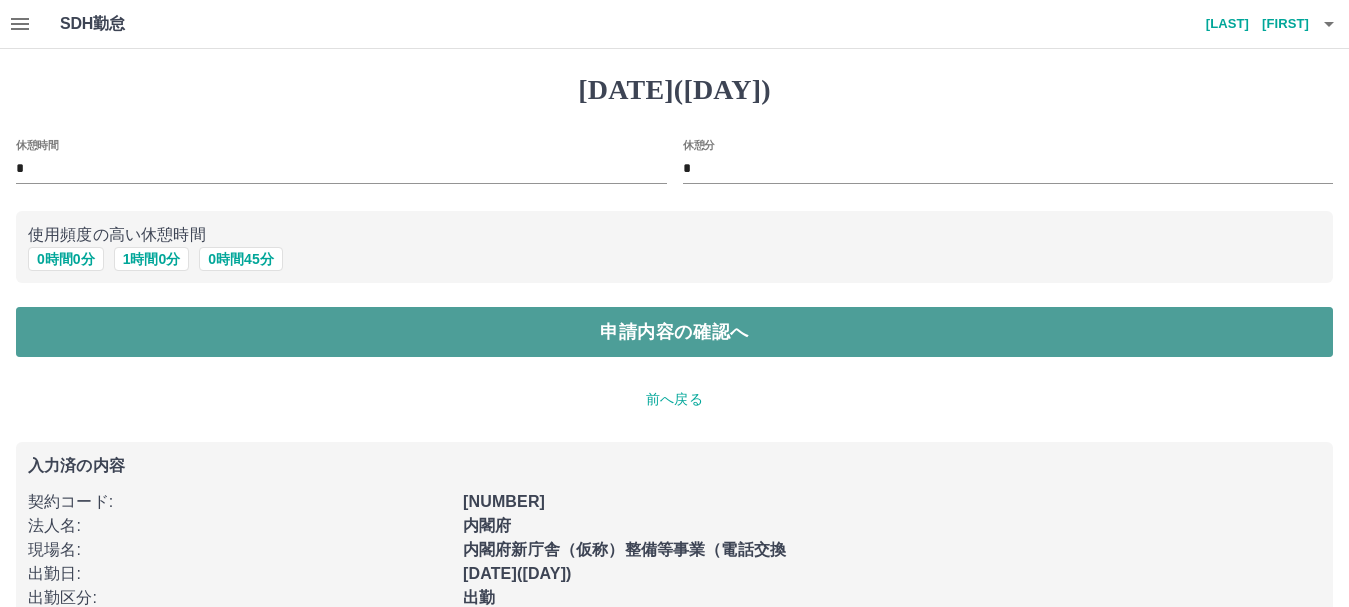 click on "申請内容の確認へ" at bounding box center (674, 332) 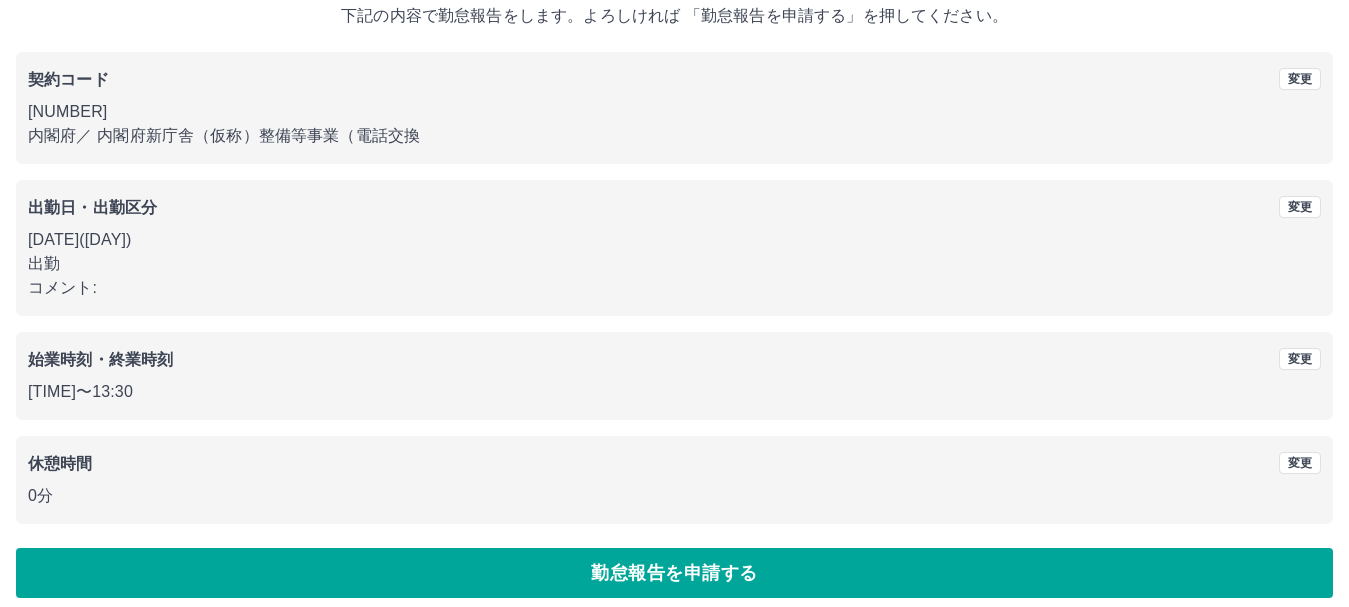 scroll, scrollTop: 142, scrollLeft: 0, axis: vertical 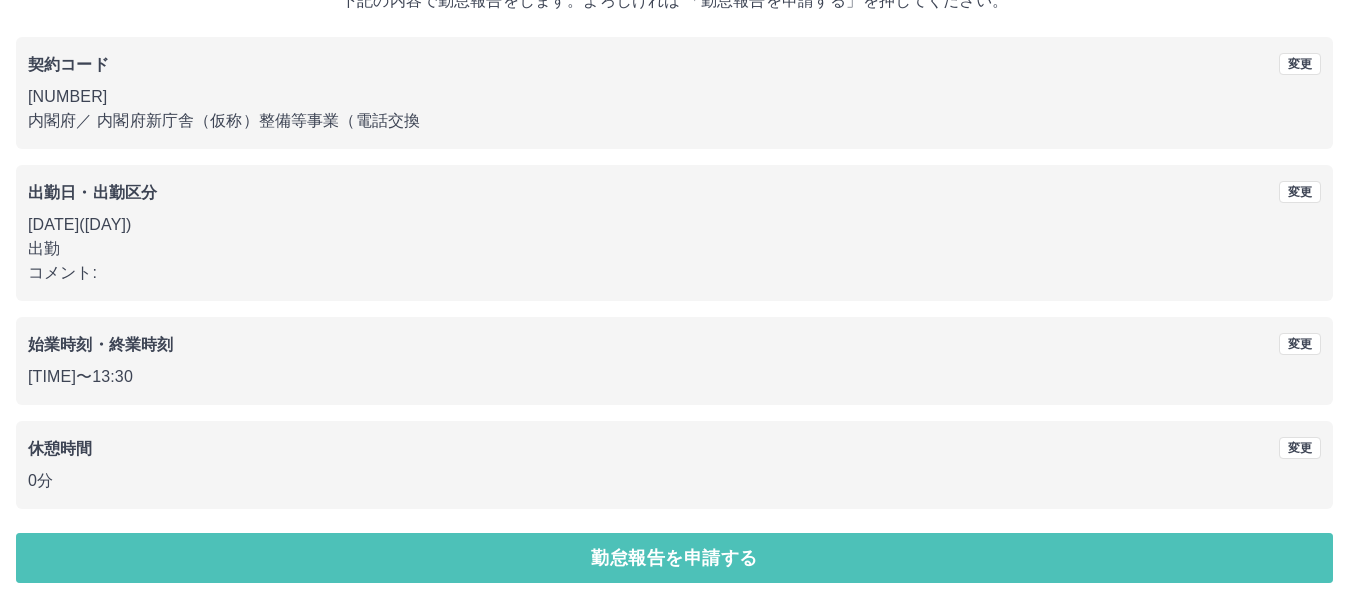 click on "勤怠報告を申請する" at bounding box center (674, 558) 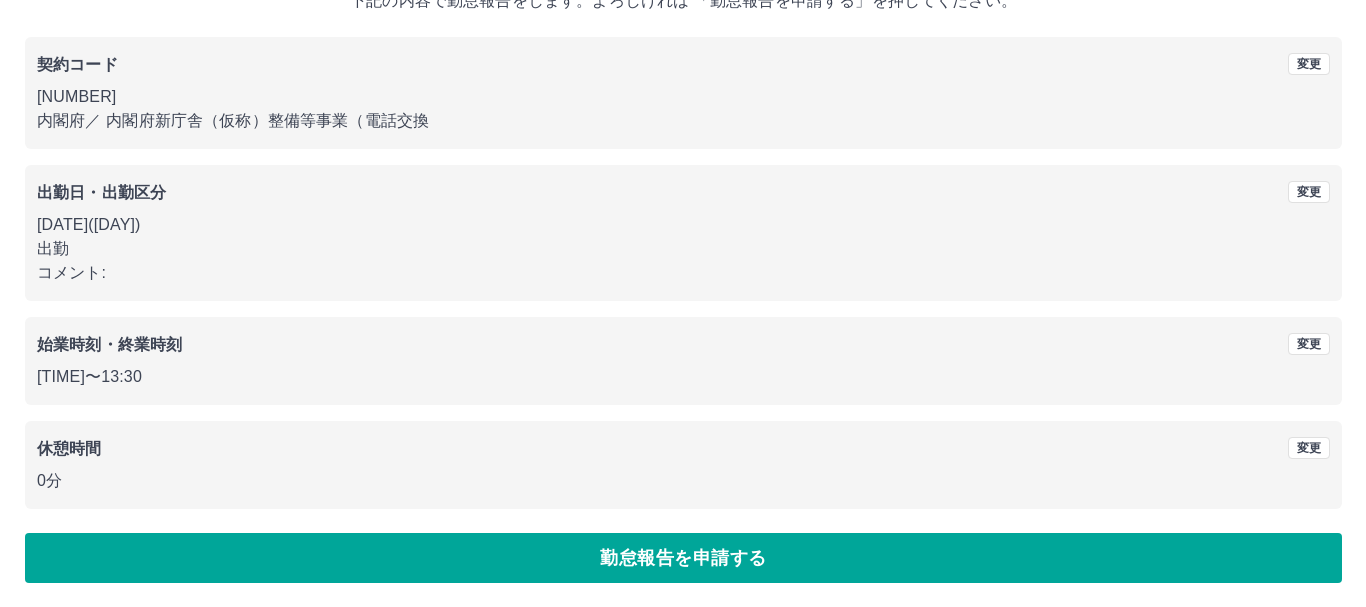scroll, scrollTop: 0, scrollLeft: 0, axis: both 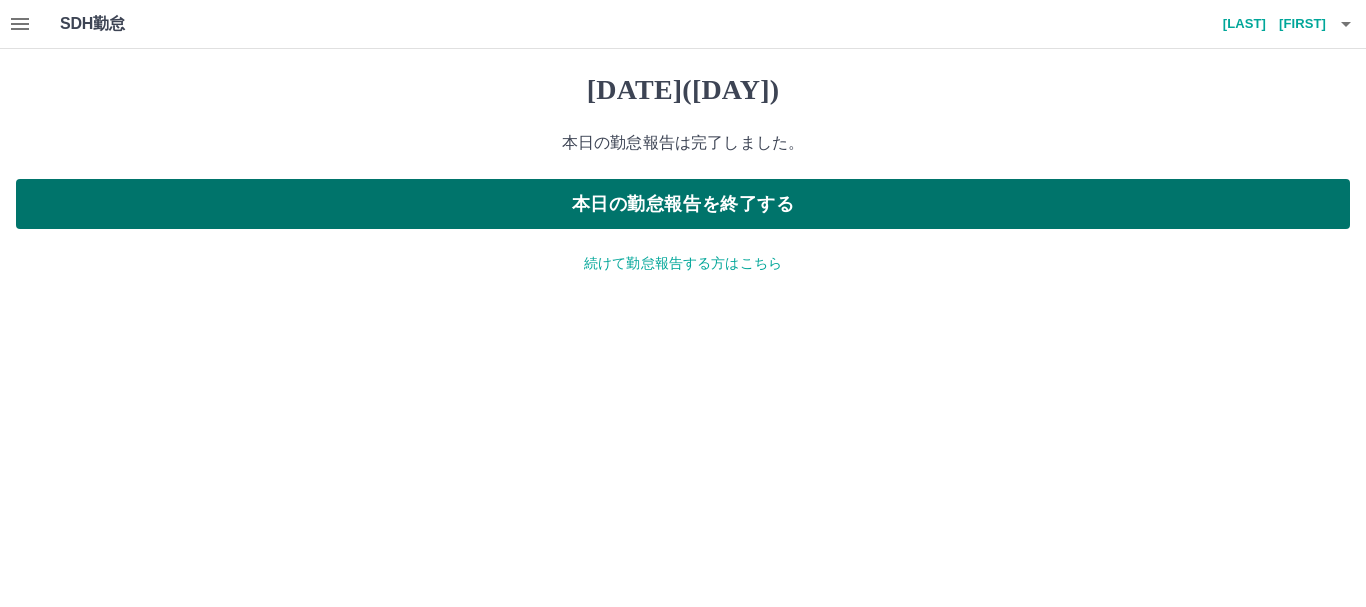 click on "本日の勤怠報告を終了する" at bounding box center [683, 204] 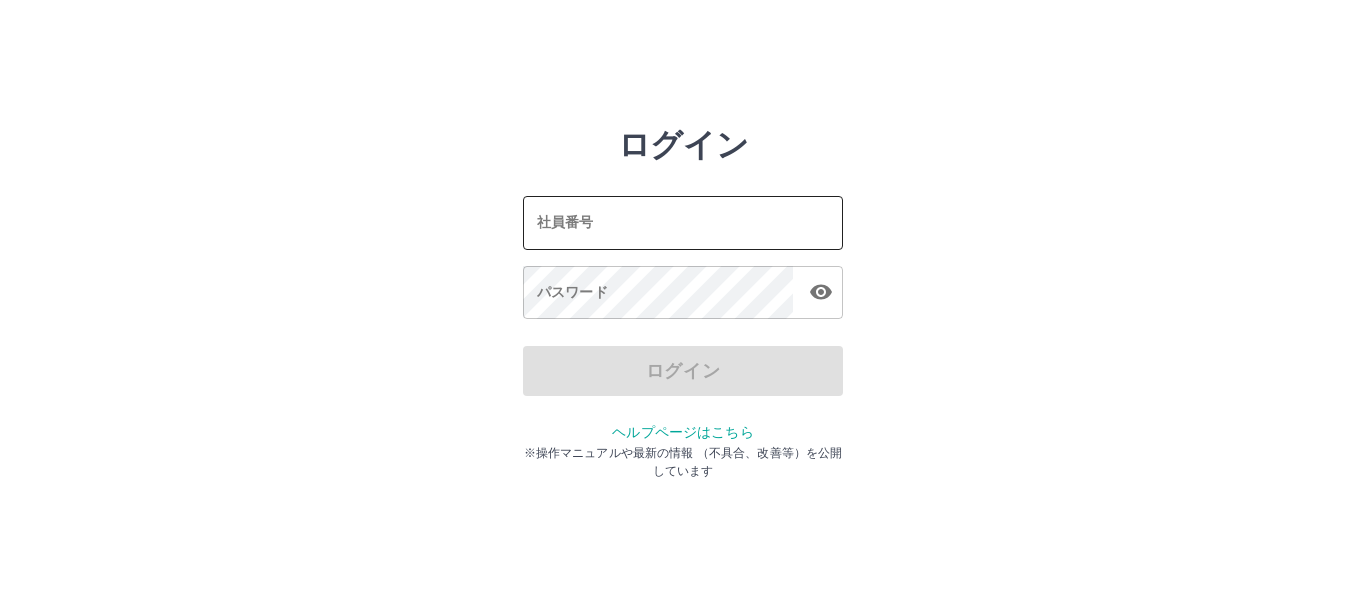 scroll, scrollTop: 0, scrollLeft: 0, axis: both 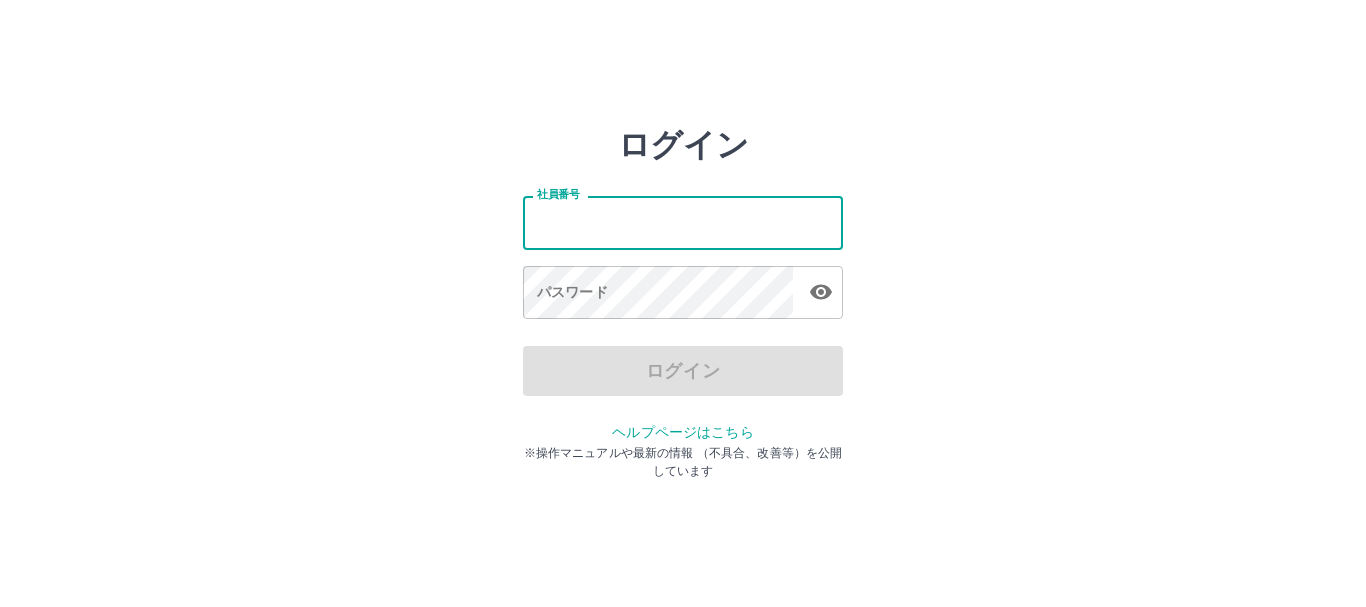 click on "社員番号" at bounding box center [683, 222] 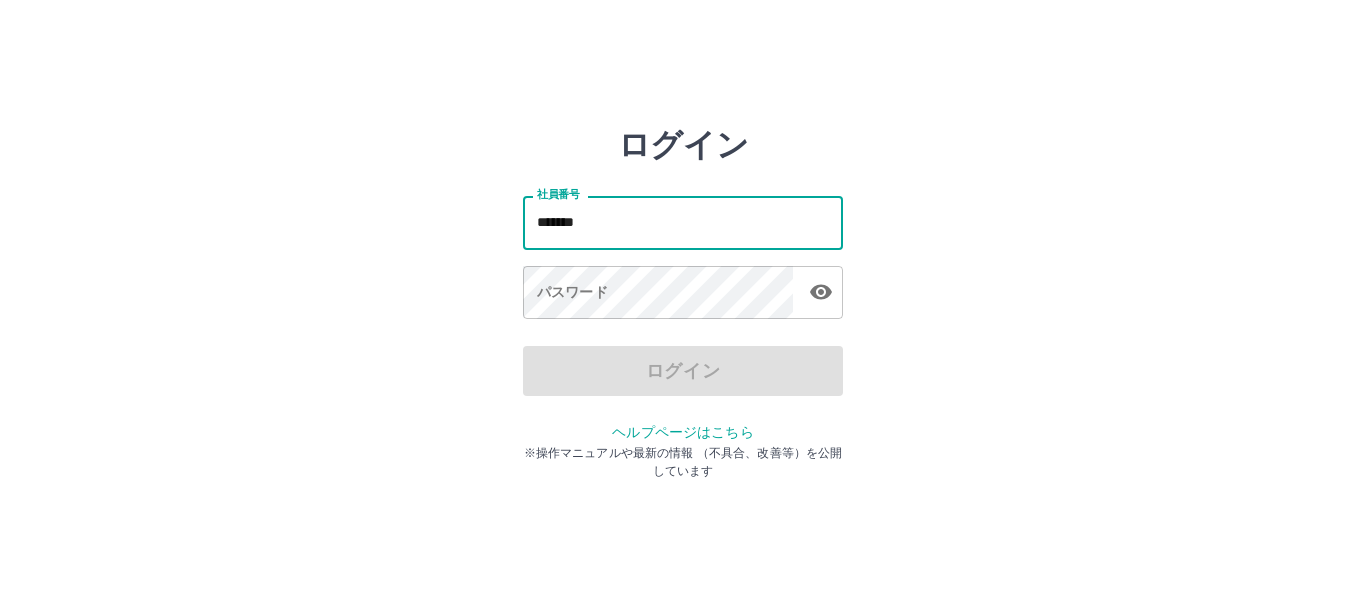 type on "*******" 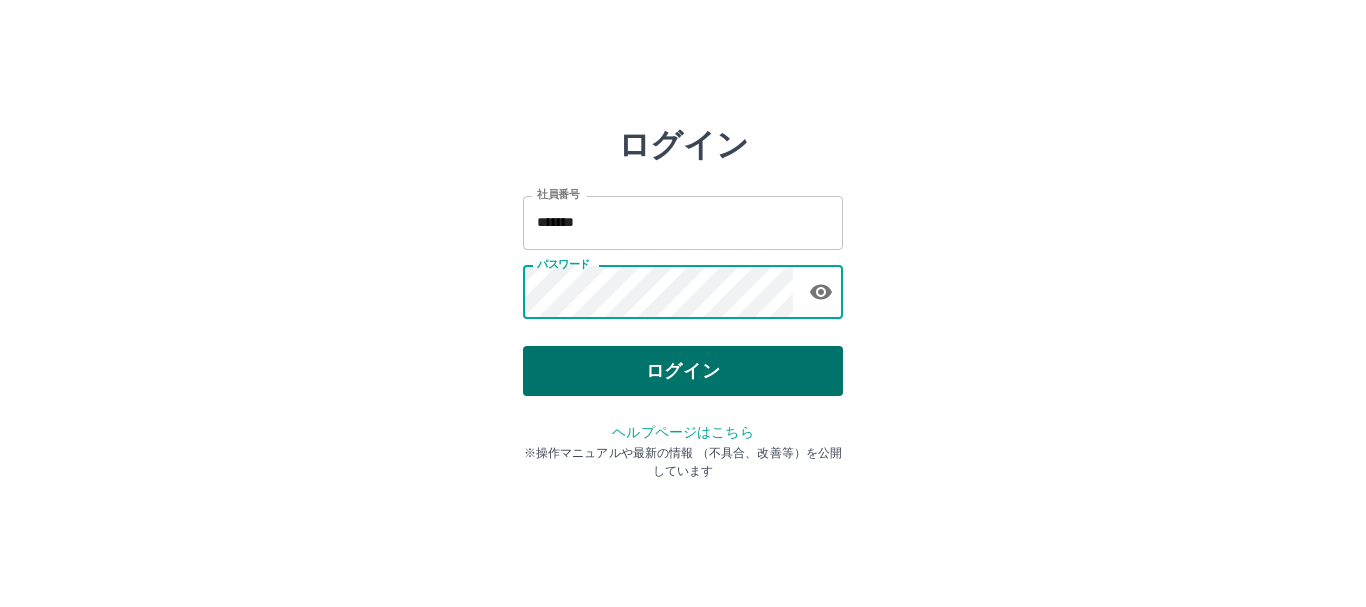 click on "ログイン" at bounding box center (683, 371) 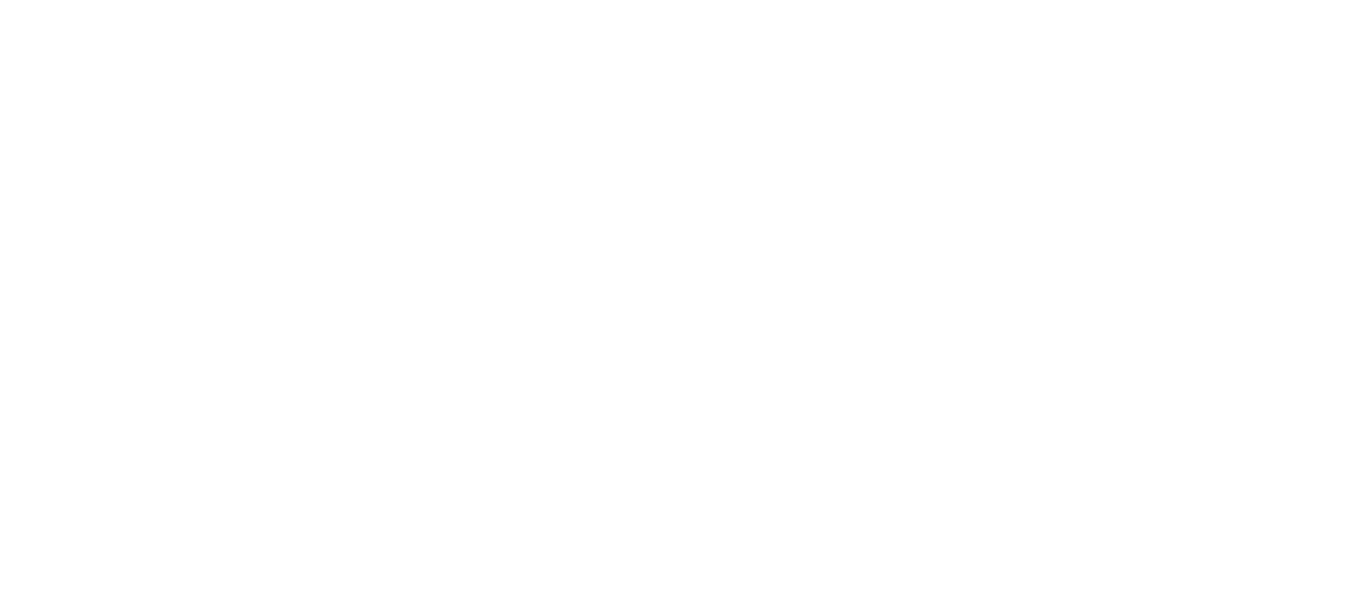 scroll, scrollTop: 0, scrollLeft: 0, axis: both 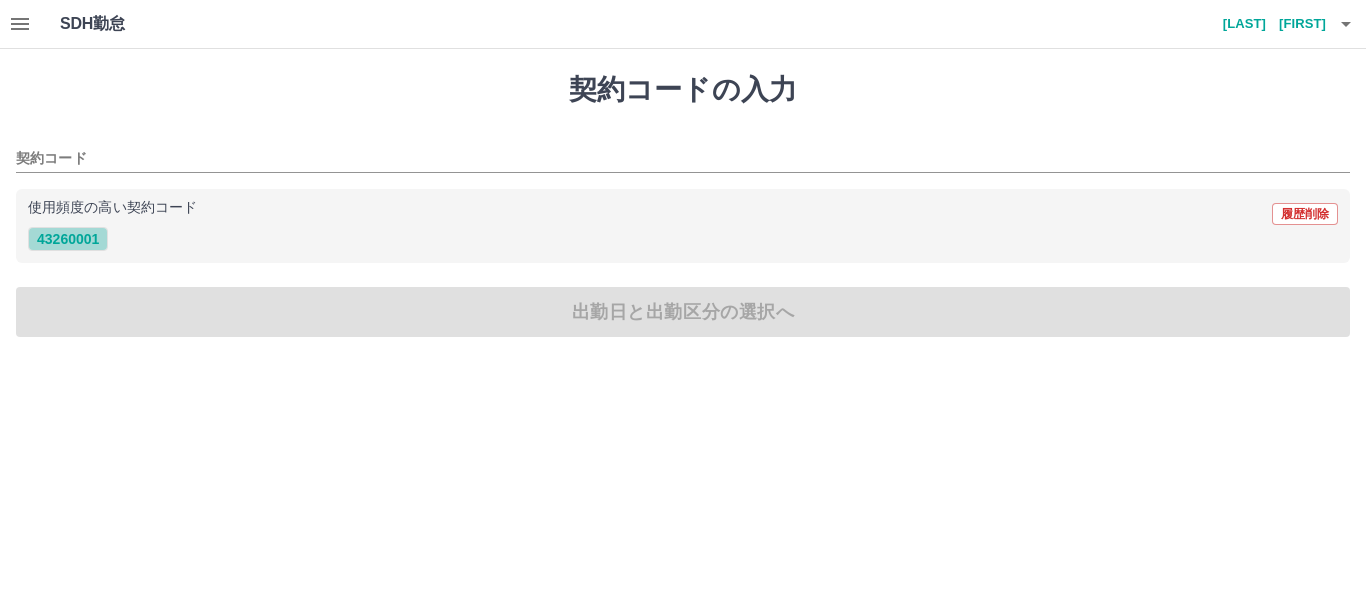 click on "43260001" at bounding box center [68, 239] 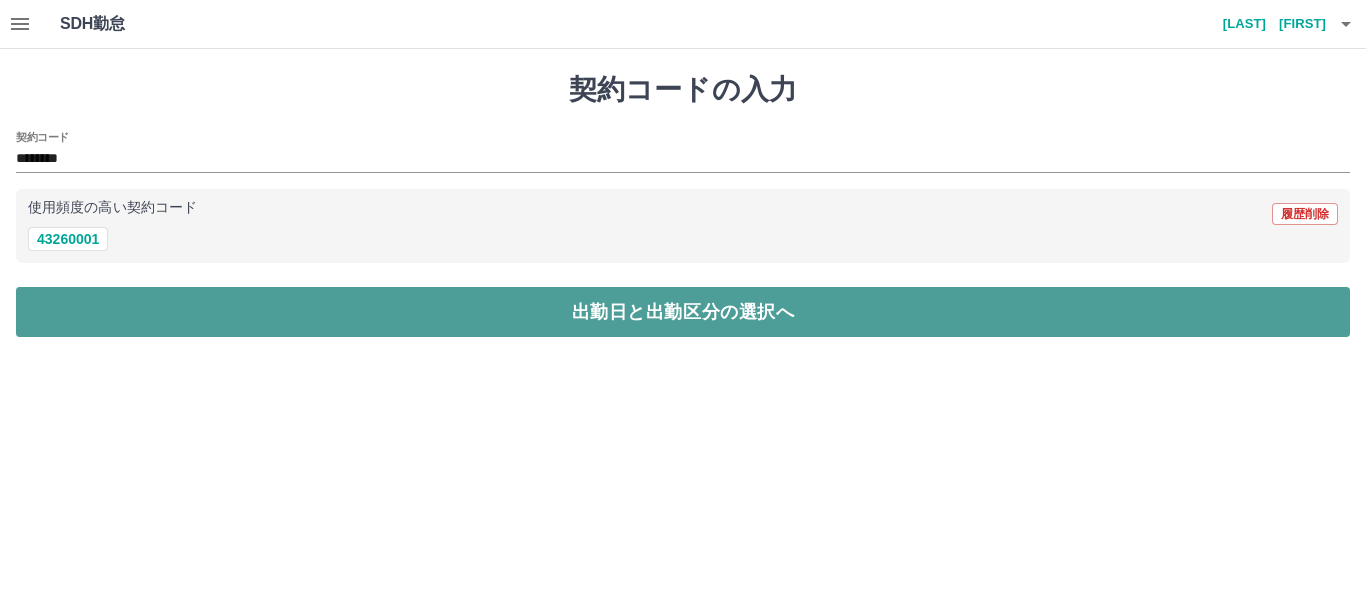click on "出勤日と出勤区分の選択へ" at bounding box center [683, 312] 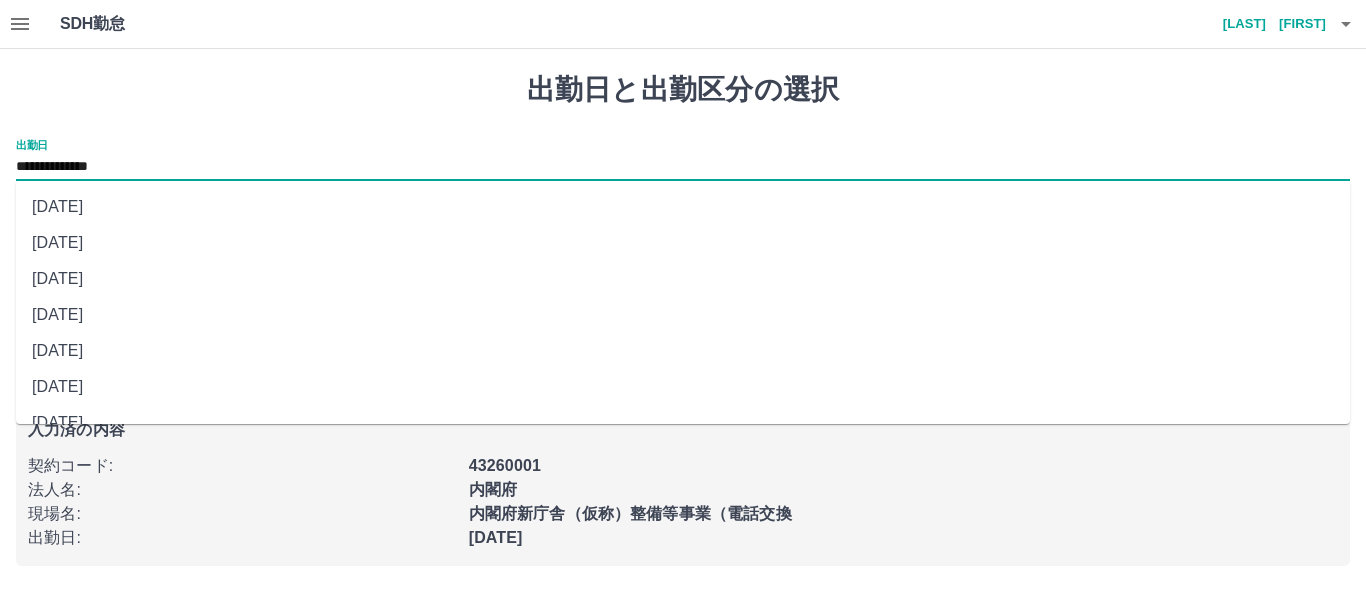 click on "**********" at bounding box center [683, 167] 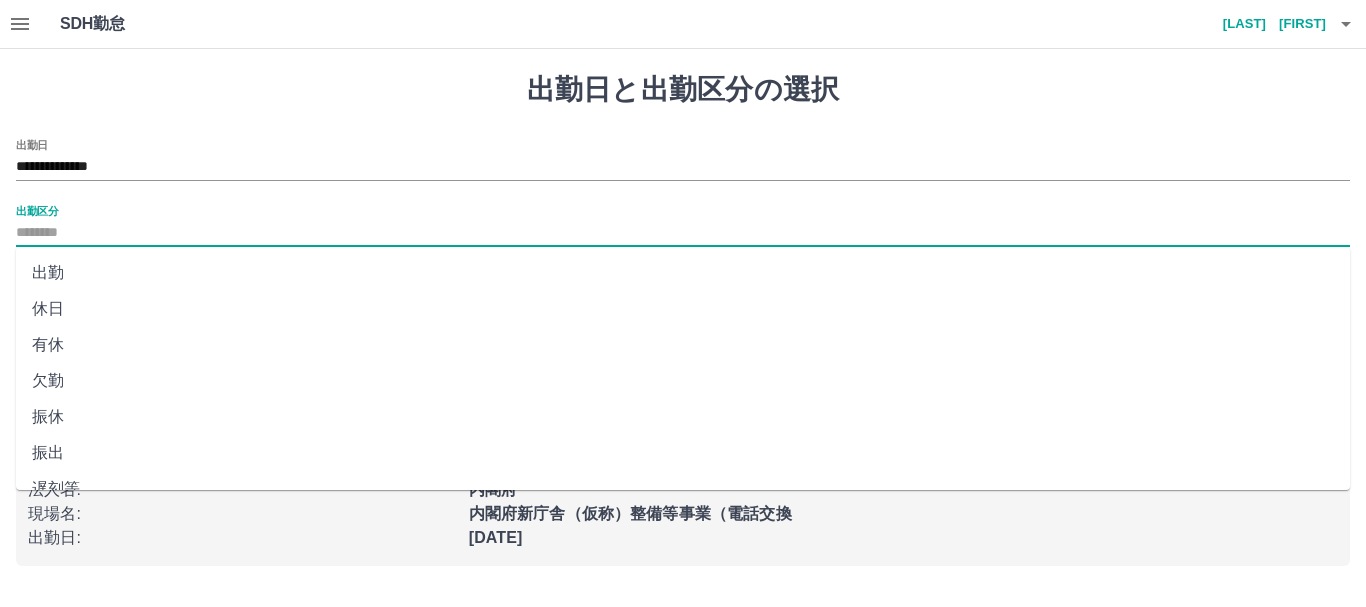 click on "出勤区分" at bounding box center (683, 233) 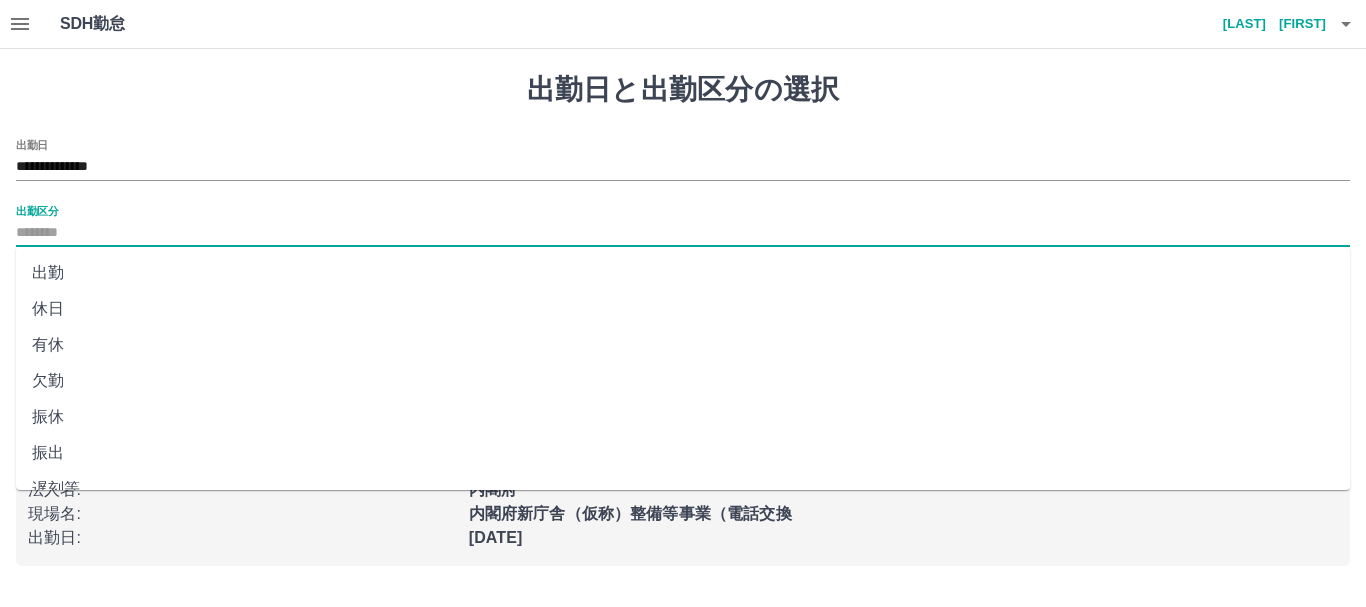 click on "出勤" at bounding box center (683, 273) 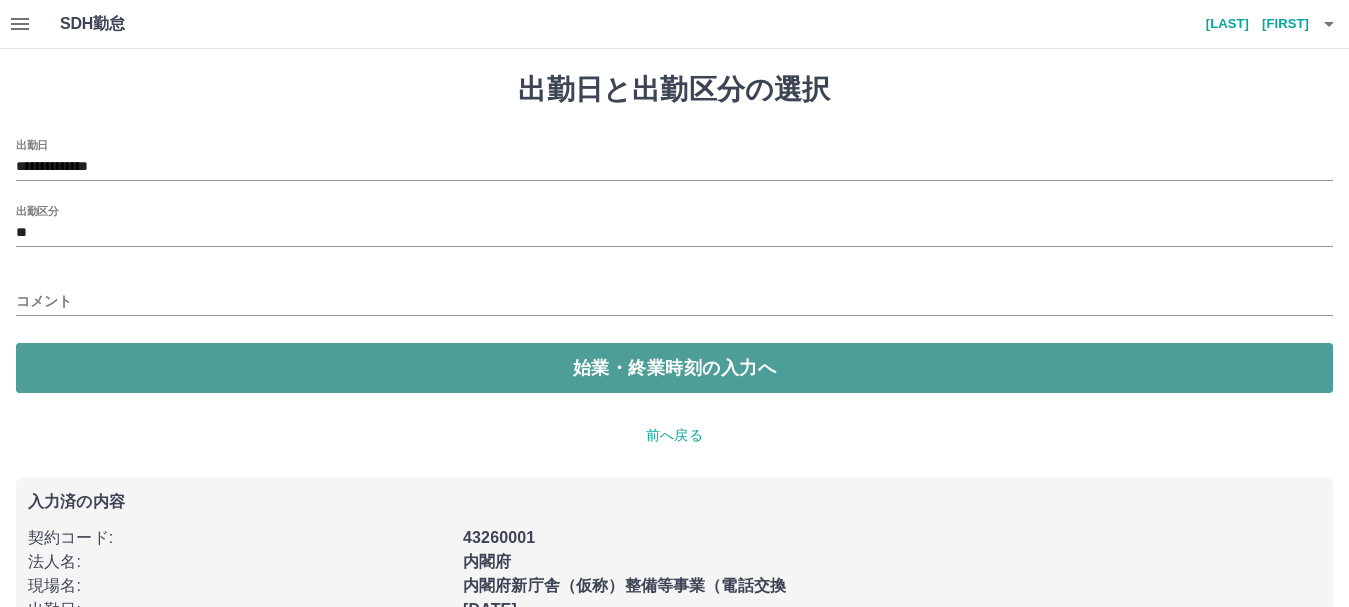 click on "始業・終業時刻の入力へ" at bounding box center (674, 368) 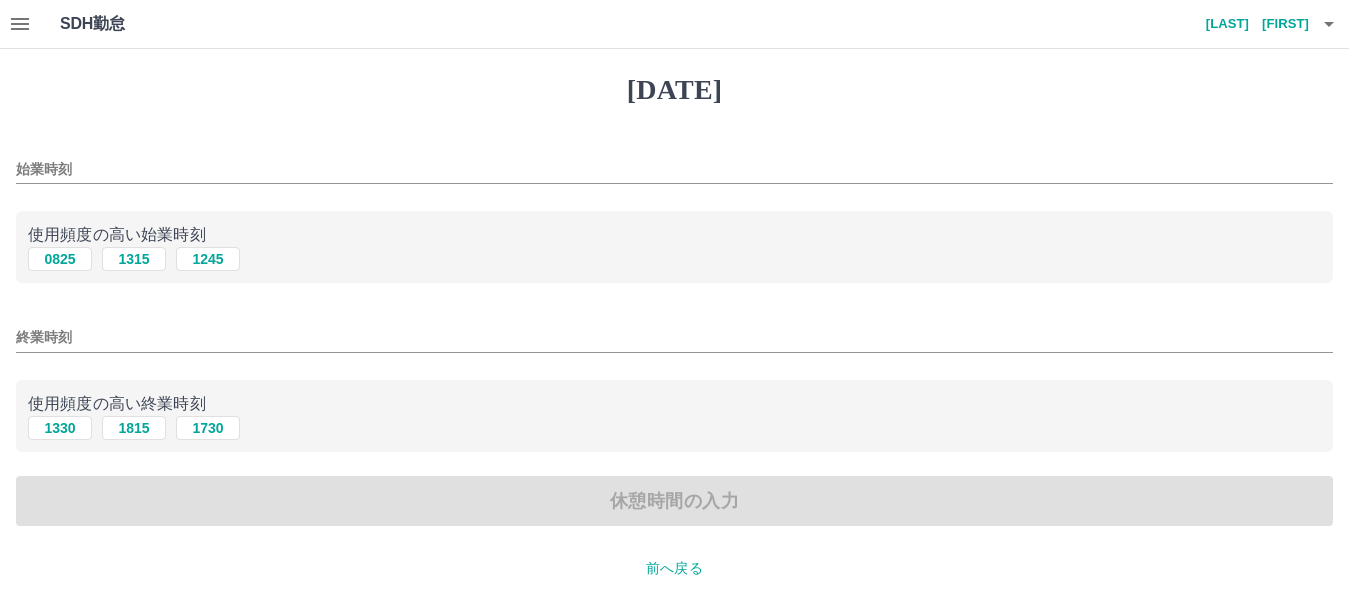 click on "始業時刻" at bounding box center [674, 169] 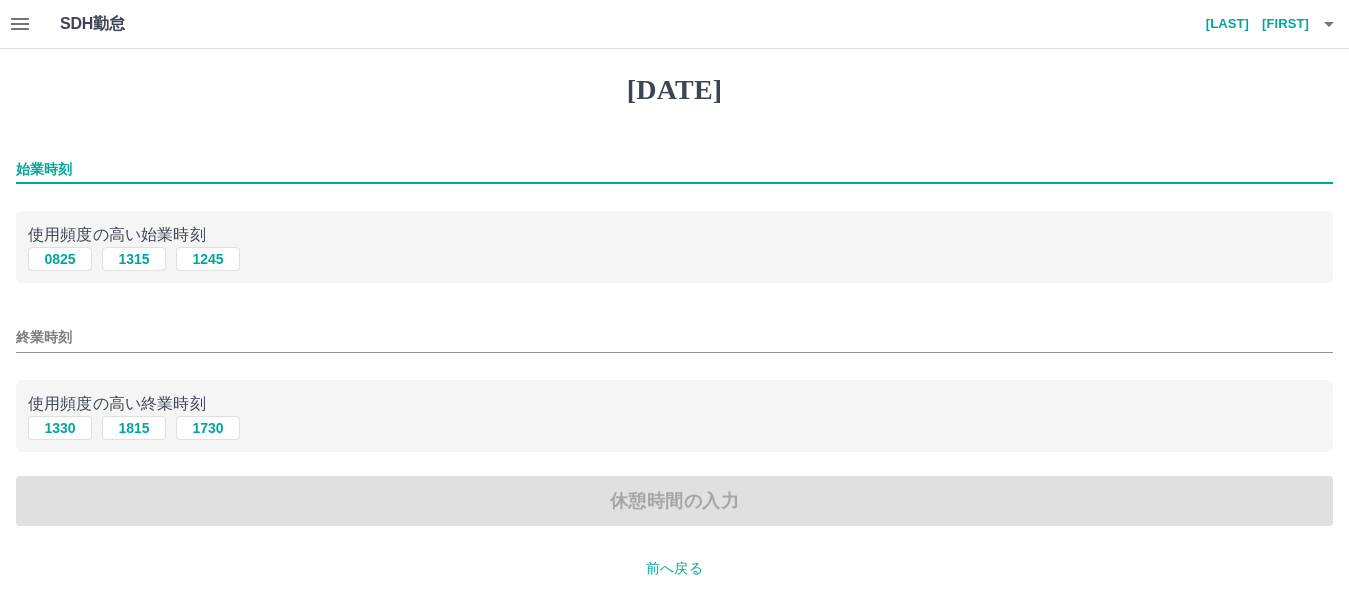 type on "***" 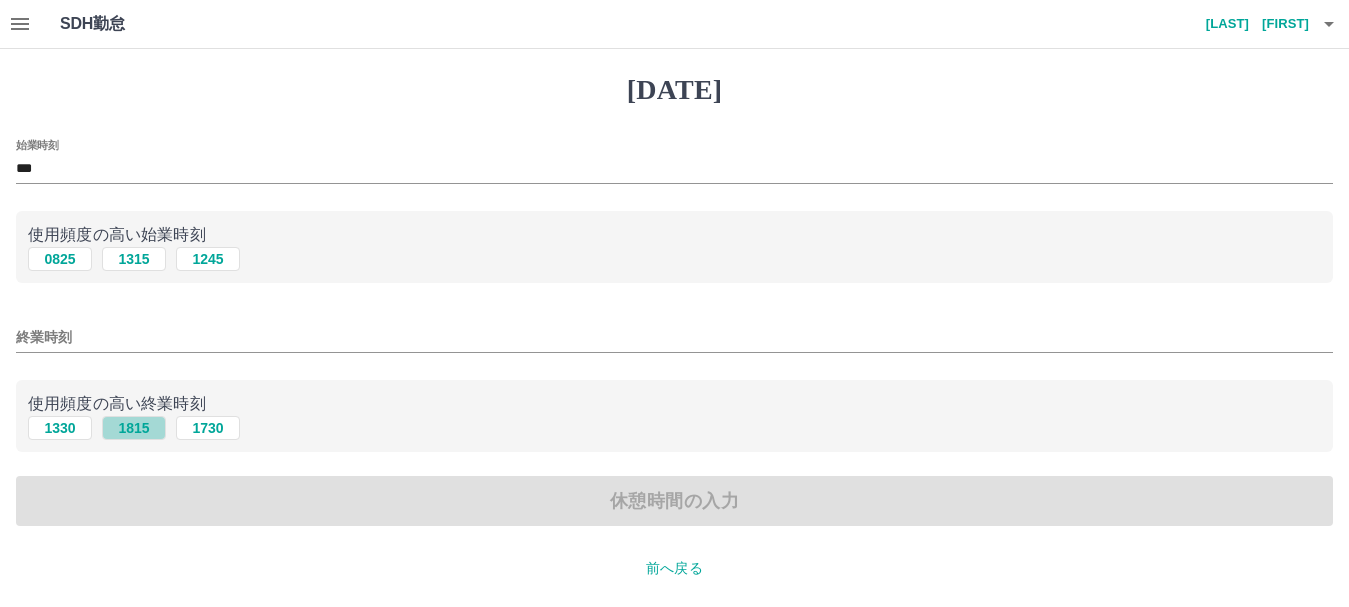 click on "1815" at bounding box center (134, 259) 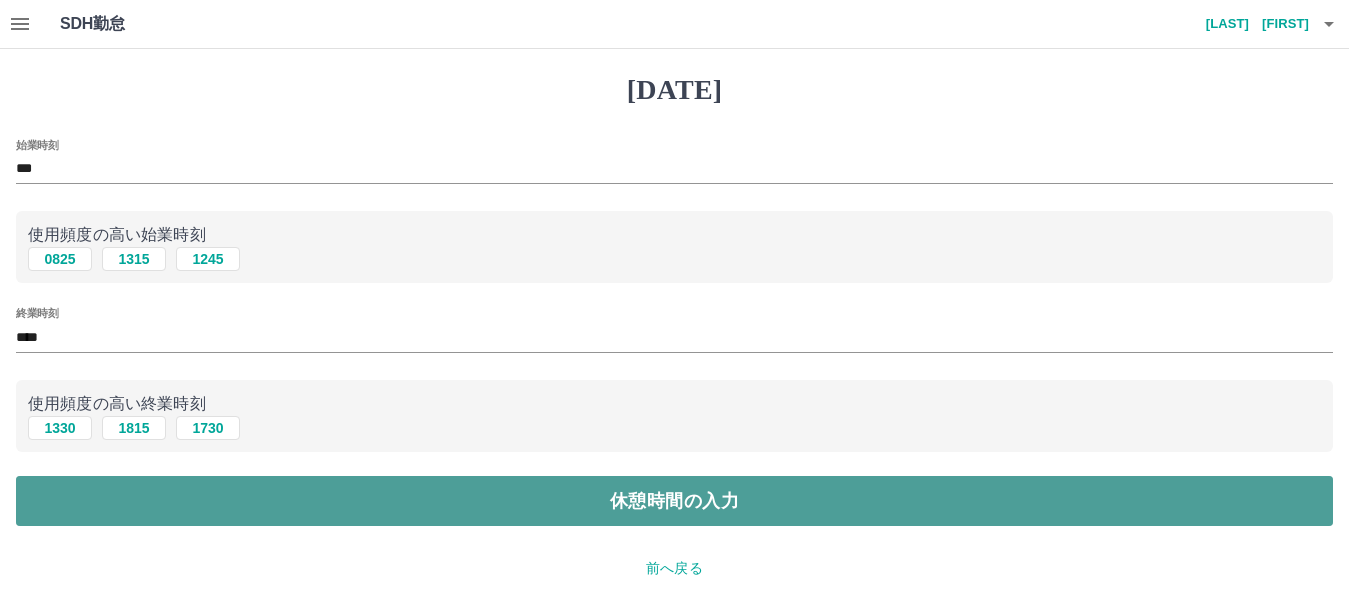 click on "休憩時間の入力" at bounding box center (674, 501) 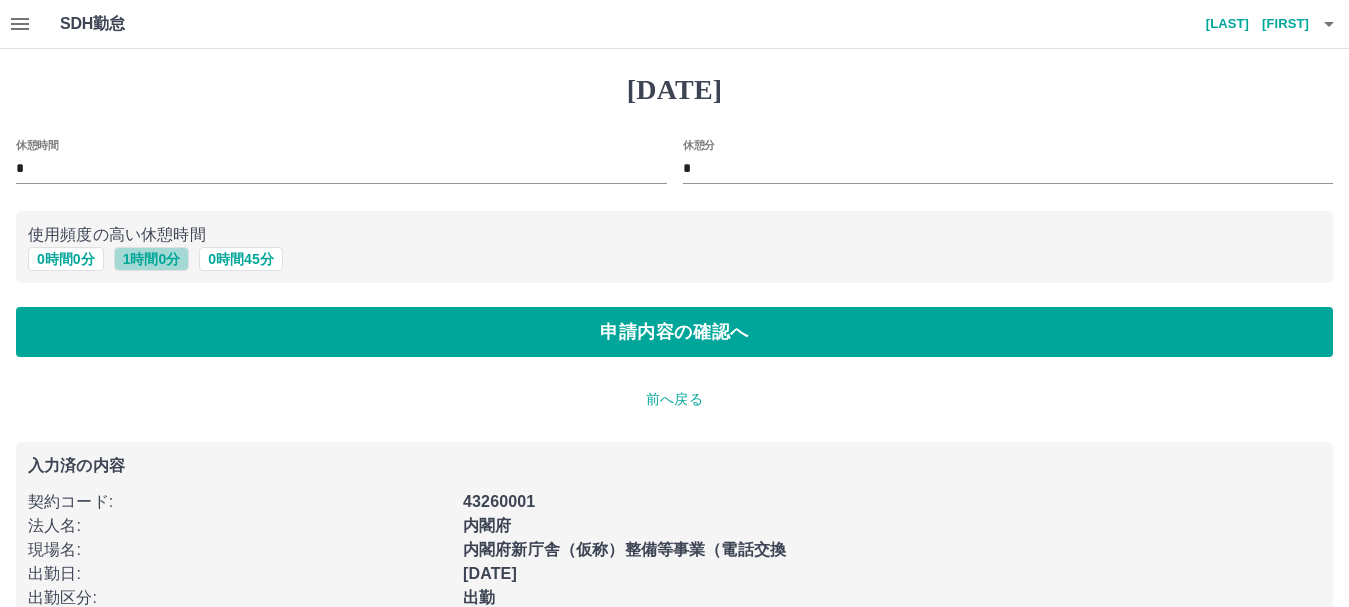 click on "1 時間 0 分" at bounding box center (152, 259) 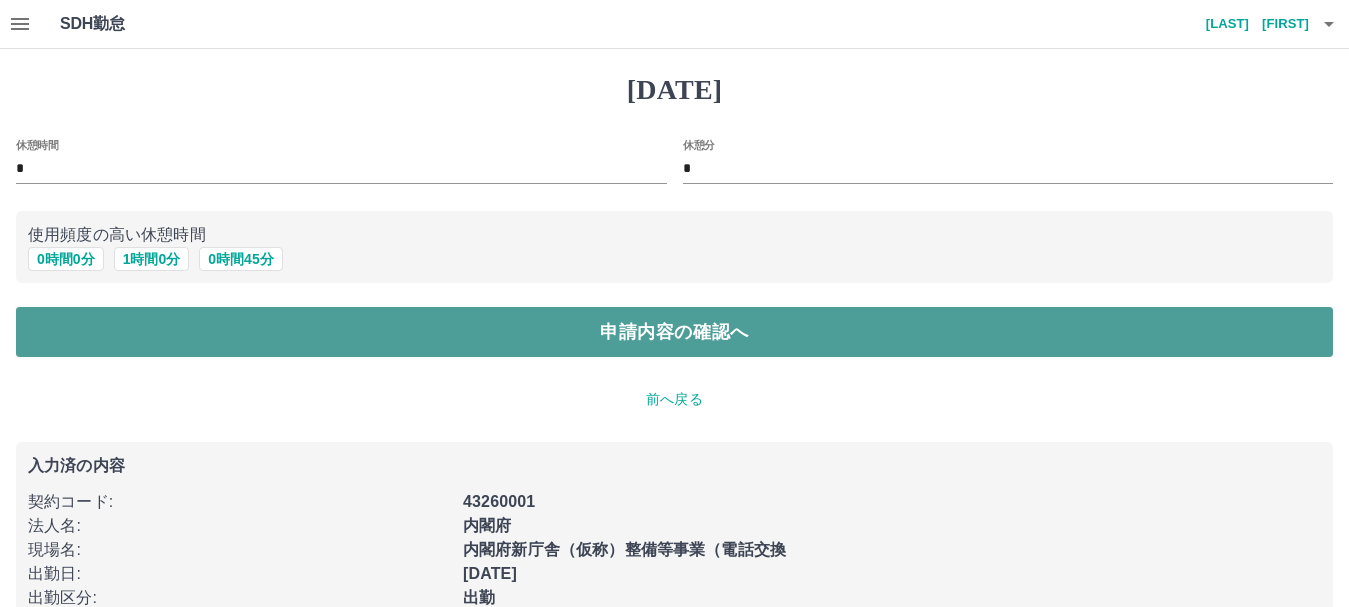 click on "申請内容の確認へ" at bounding box center [674, 332] 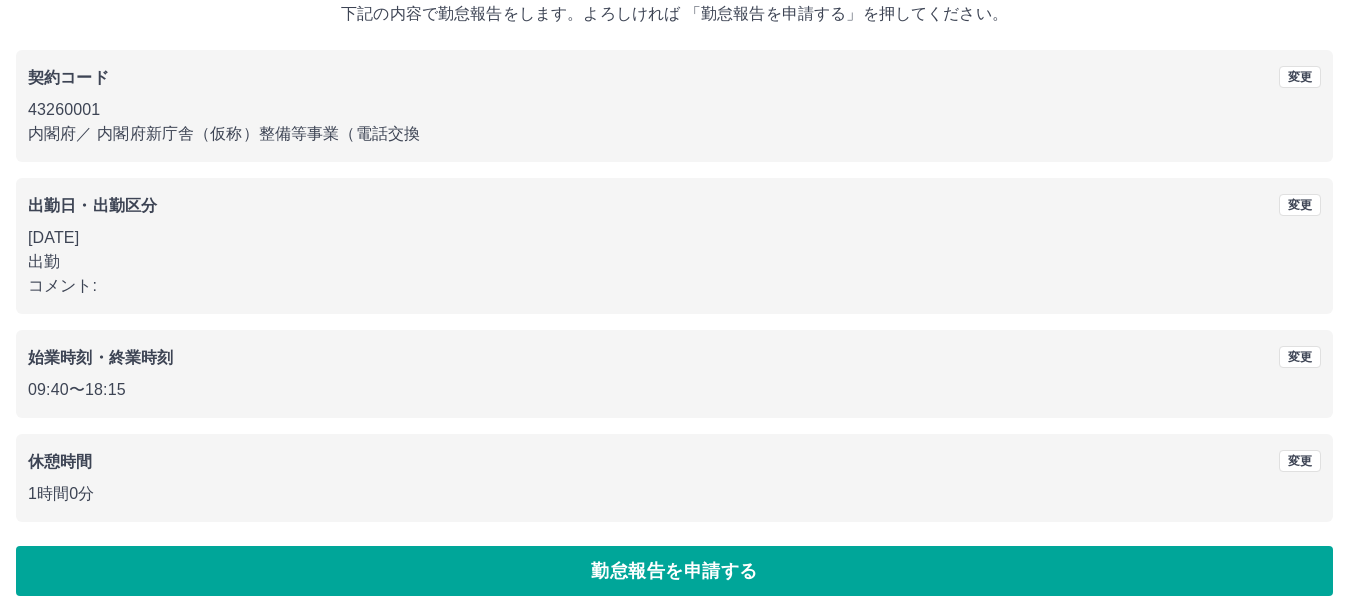 scroll, scrollTop: 142, scrollLeft: 0, axis: vertical 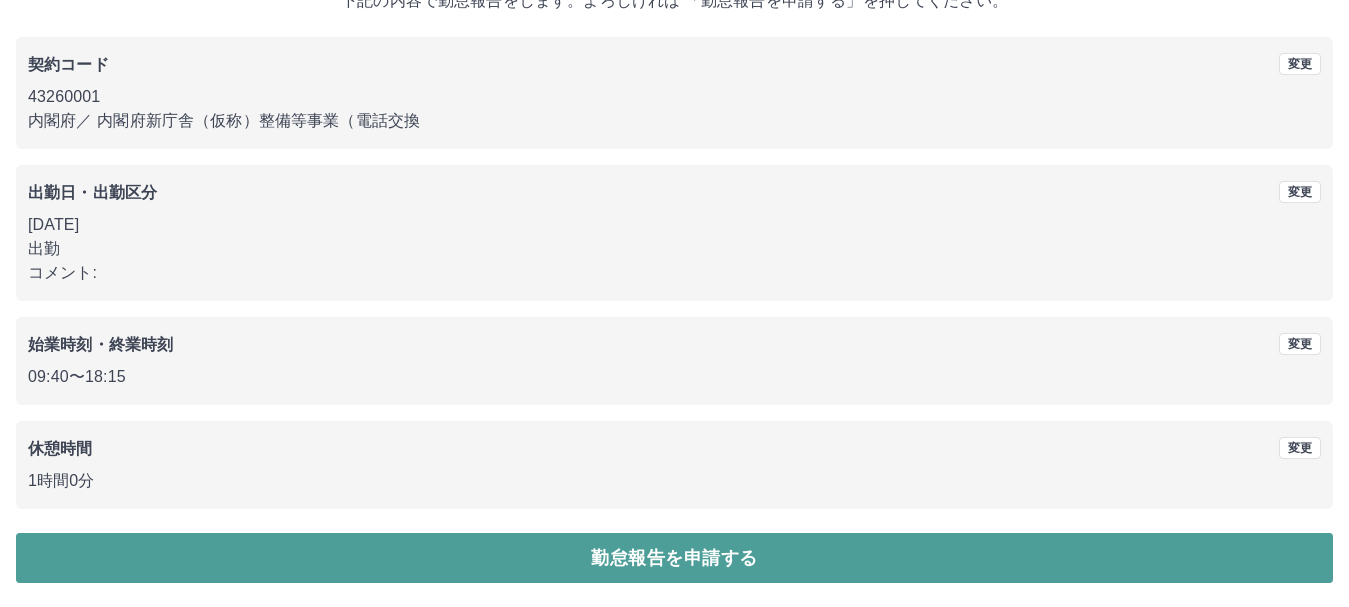 click on "勤怠報告を申請する" at bounding box center (674, 558) 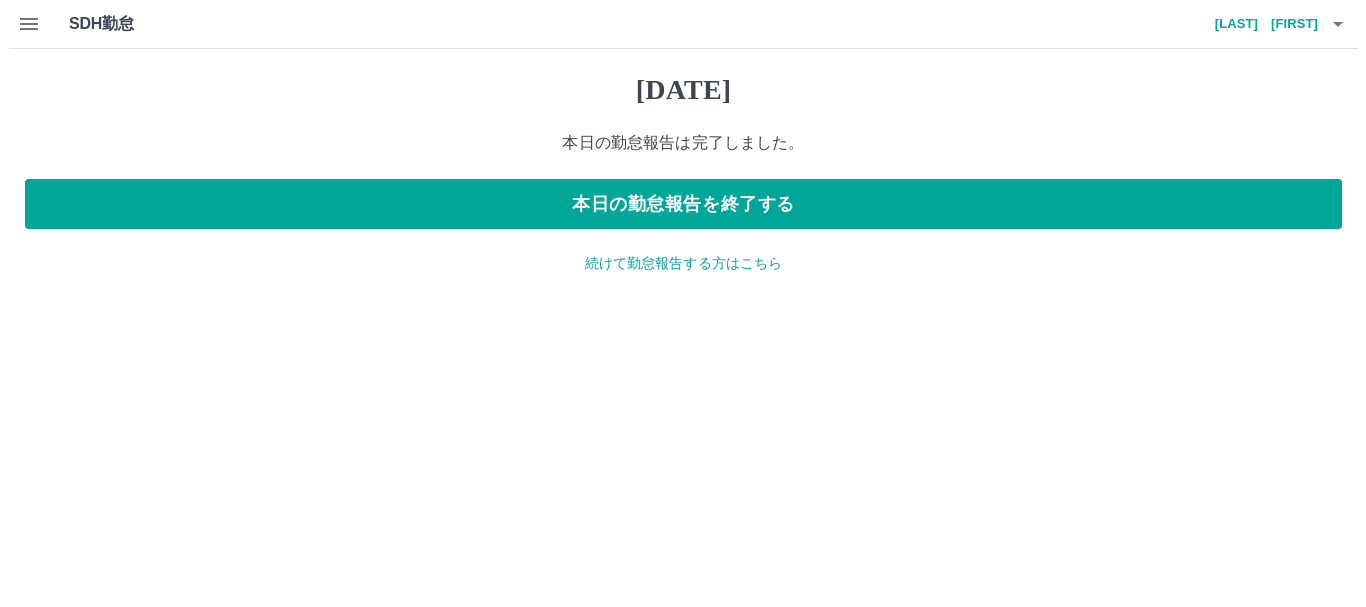 scroll, scrollTop: 0, scrollLeft: 0, axis: both 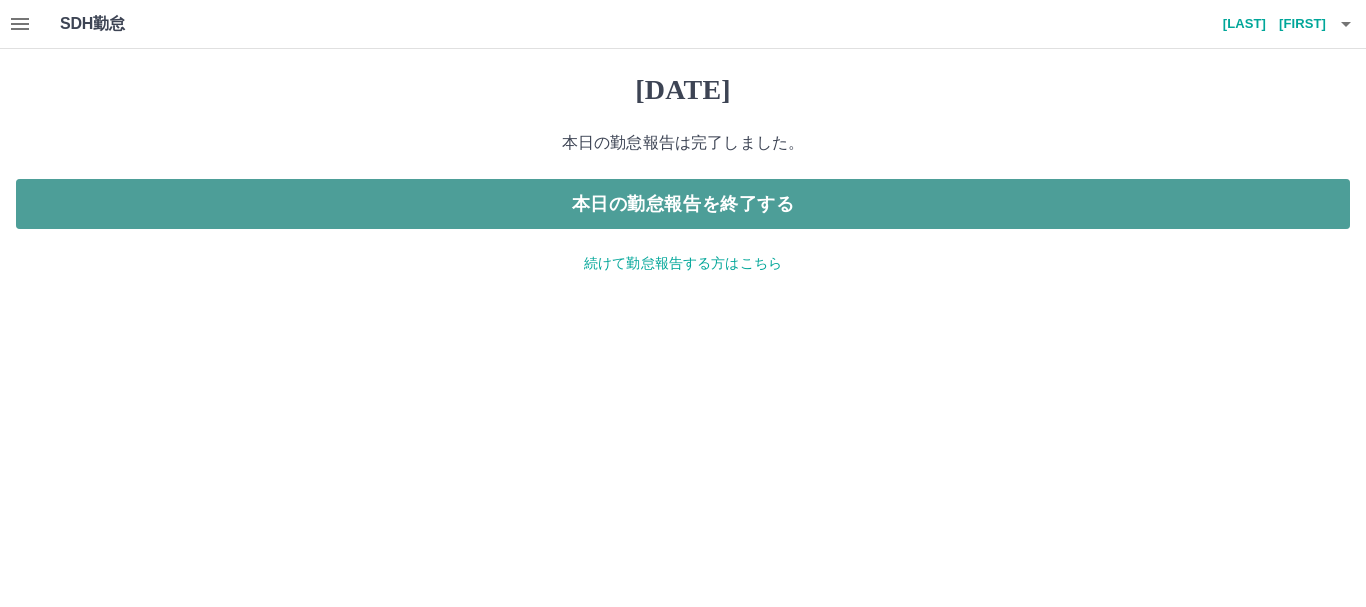 click on "本日の勤怠報告を終了する" at bounding box center (683, 204) 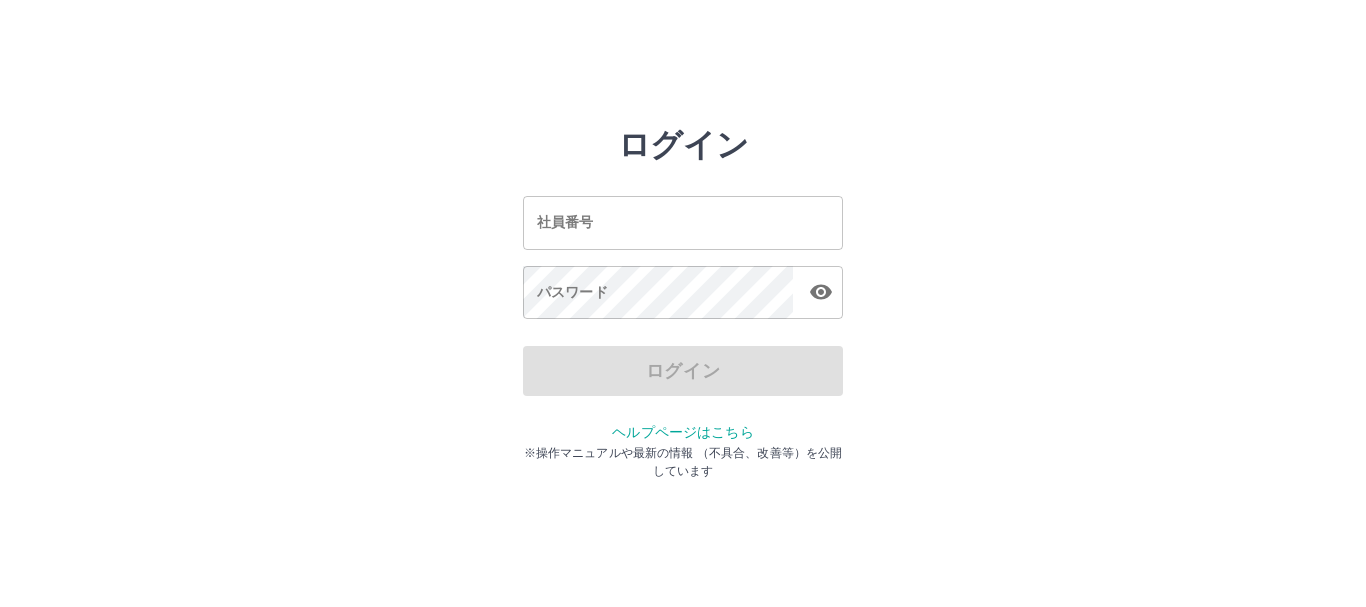 scroll, scrollTop: 0, scrollLeft: 0, axis: both 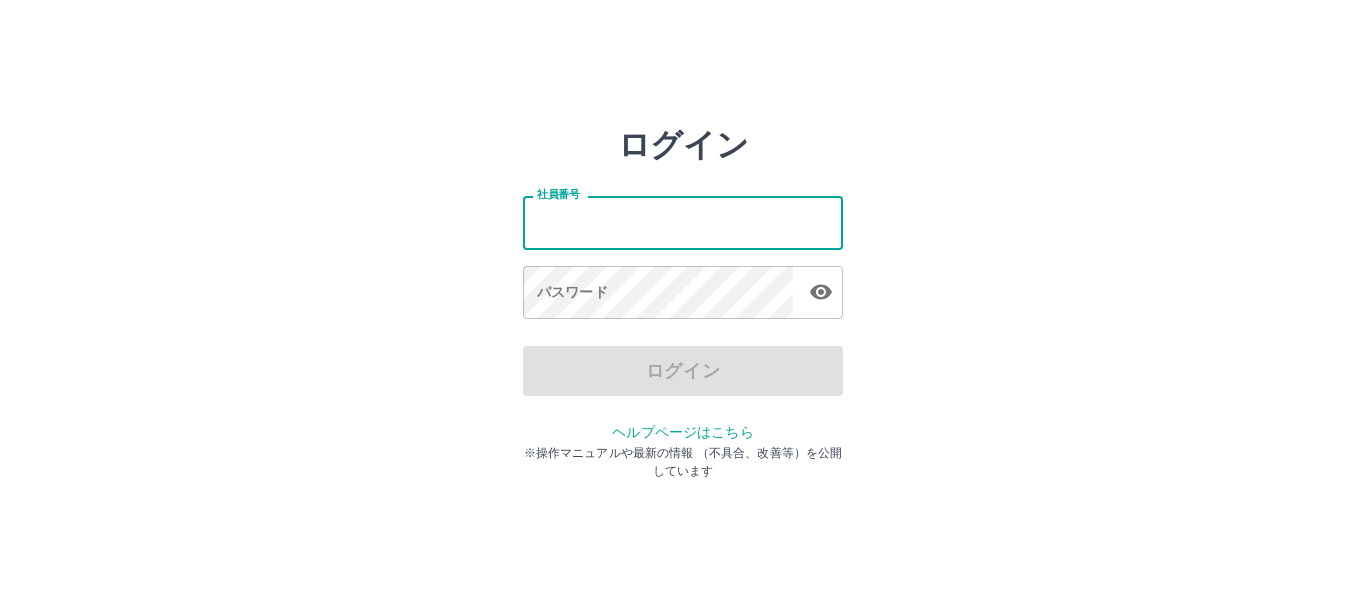 click on "社員番号" at bounding box center [683, 222] 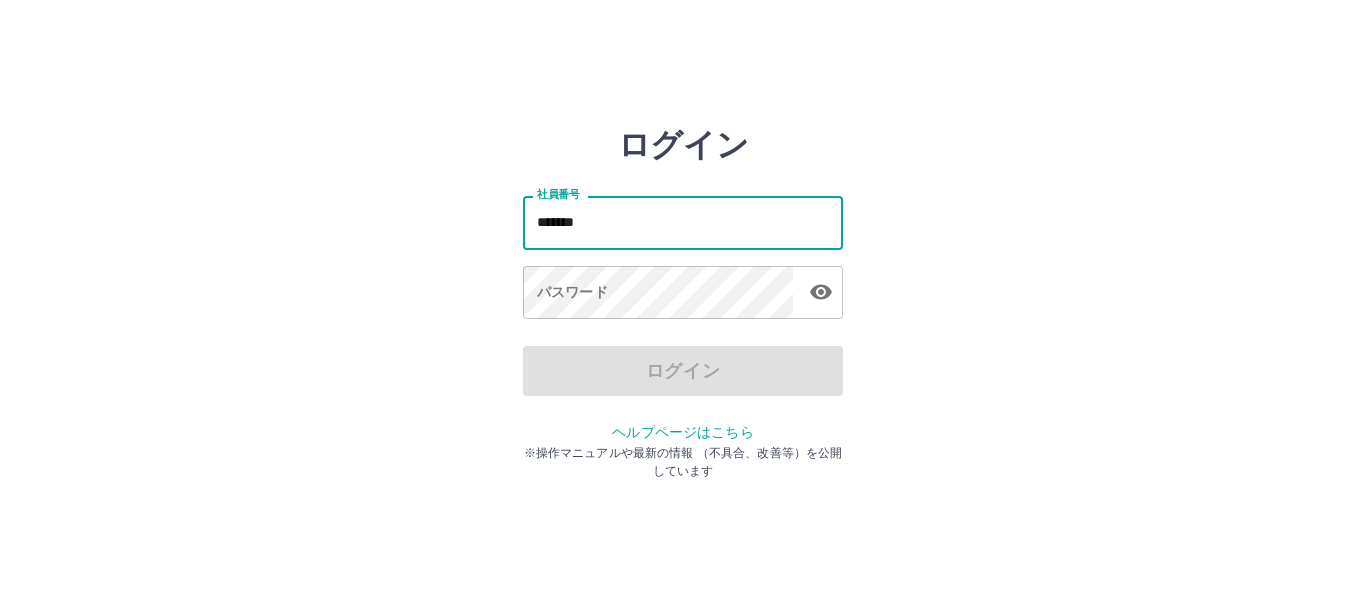 type on "*******" 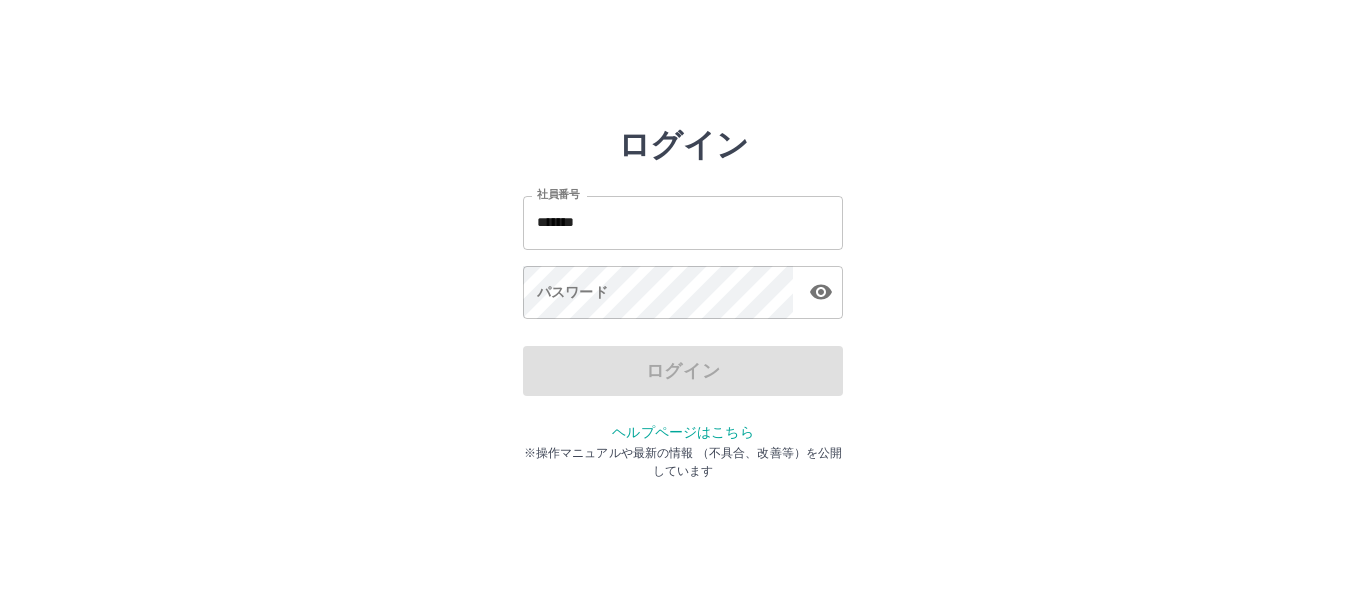 click on "ログイン" at bounding box center (683, 371) 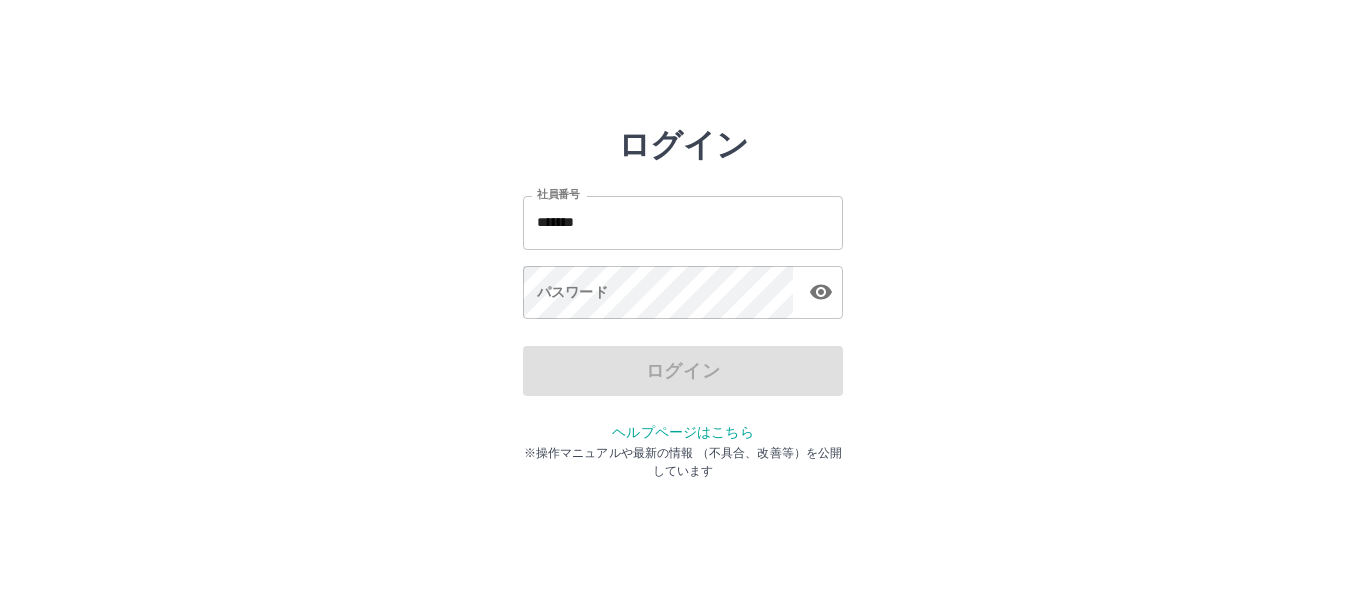 click on "ログイン" at bounding box center (683, 371) 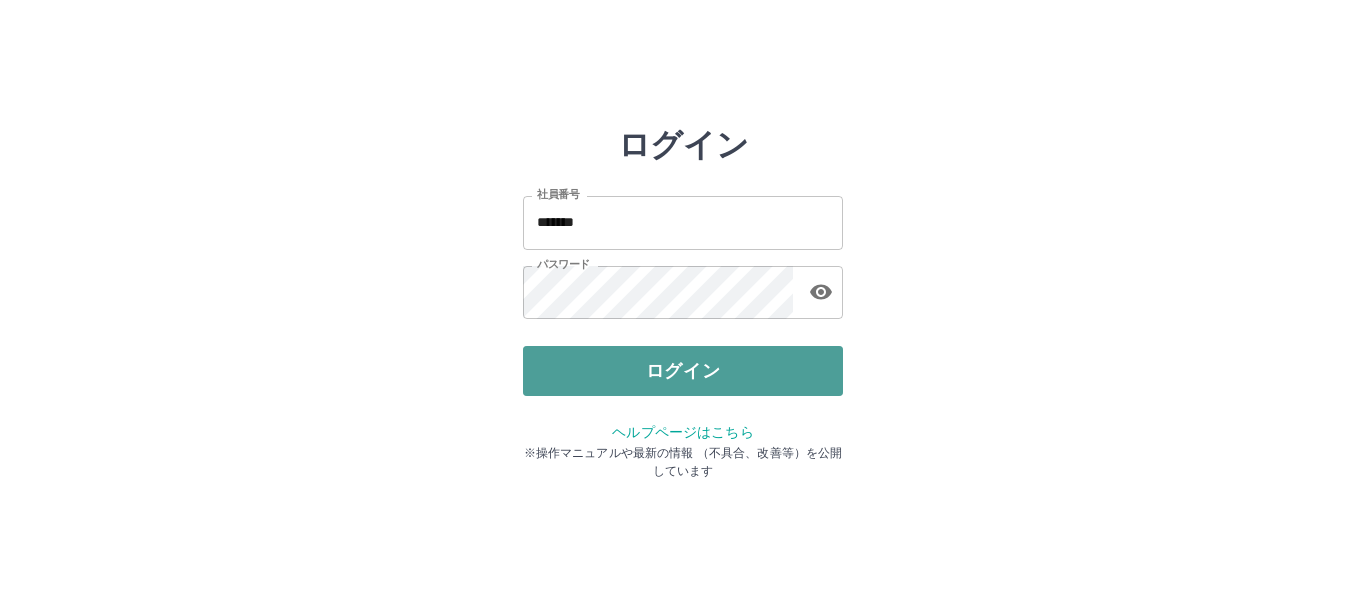 click on "ログイン" at bounding box center [683, 371] 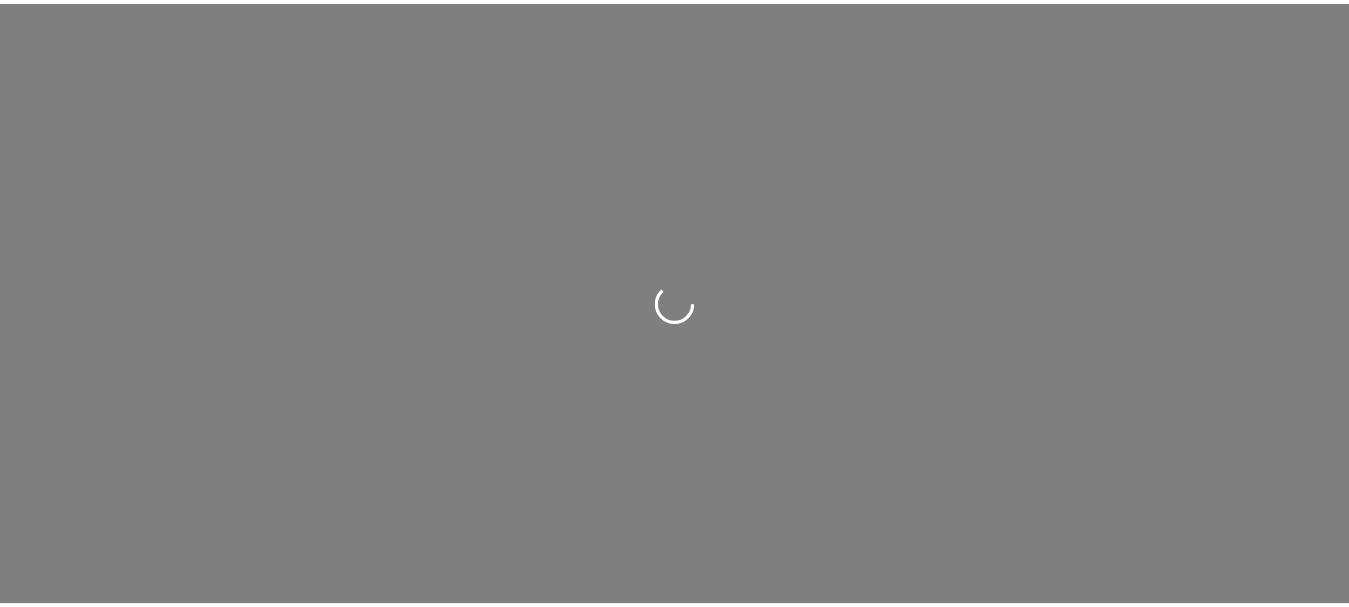 scroll, scrollTop: 0, scrollLeft: 0, axis: both 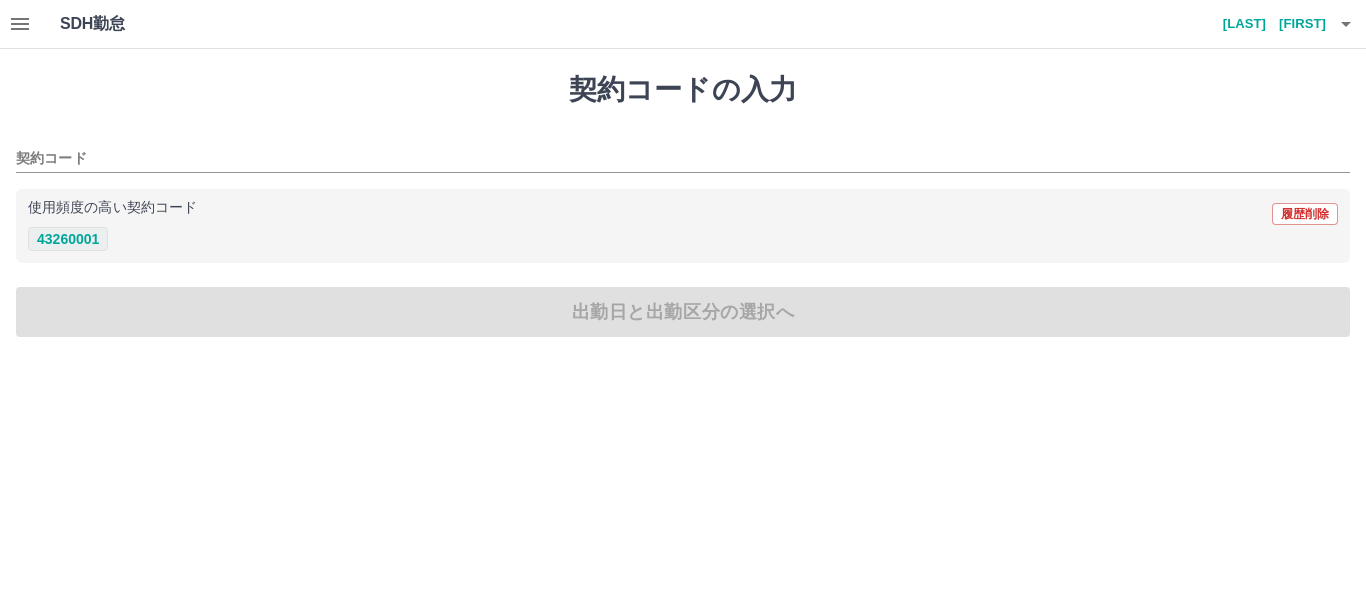 click on "43260001" at bounding box center (68, 239) 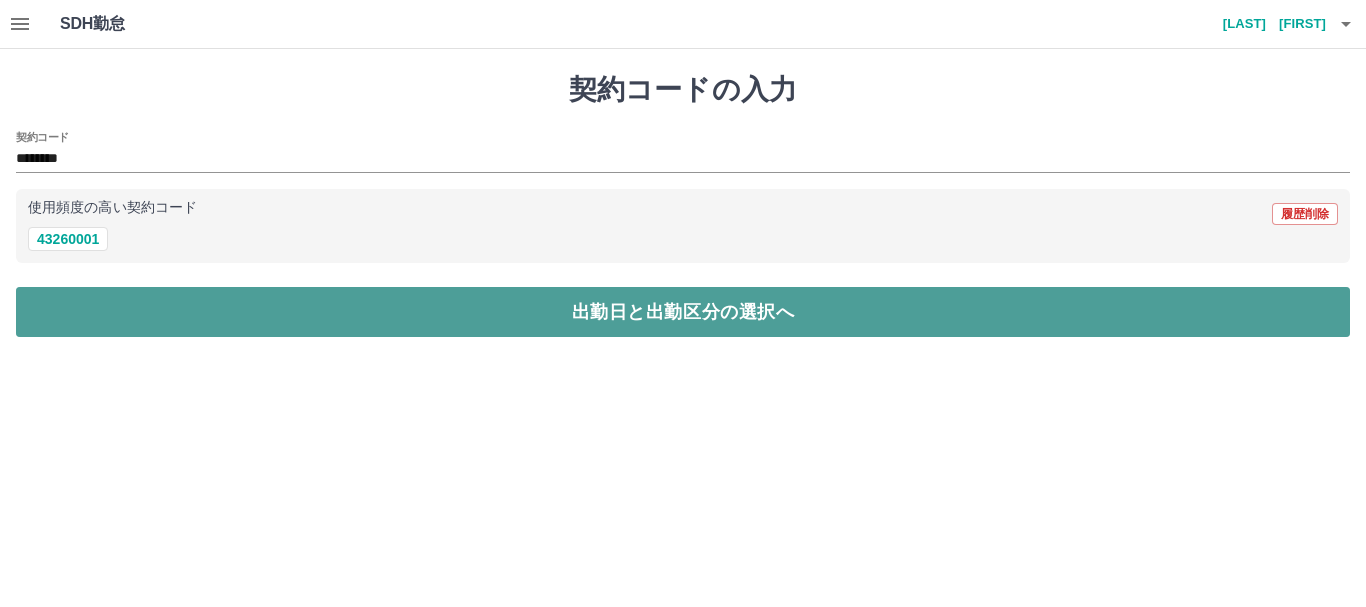 click on "出勤日と出勤区分の選択へ" at bounding box center [683, 312] 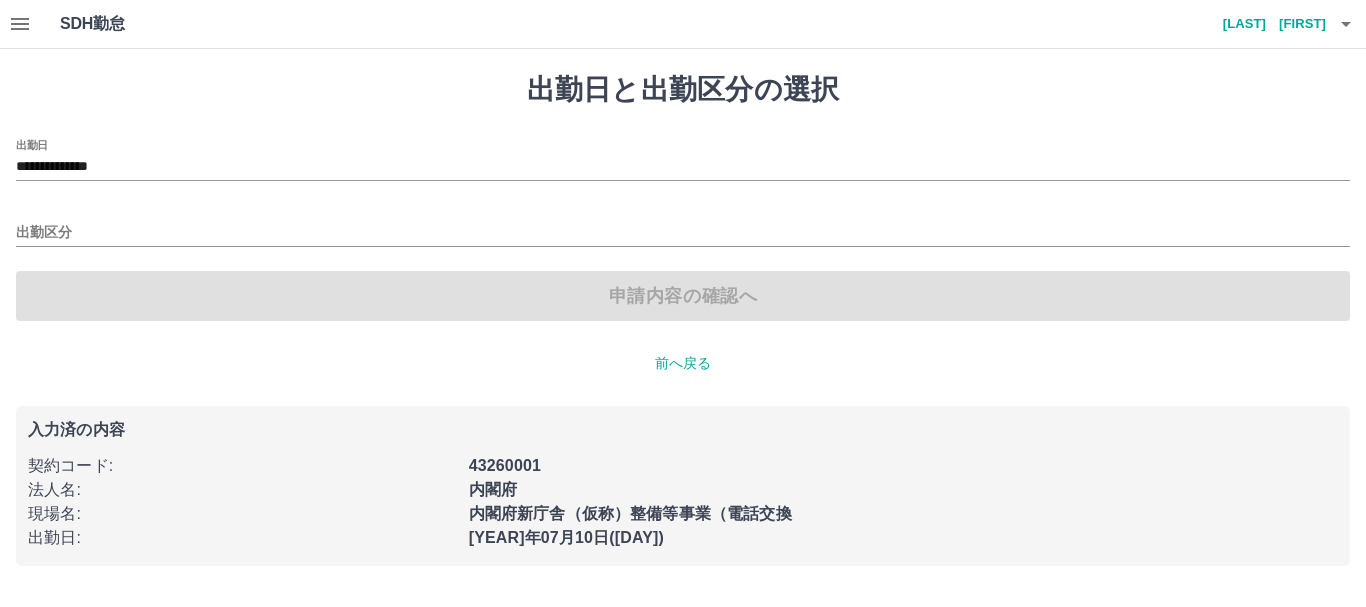 click on "**********" at bounding box center (683, 160) 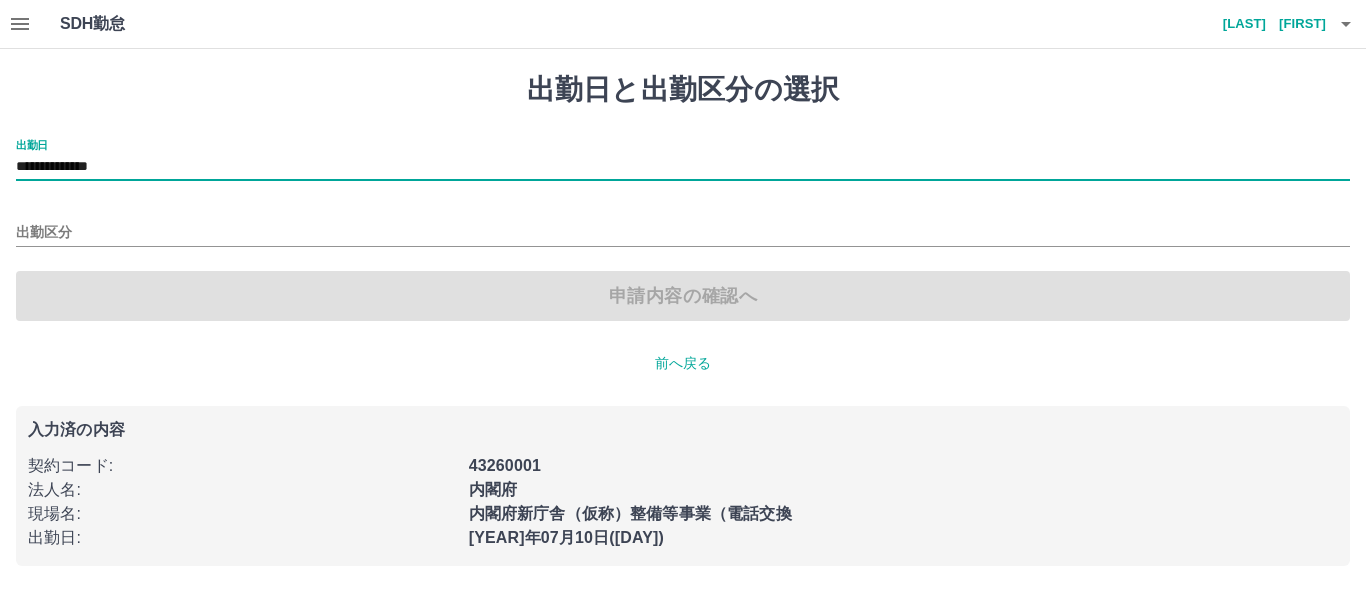 click on "**********" at bounding box center (683, 160) 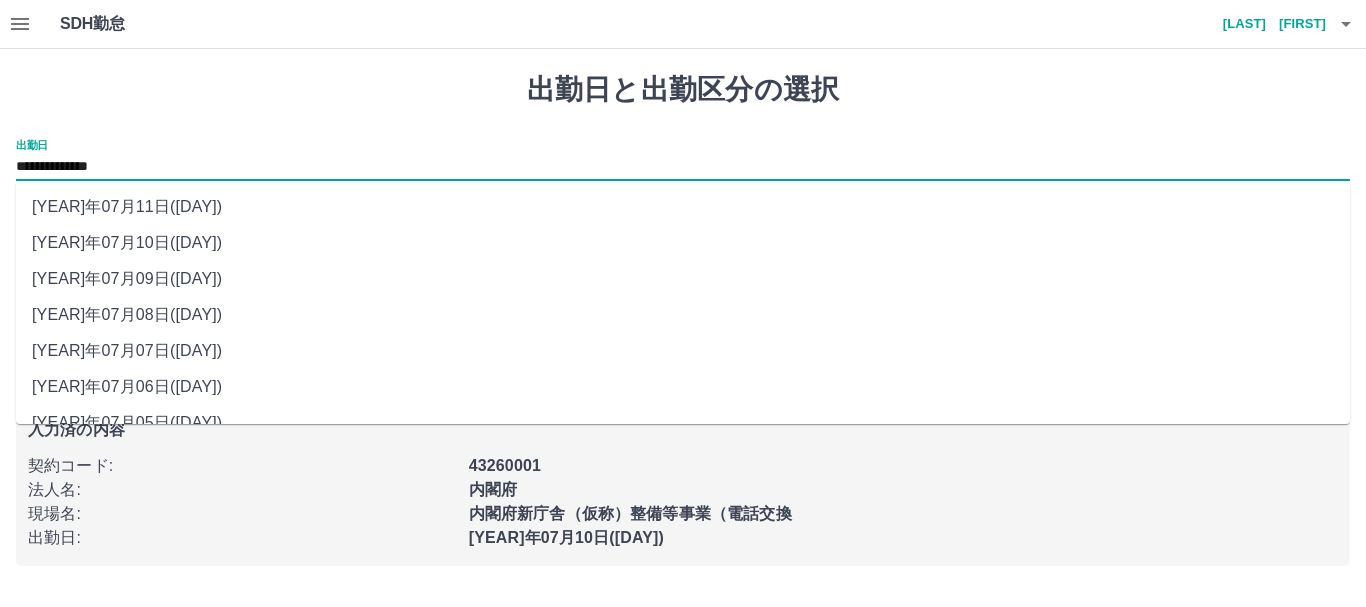 click on "2025年07月09日(水)" at bounding box center [683, 279] 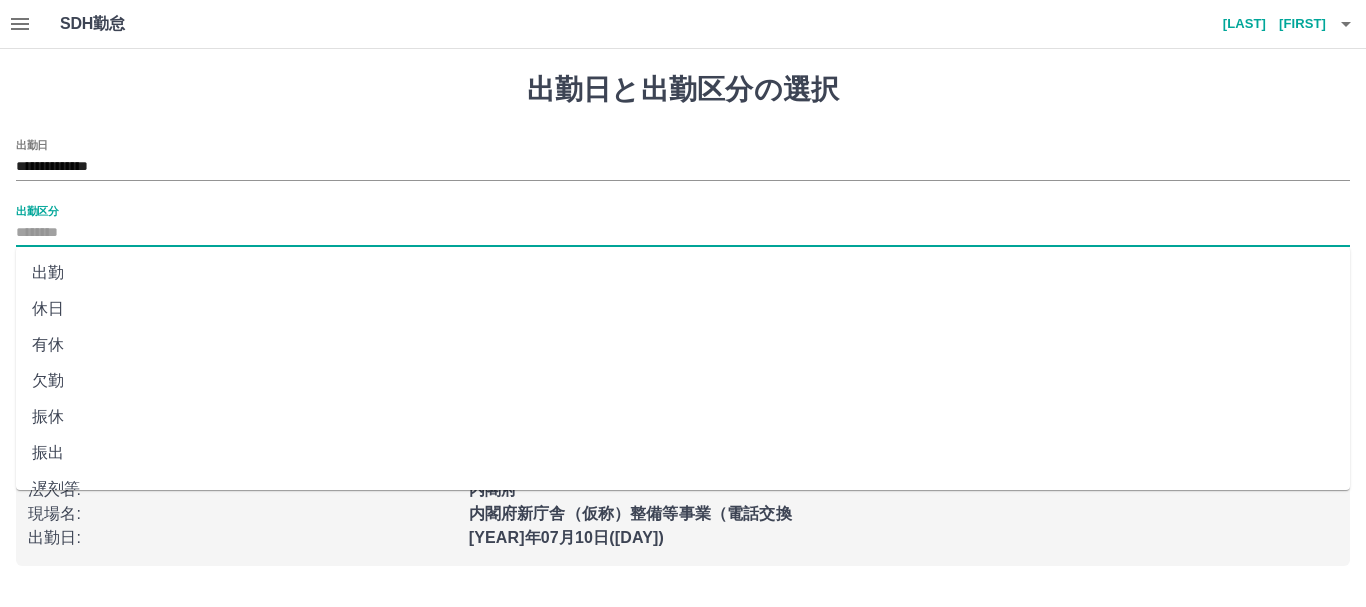 click on "出勤区分" at bounding box center (683, 233) 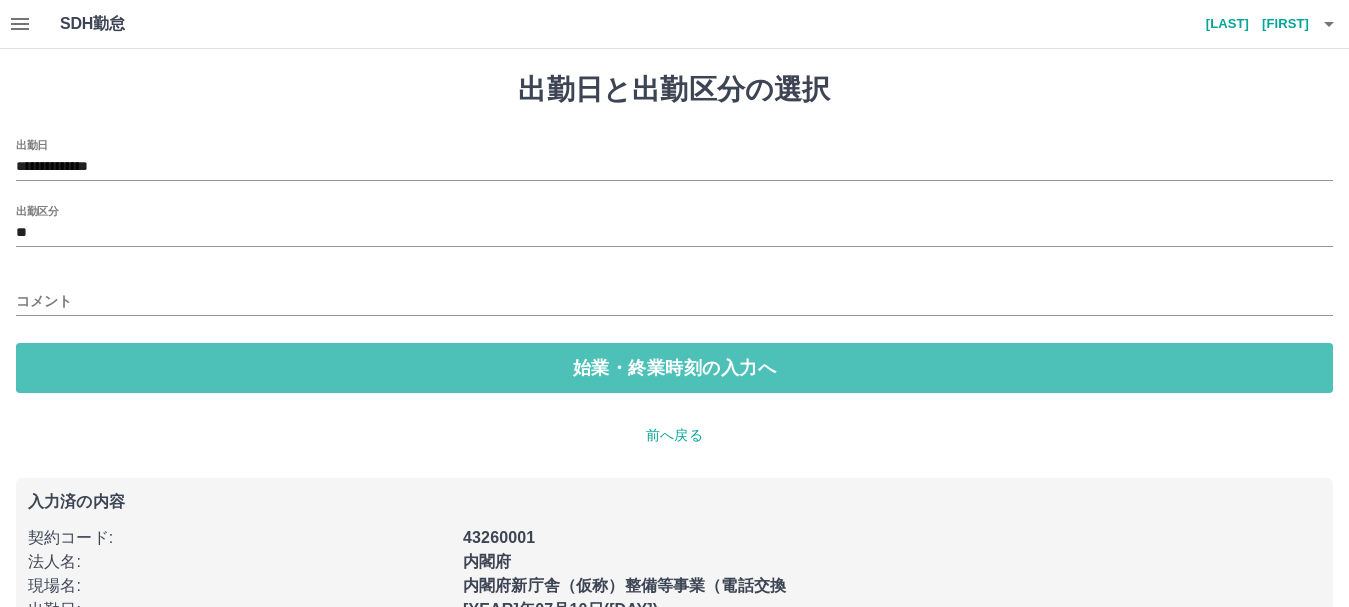 drag, startPoint x: 352, startPoint y: 373, endPoint x: 288, endPoint y: 360, distance: 65.30697 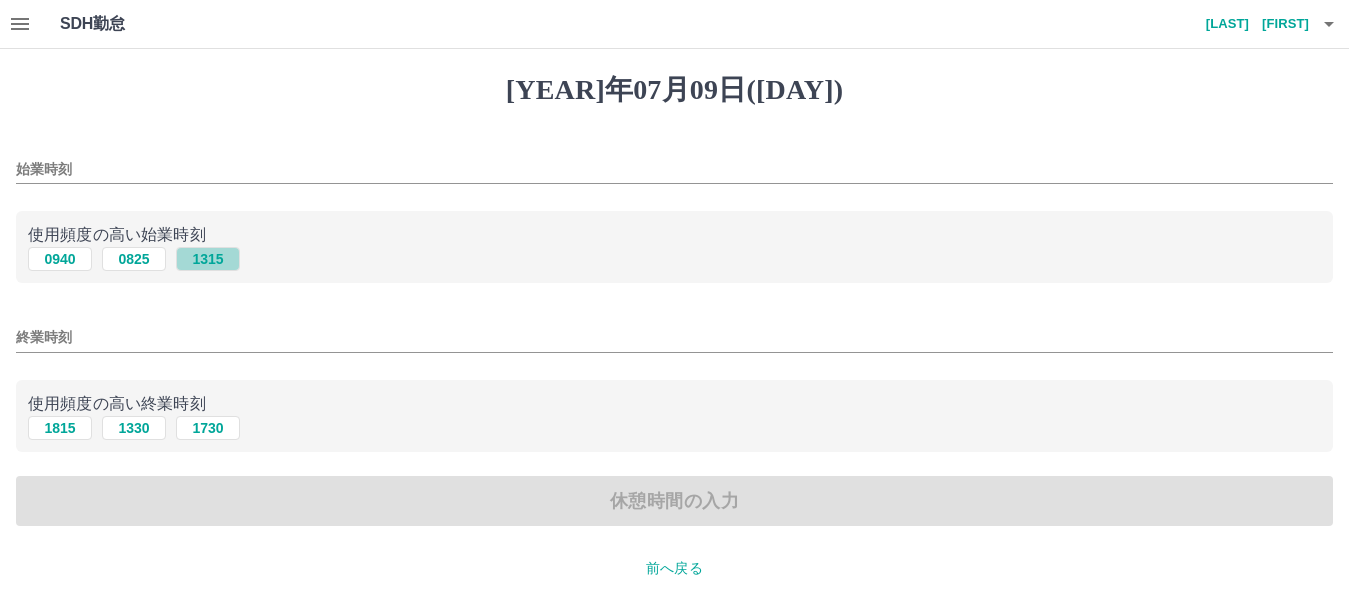 click on "1315" at bounding box center [208, 259] 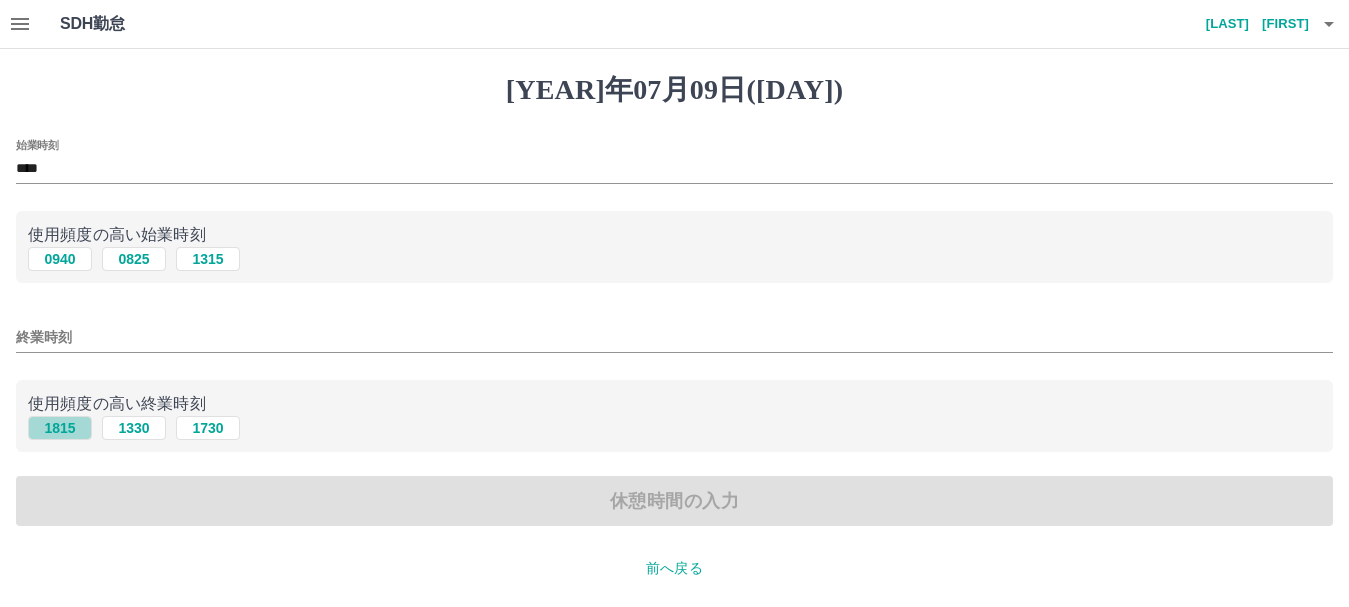 click on "1815" at bounding box center [60, 259] 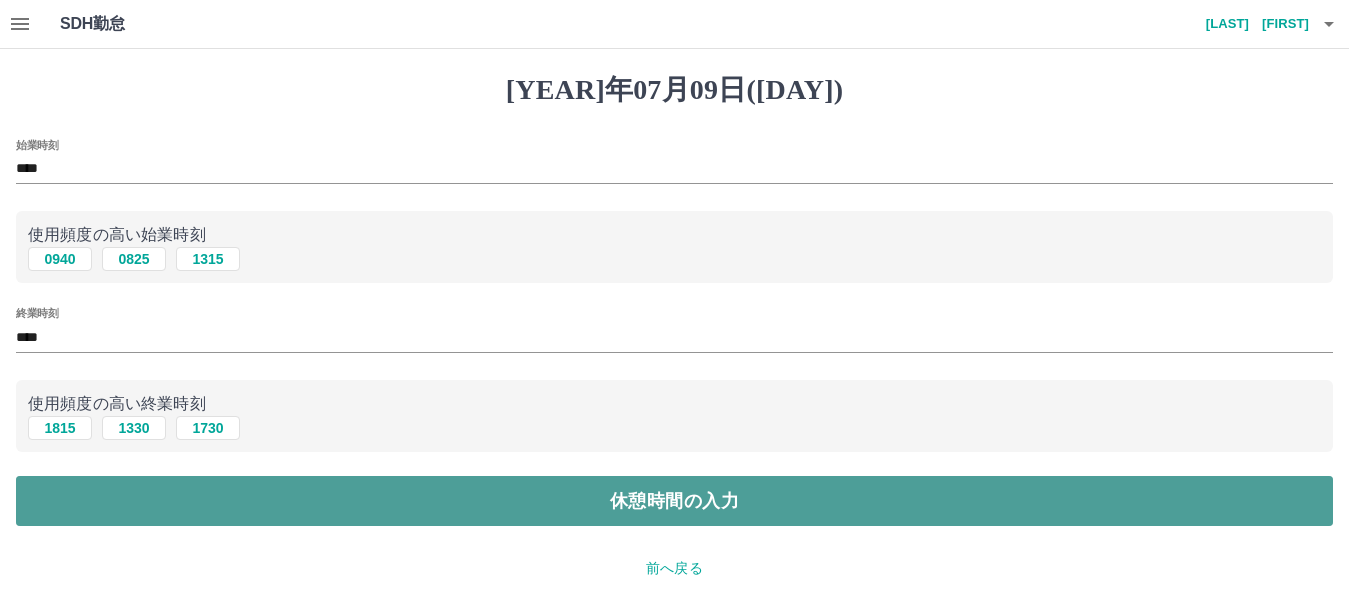 click on "休憩時間の入力" at bounding box center (674, 501) 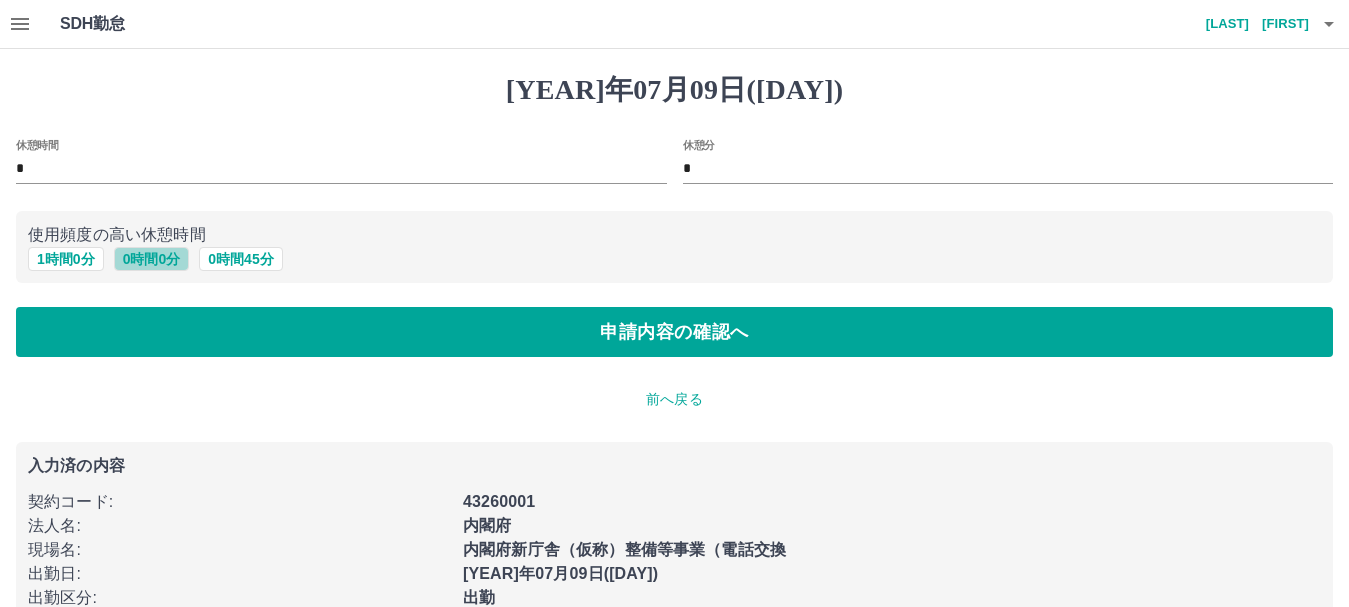 click on "0 時間 0 分" at bounding box center (152, 259) 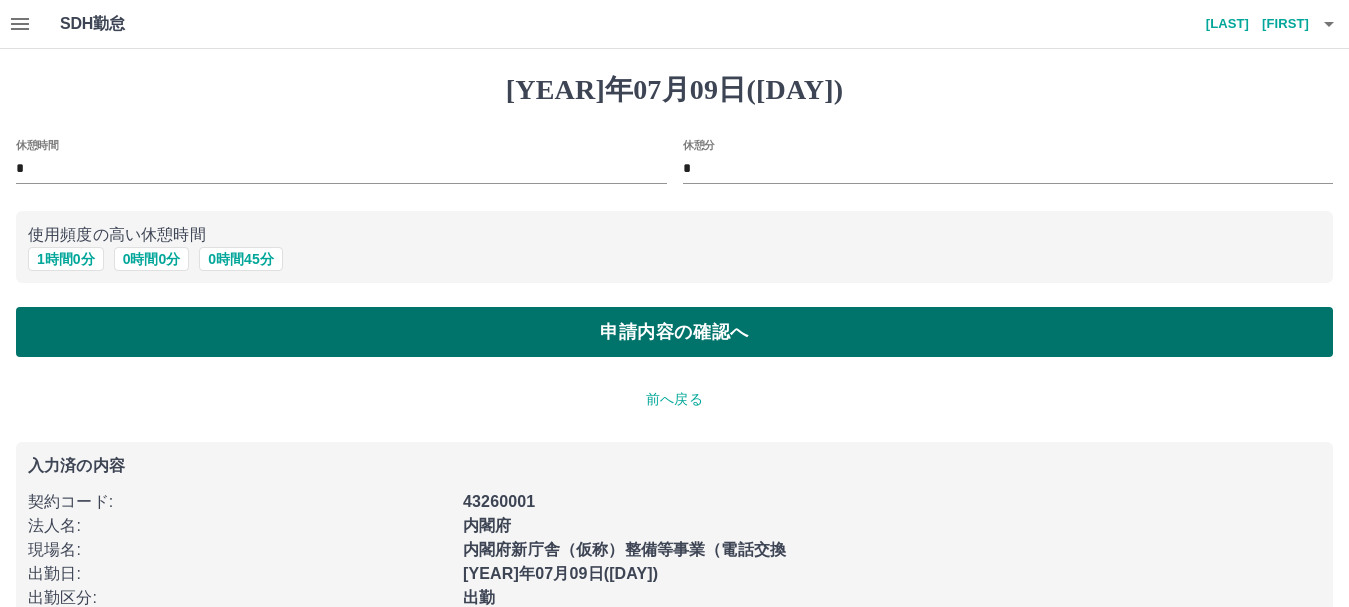 click on "申請内容の確認へ" at bounding box center (674, 332) 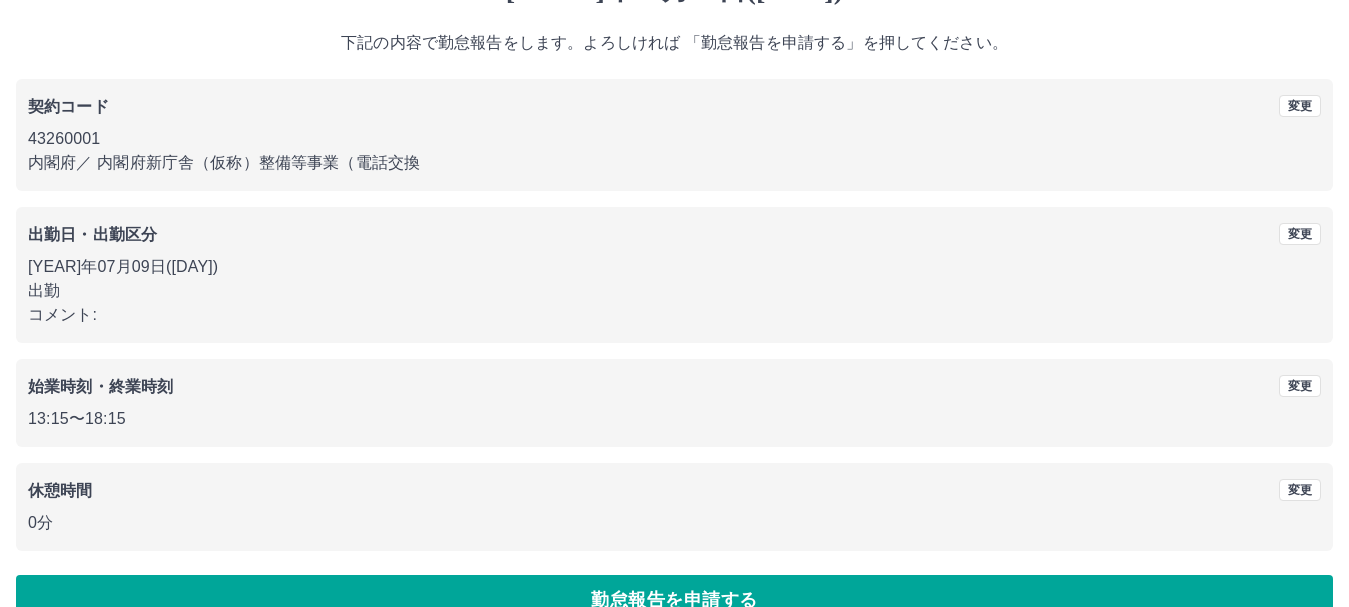 scroll, scrollTop: 142, scrollLeft: 0, axis: vertical 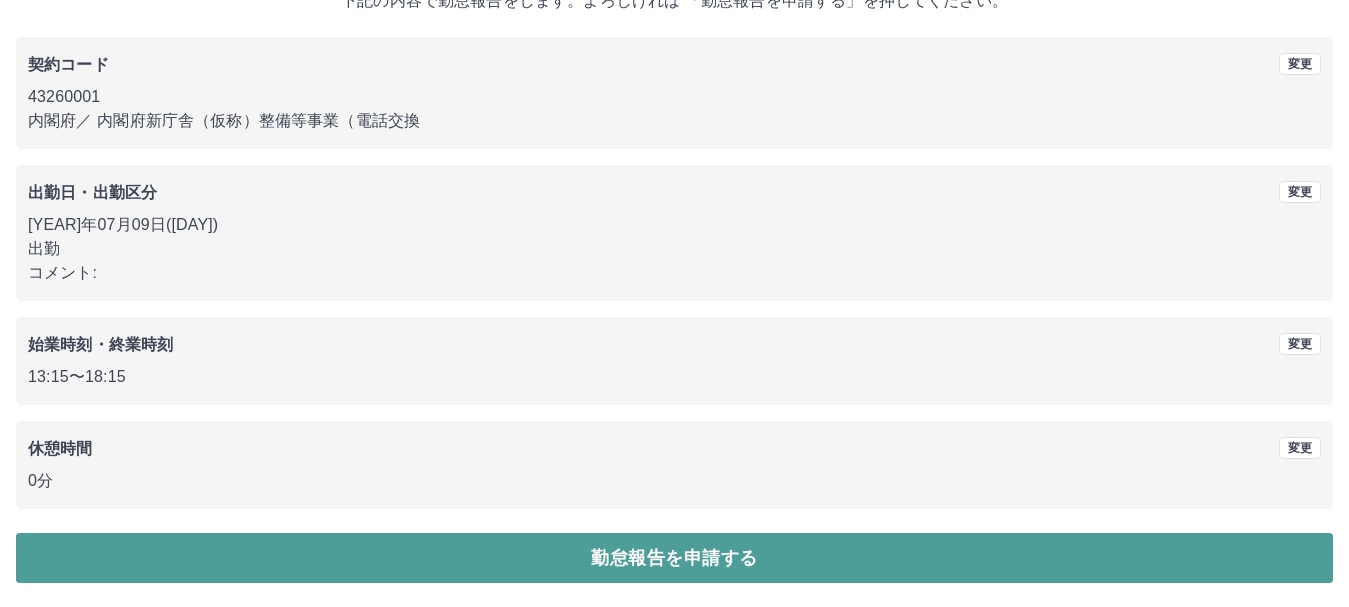 click on "勤怠報告を申請する" at bounding box center (674, 558) 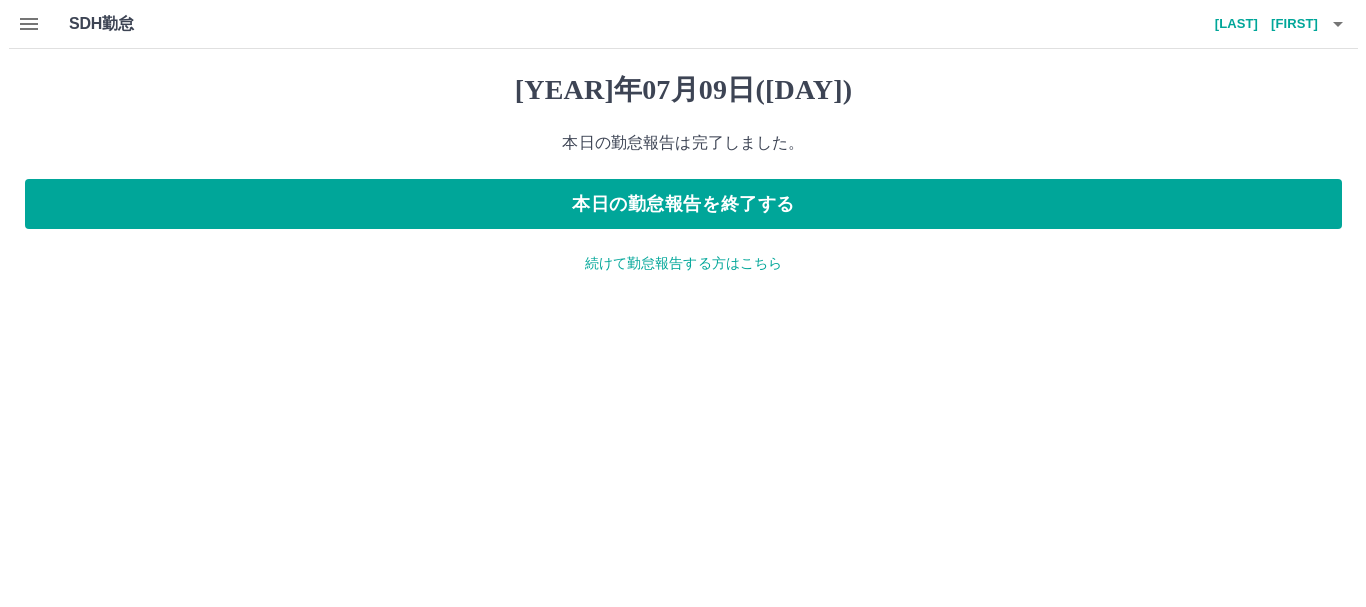 scroll, scrollTop: 0, scrollLeft: 0, axis: both 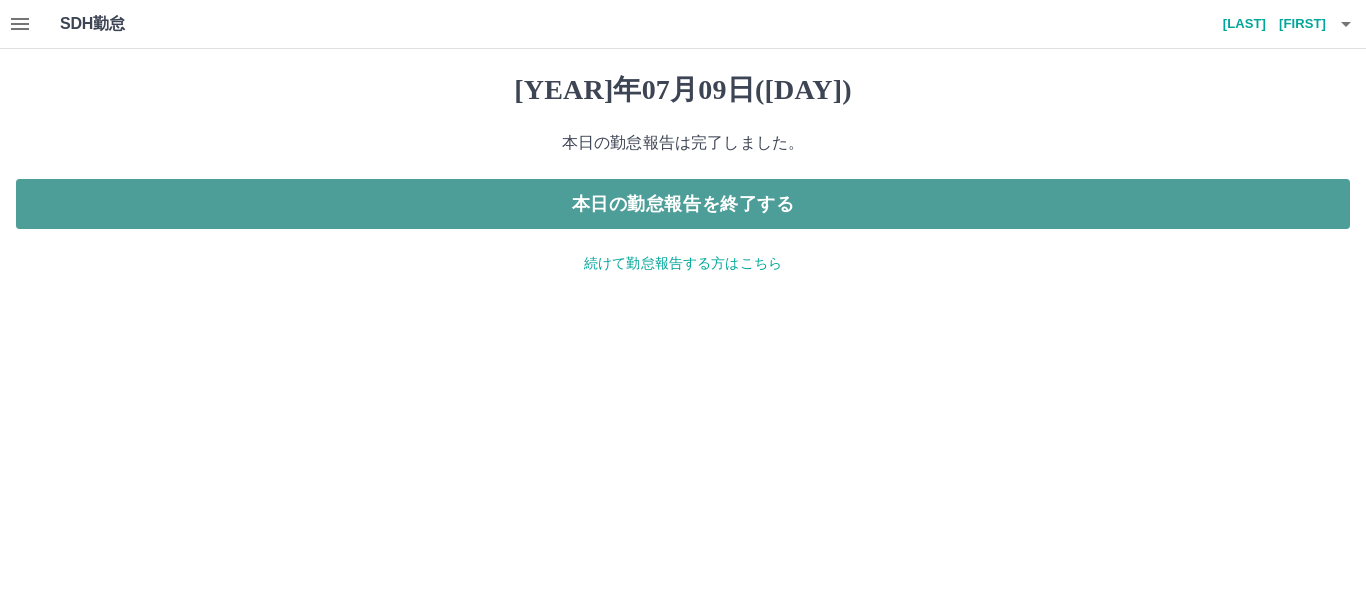 click on "本日の勤怠報告を終了する" at bounding box center [683, 204] 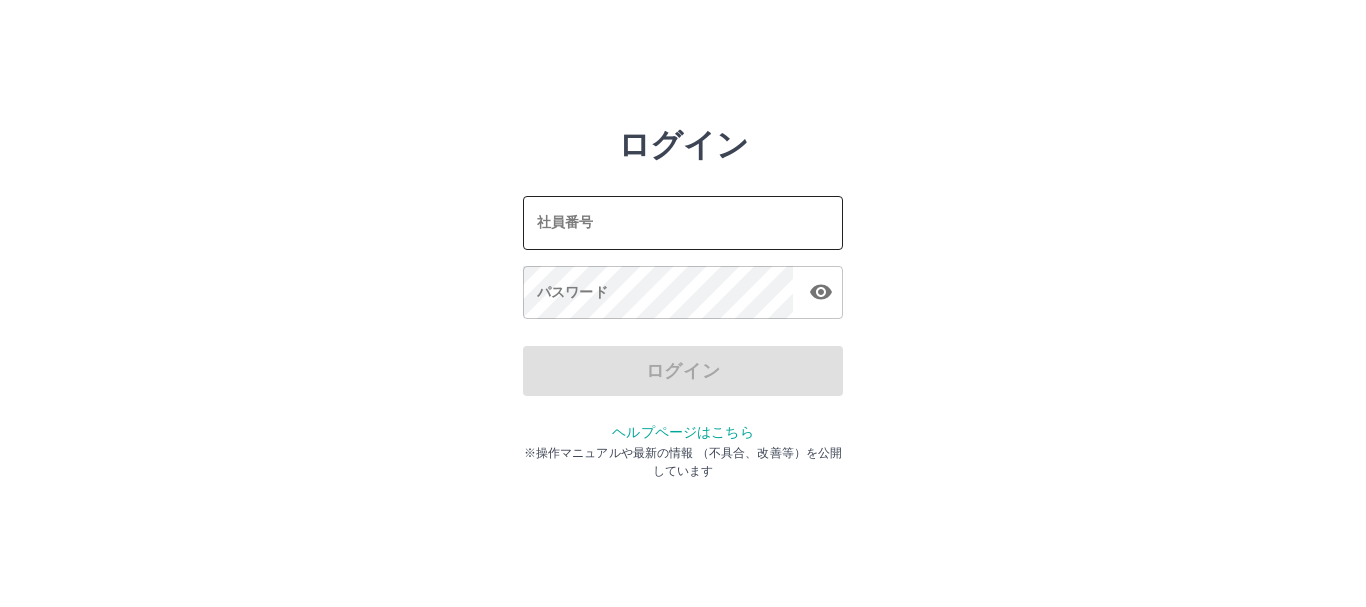 scroll, scrollTop: 0, scrollLeft: 0, axis: both 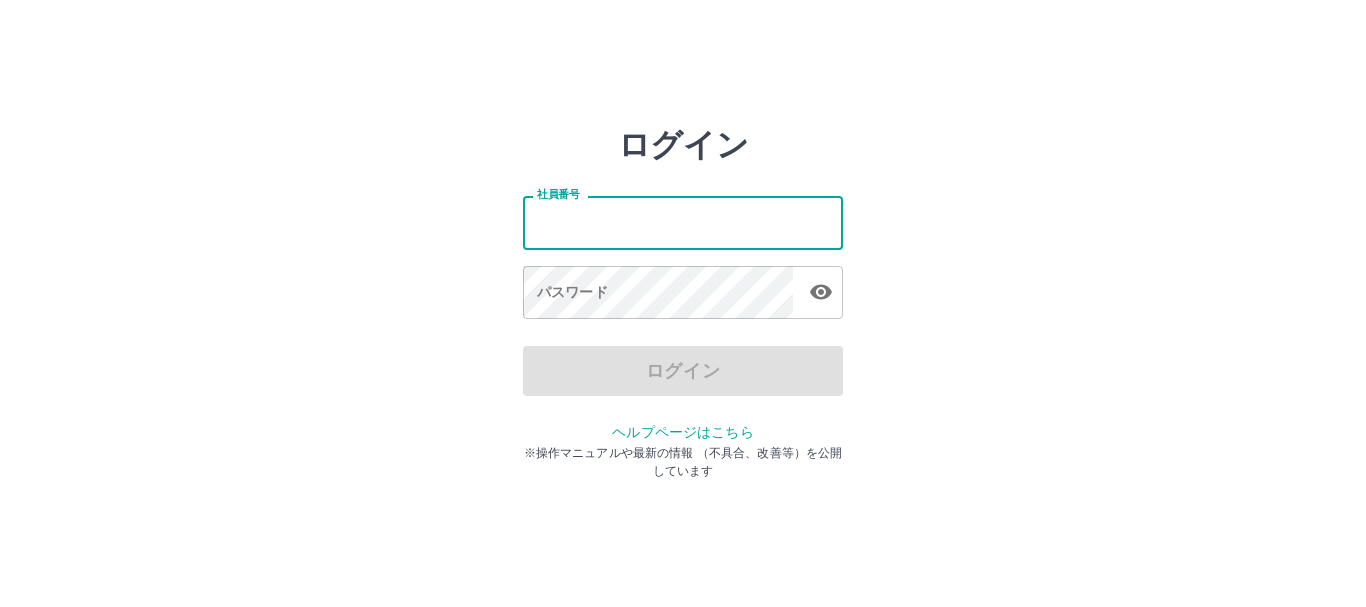 click on "社員番号" at bounding box center (683, 222) 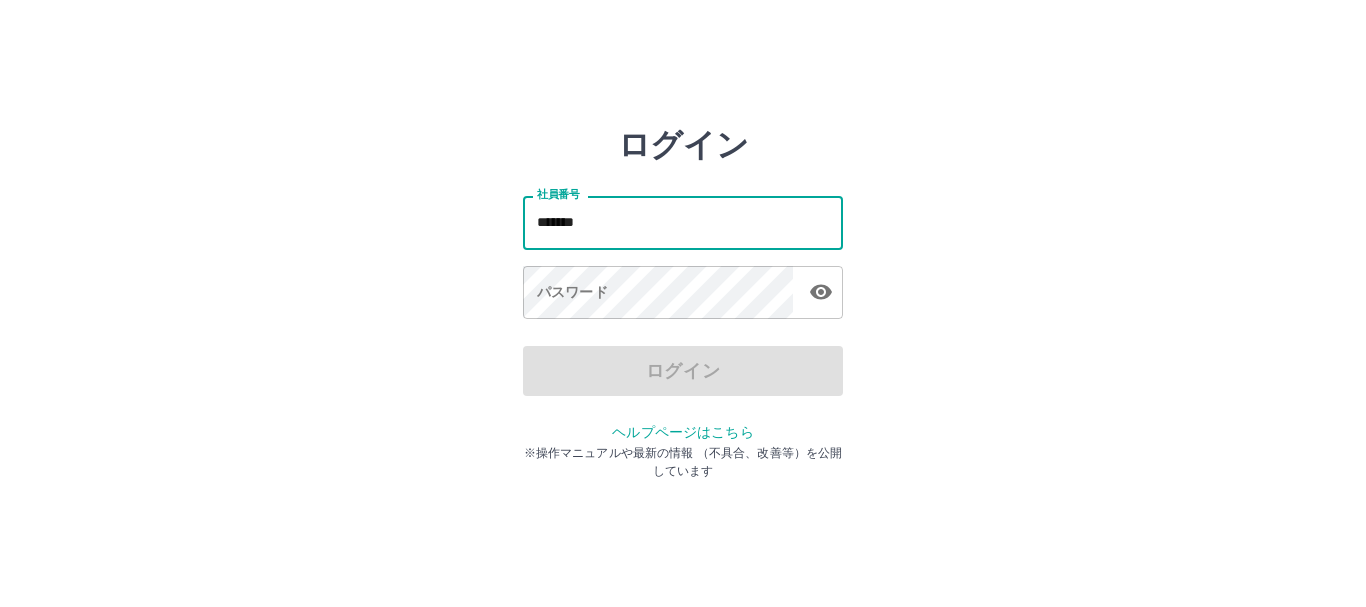type on "*******" 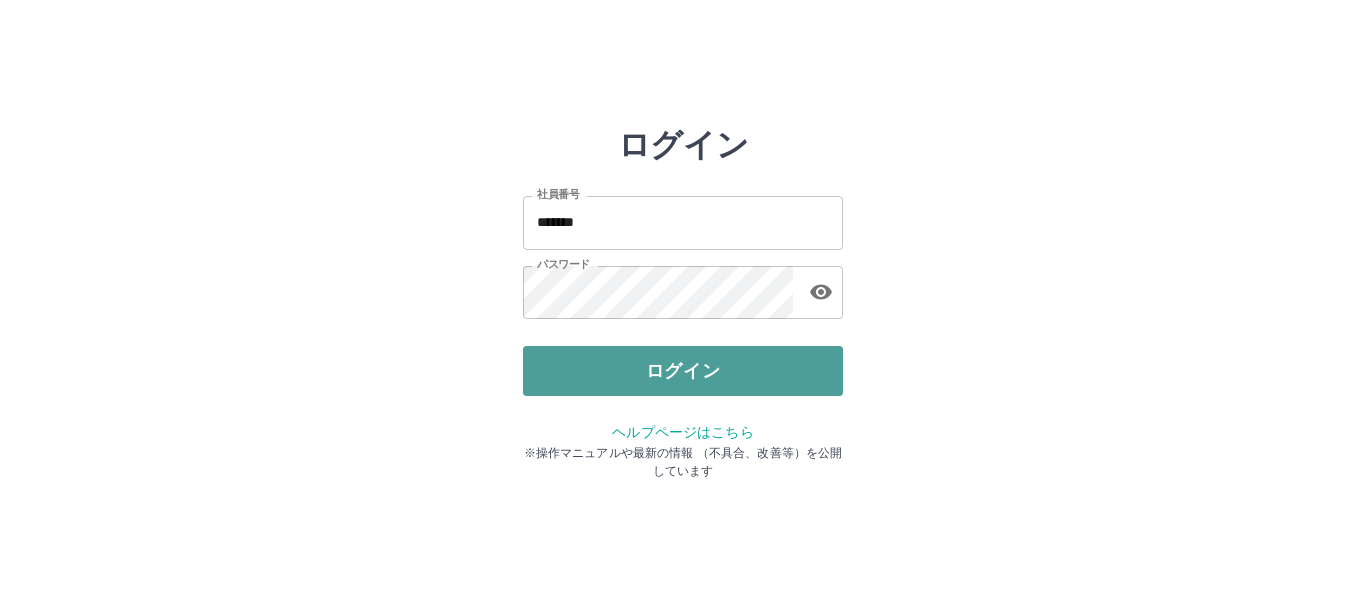 click on "ログイン" at bounding box center (683, 371) 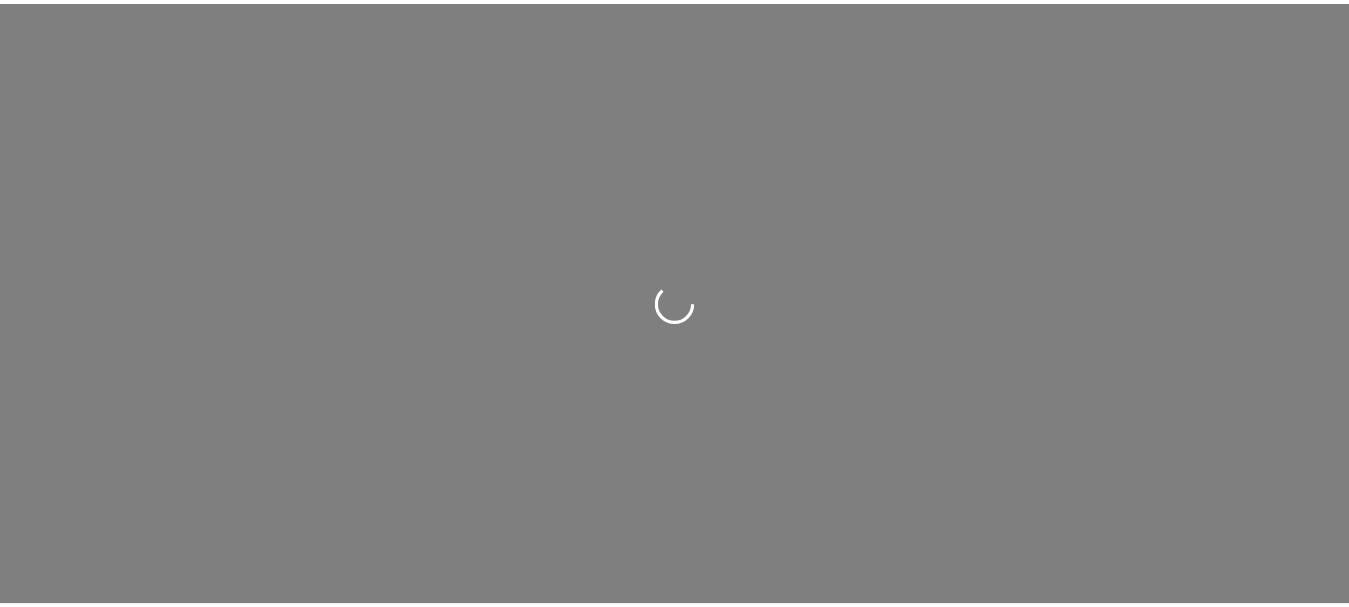 scroll, scrollTop: 0, scrollLeft: 0, axis: both 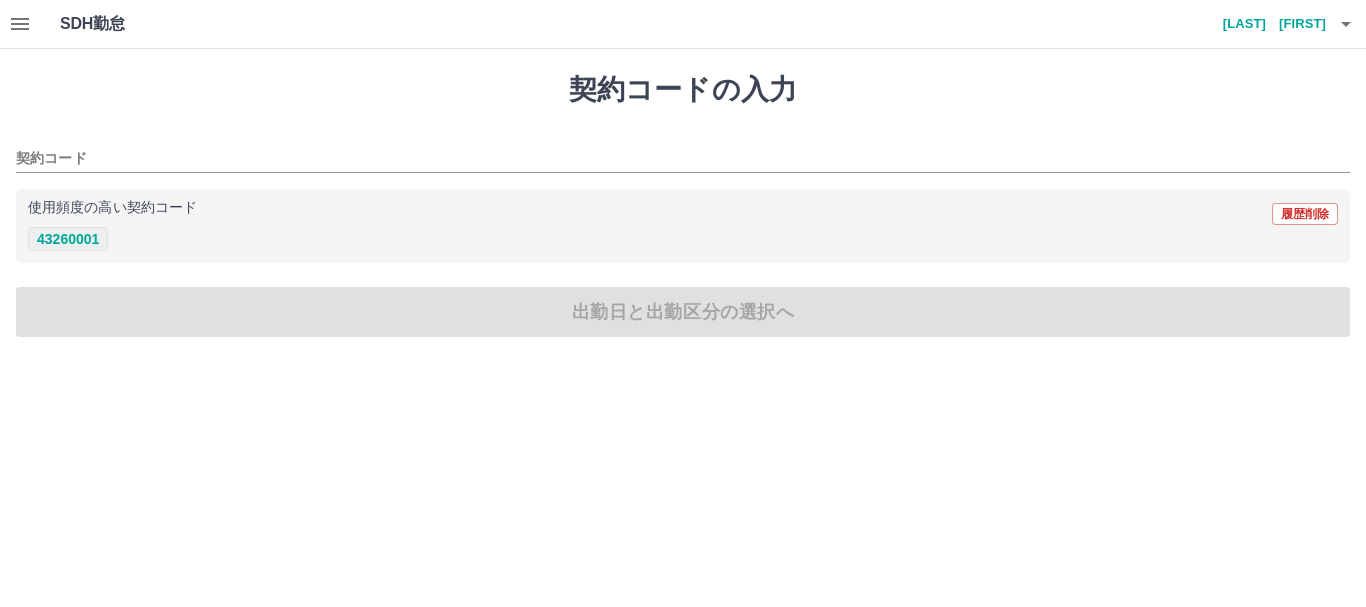 click on "43260001" at bounding box center [68, 239] 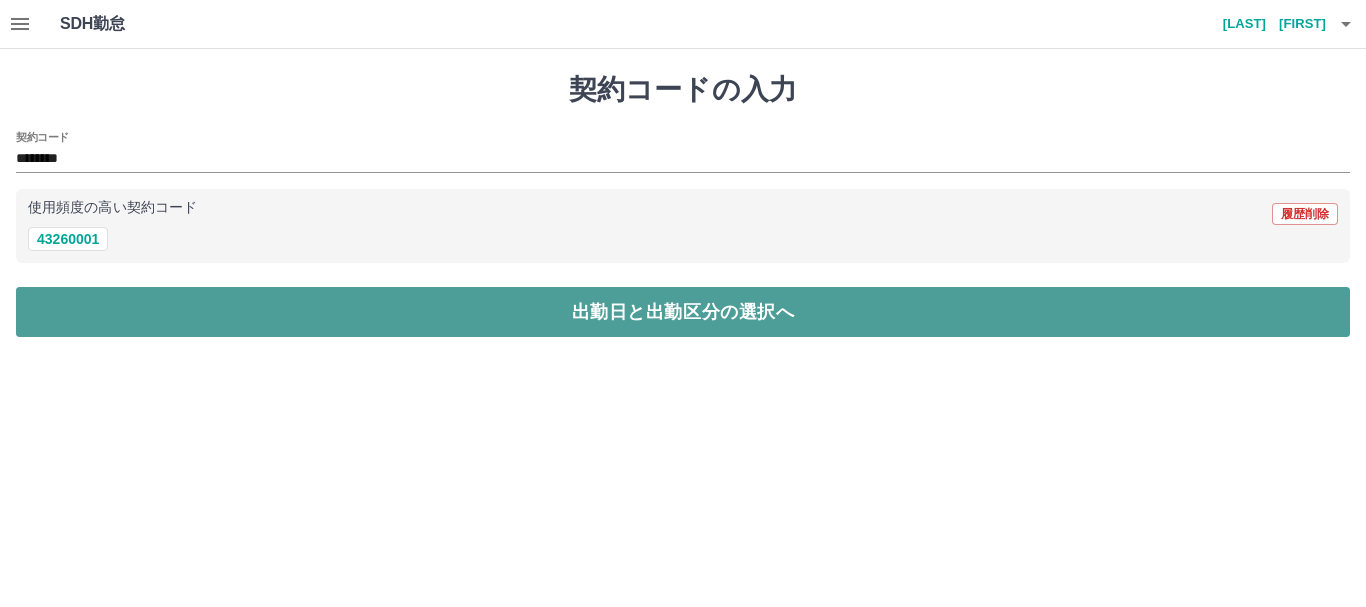 click on "出勤日と出勤区分の選択へ" at bounding box center (683, 312) 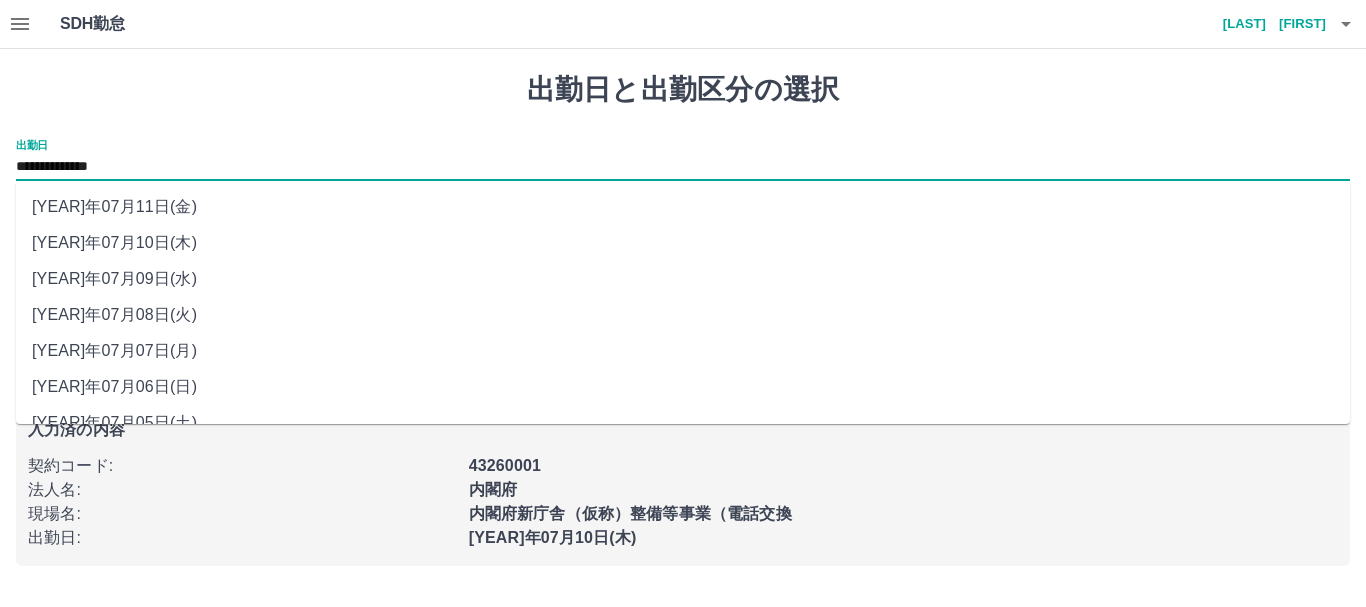 click on "**********" at bounding box center (683, 167) 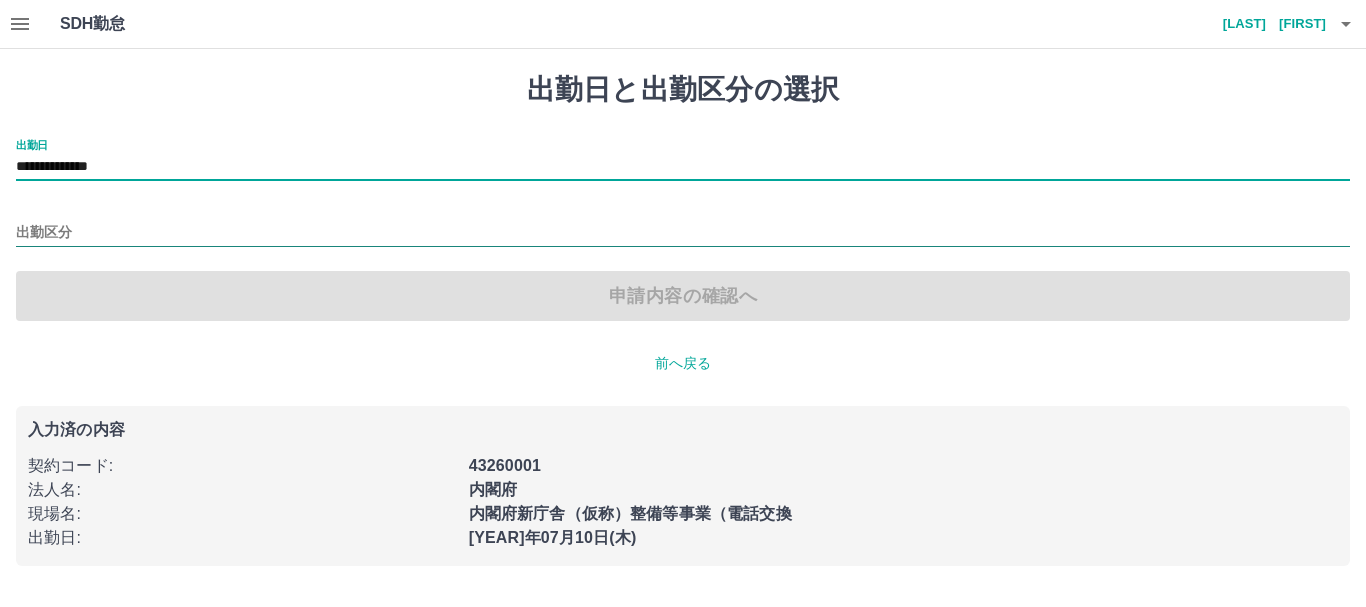 drag, startPoint x: 20, startPoint y: 228, endPoint x: 37, endPoint y: 232, distance: 17.464249 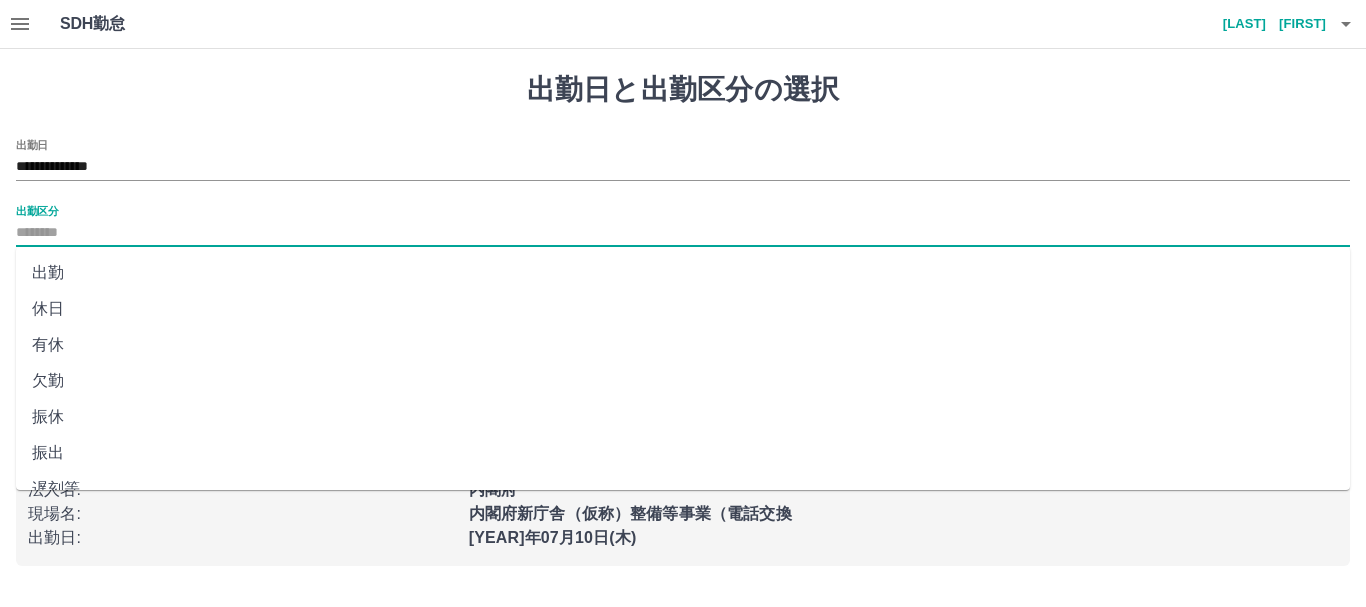 click on "出勤" at bounding box center [683, 273] 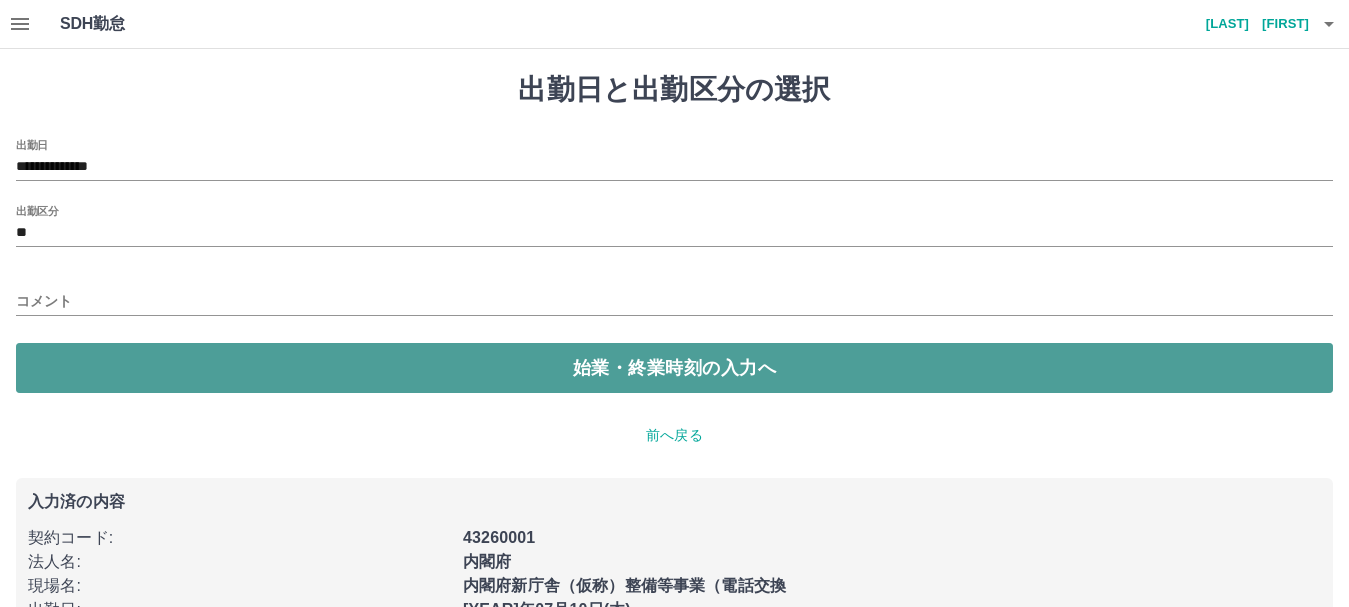 click on "始業・終業時刻の入力へ" at bounding box center (674, 368) 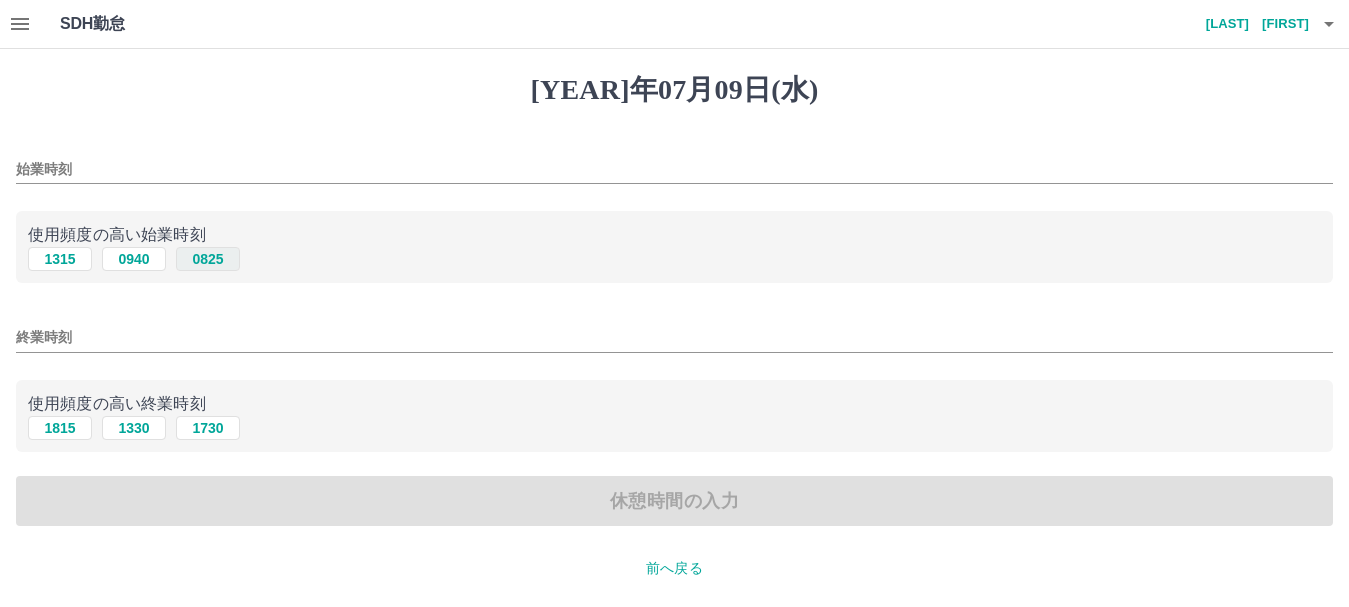click on "0825" at bounding box center [208, 259] 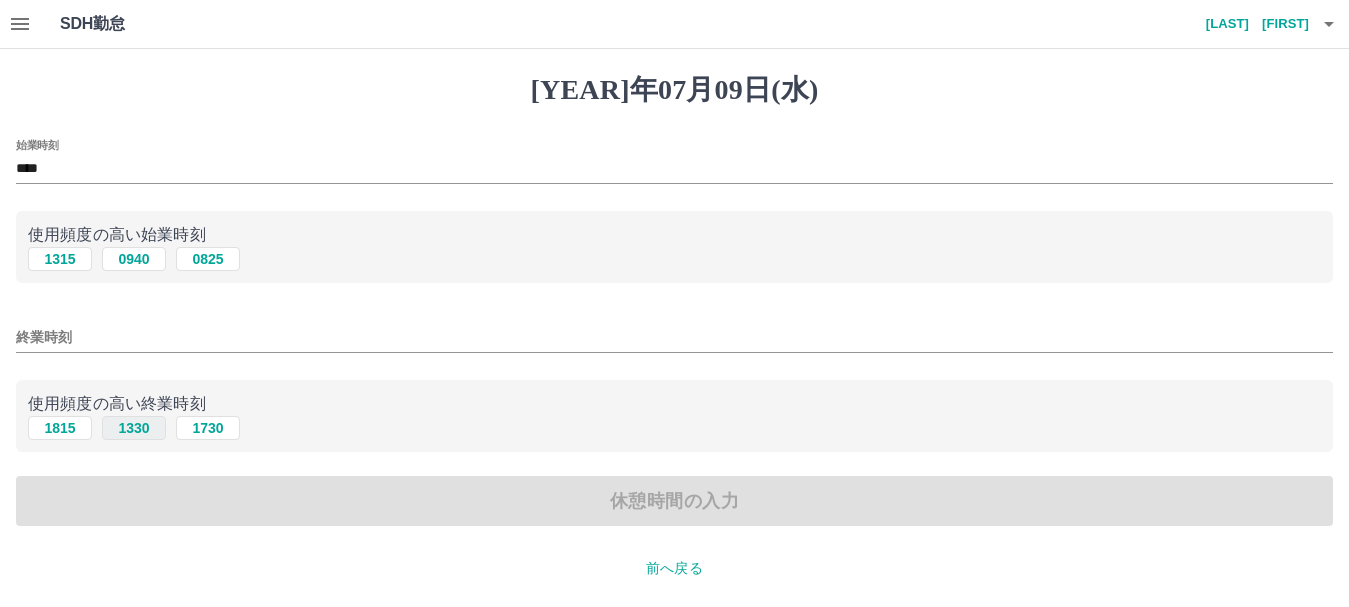click on "1330" at bounding box center (134, 259) 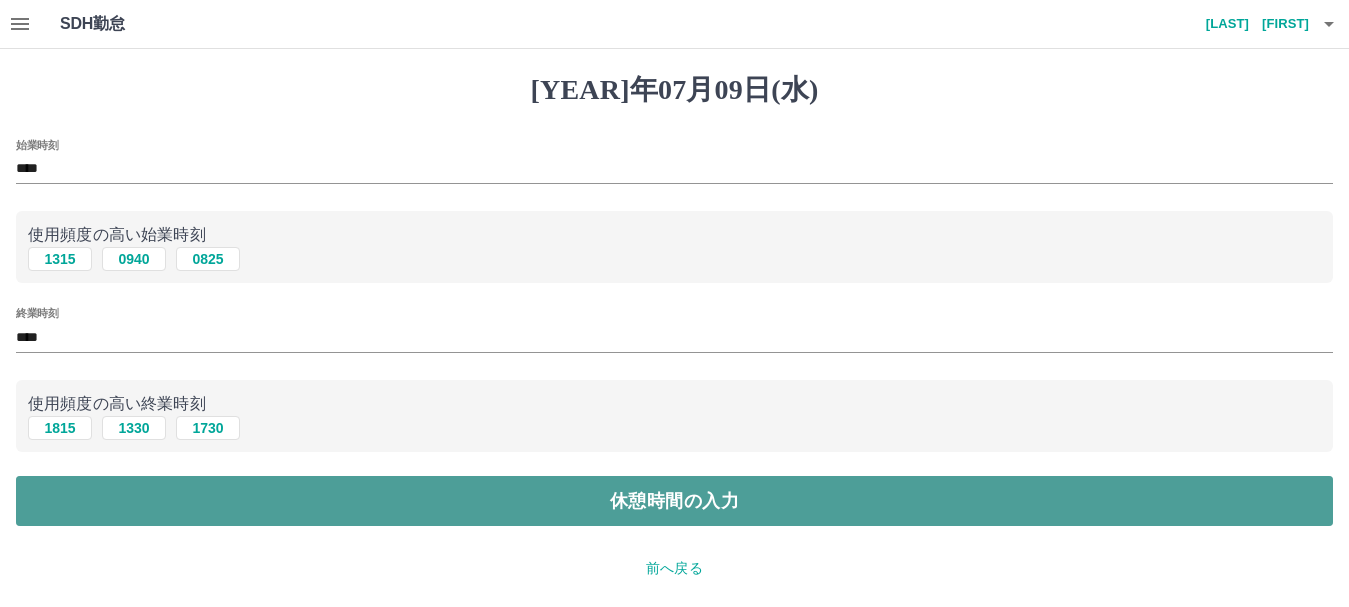 click on "休憩時間の入力" at bounding box center (674, 501) 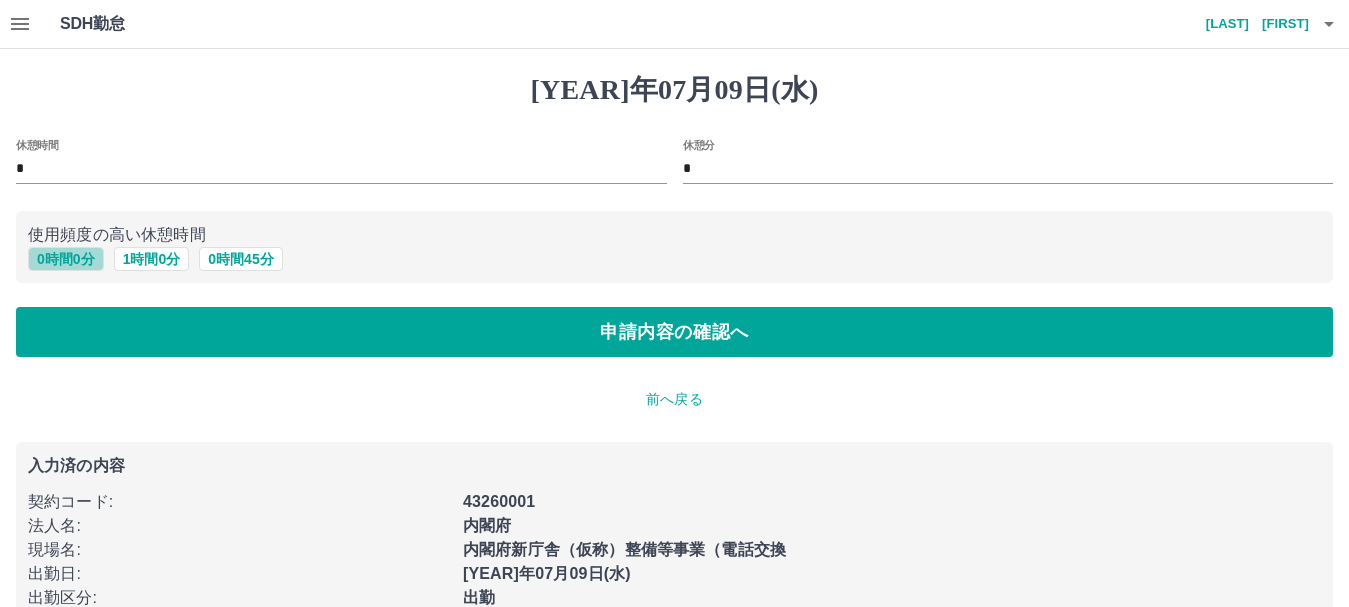 click on "0 時間 0 分" at bounding box center [66, 259] 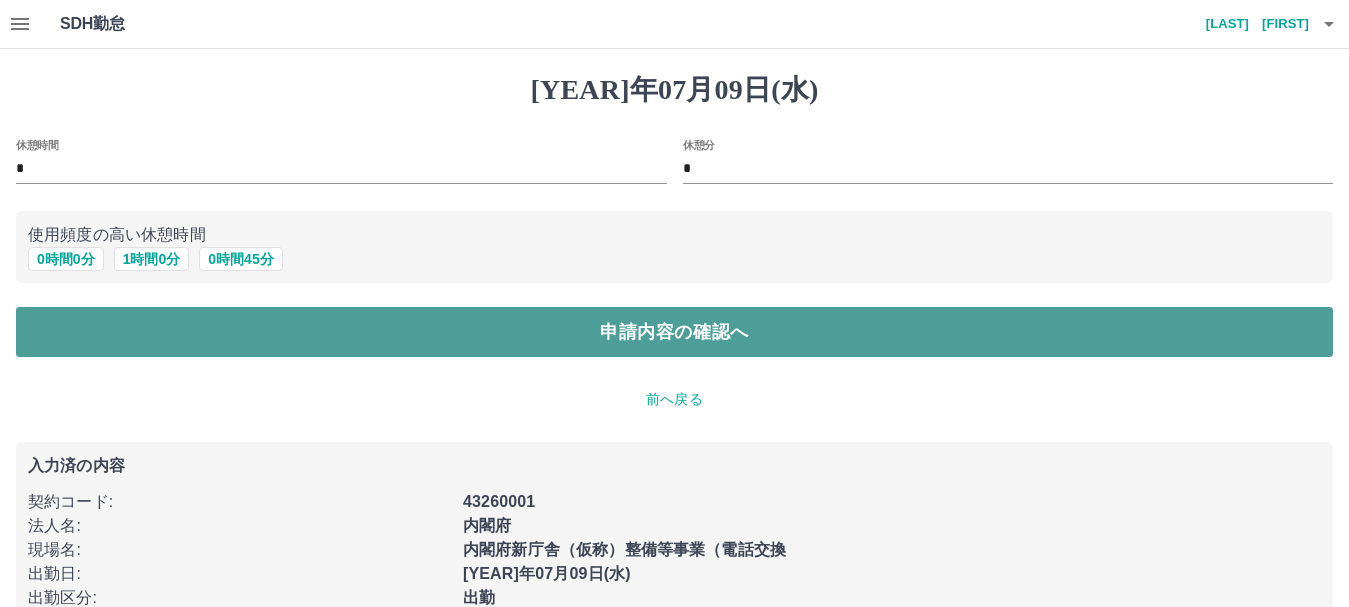click on "申請内容の確認へ" at bounding box center [674, 332] 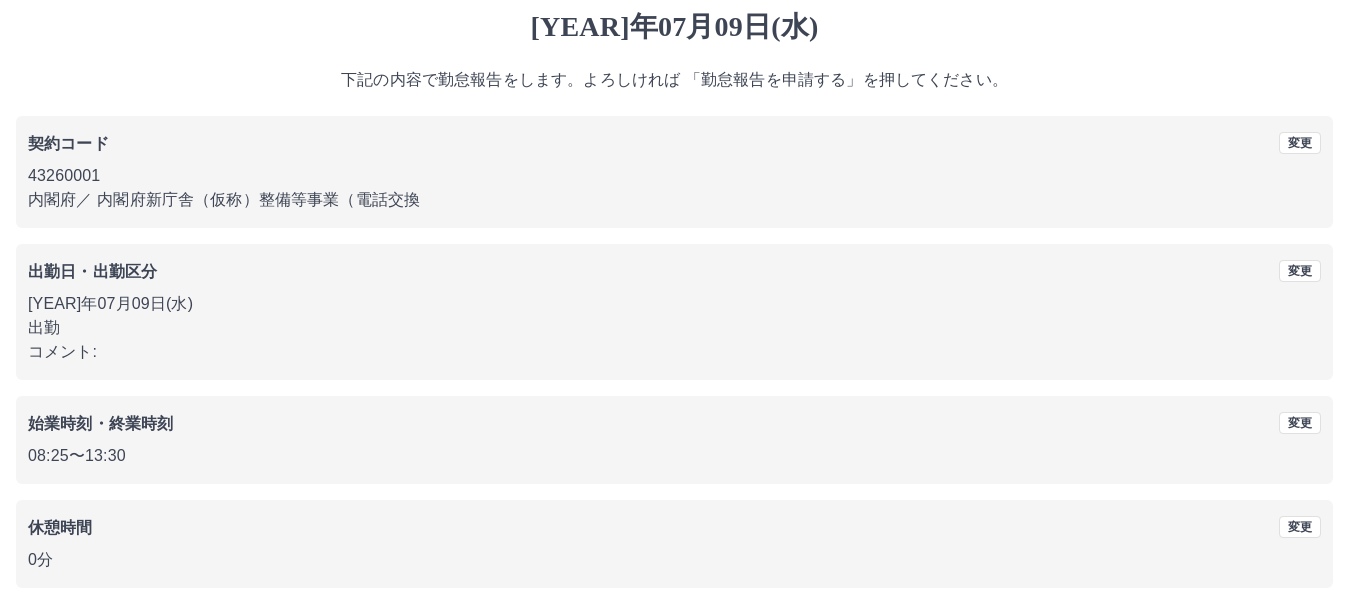 scroll, scrollTop: 142, scrollLeft: 0, axis: vertical 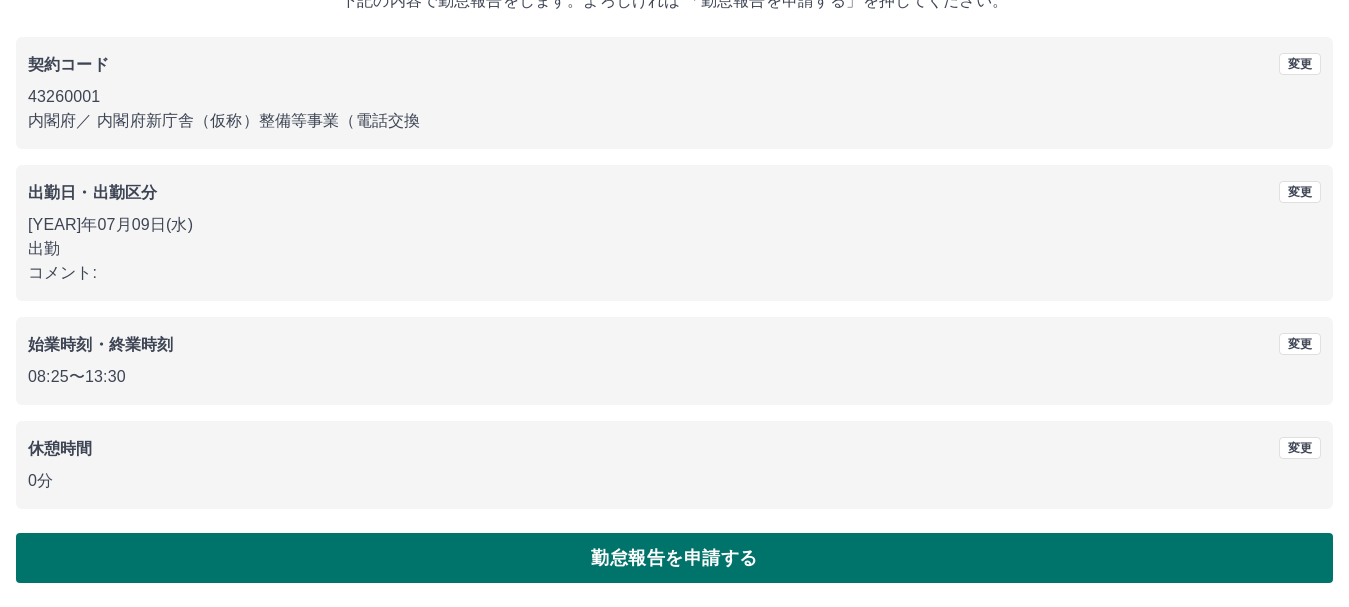 click on "勤怠報告を申請する" at bounding box center (674, 558) 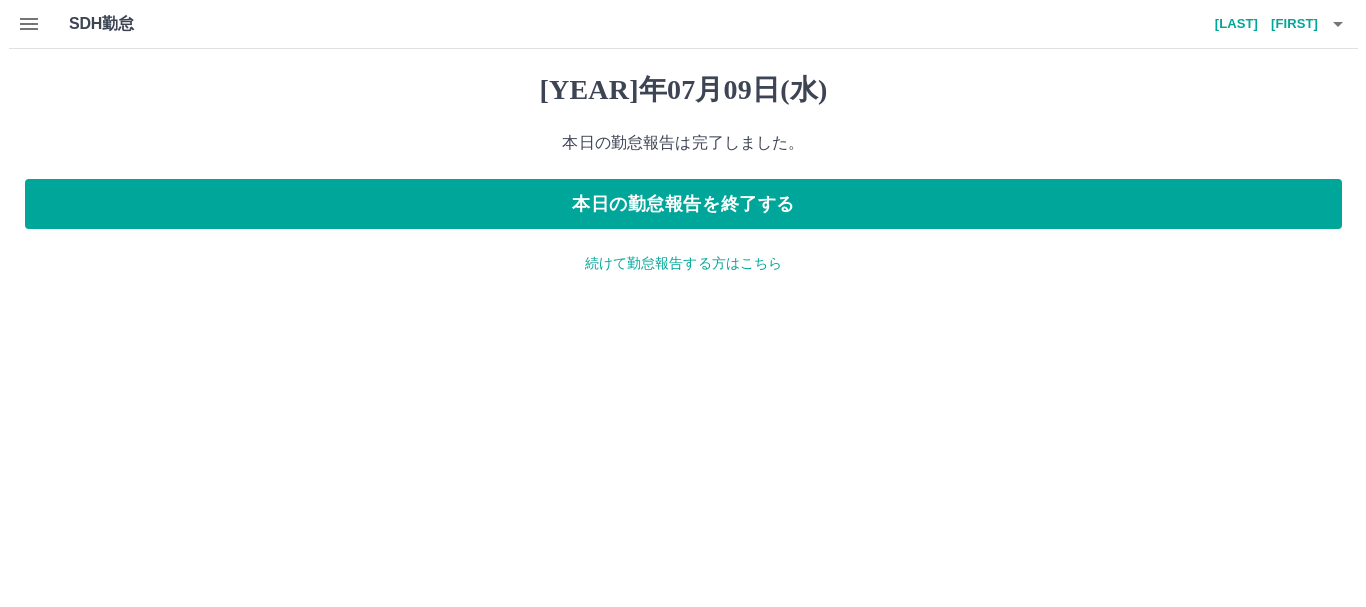 scroll, scrollTop: 0, scrollLeft: 0, axis: both 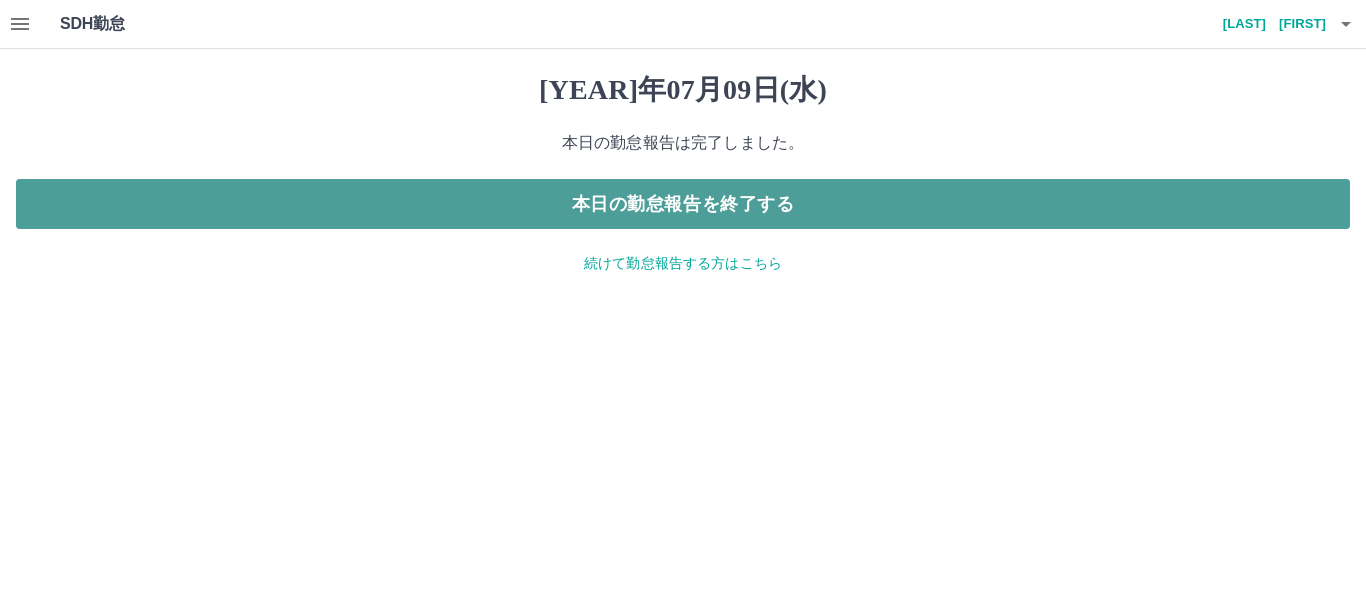 click on "本日の勤怠報告を終了する" at bounding box center [683, 204] 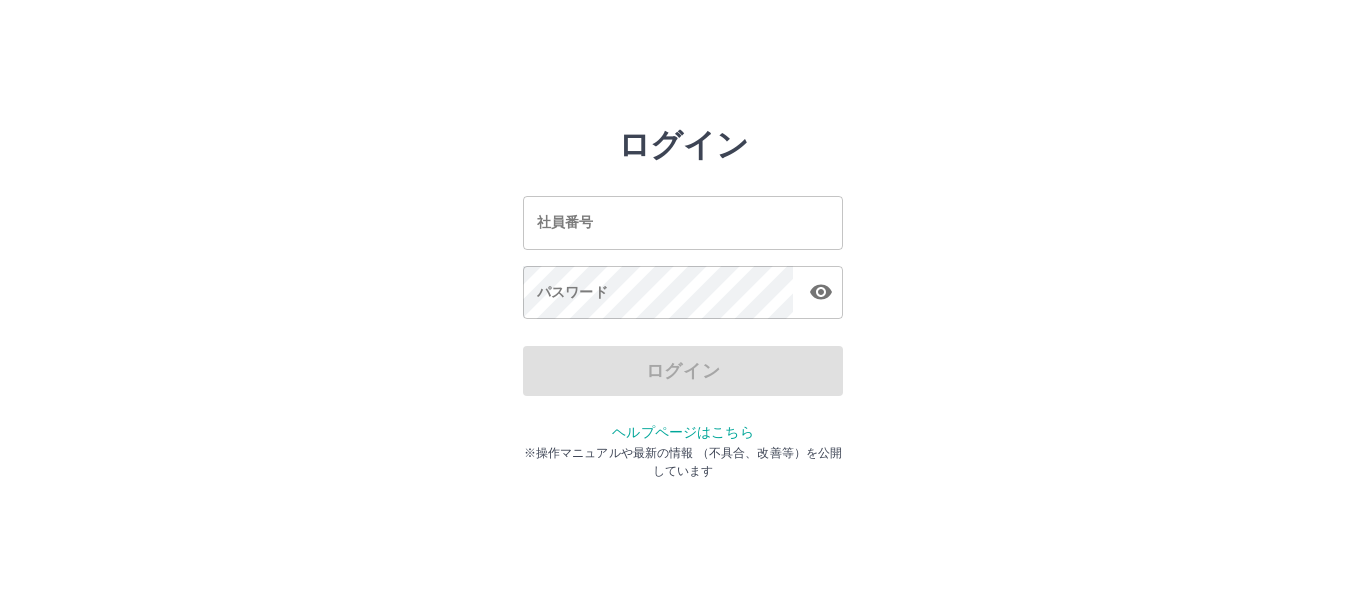 scroll, scrollTop: 0, scrollLeft: 0, axis: both 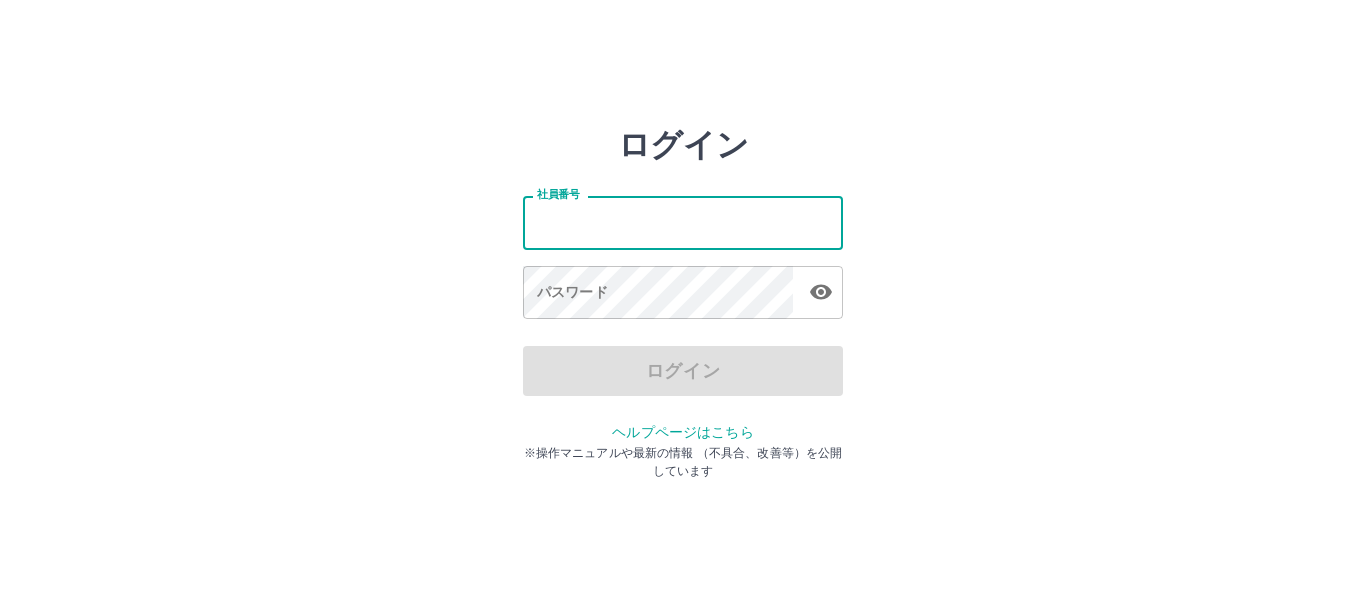 click on "社員番号" at bounding box center [683, 222] 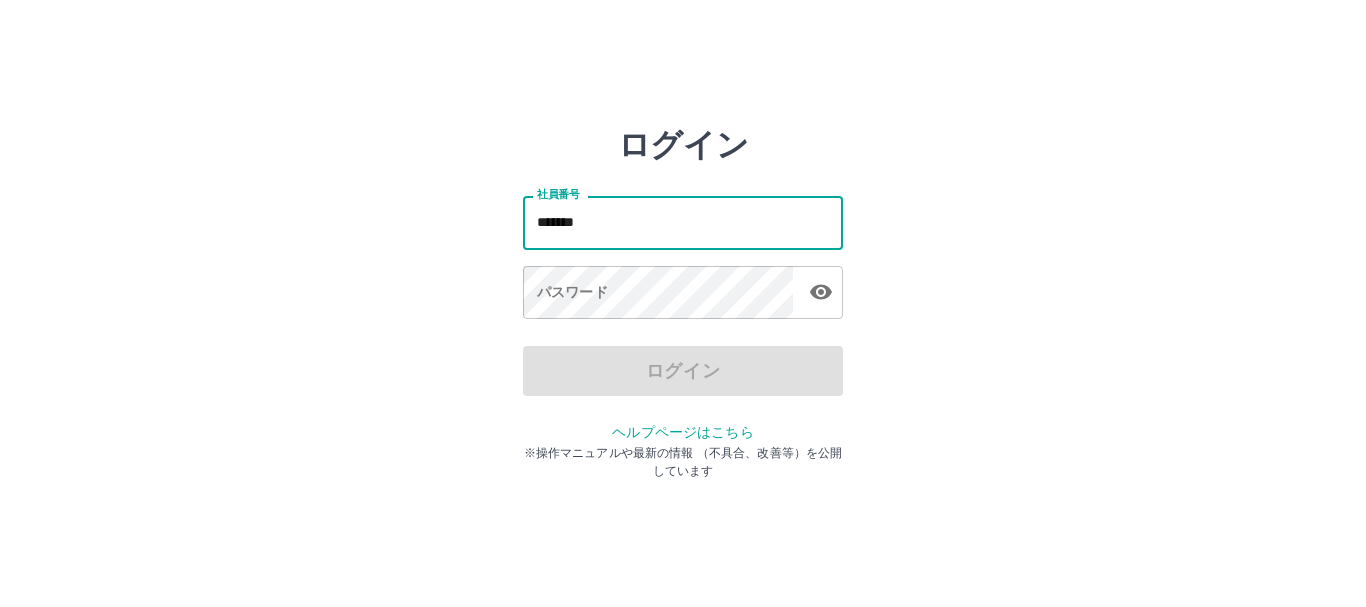 type on "*******" 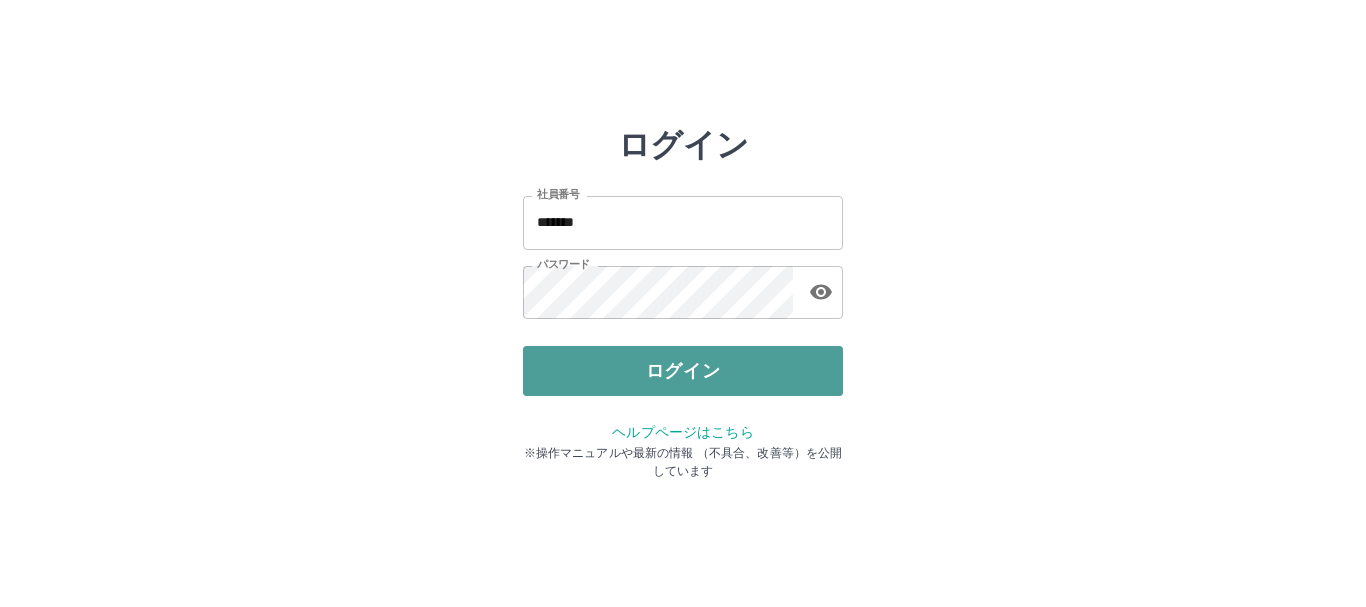 click on "ログイン" at bounding box center (683, 371) 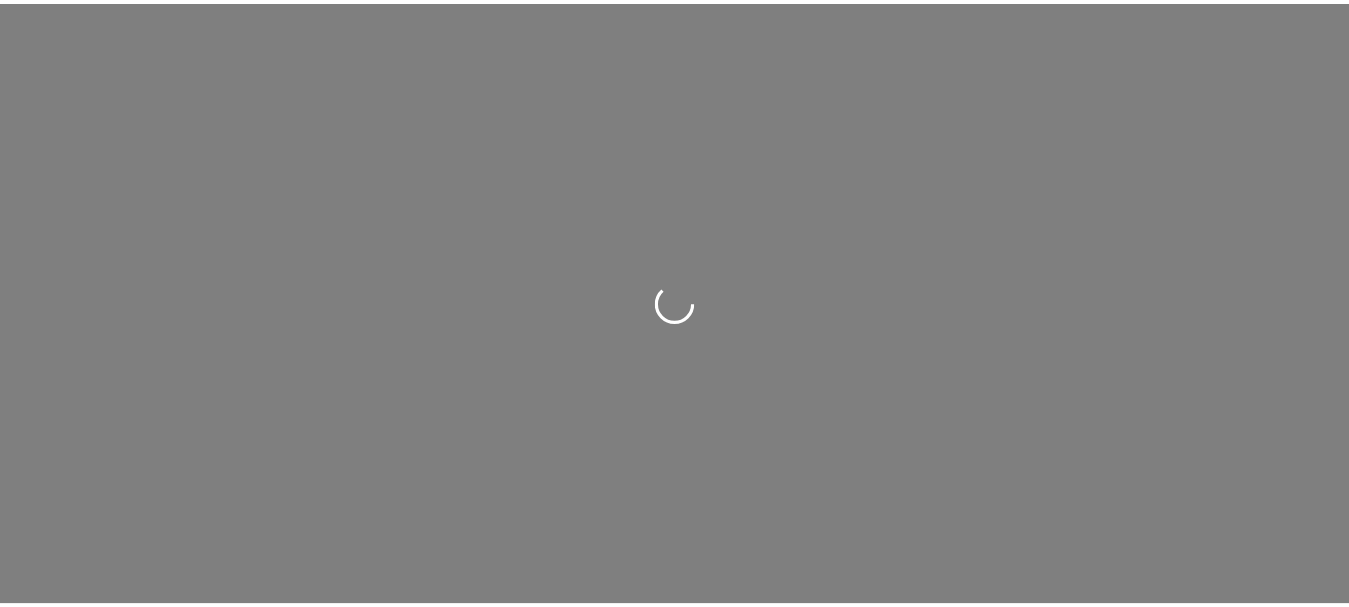 scroll, scrollTop: 0, scrollLeft: 0, axis: both 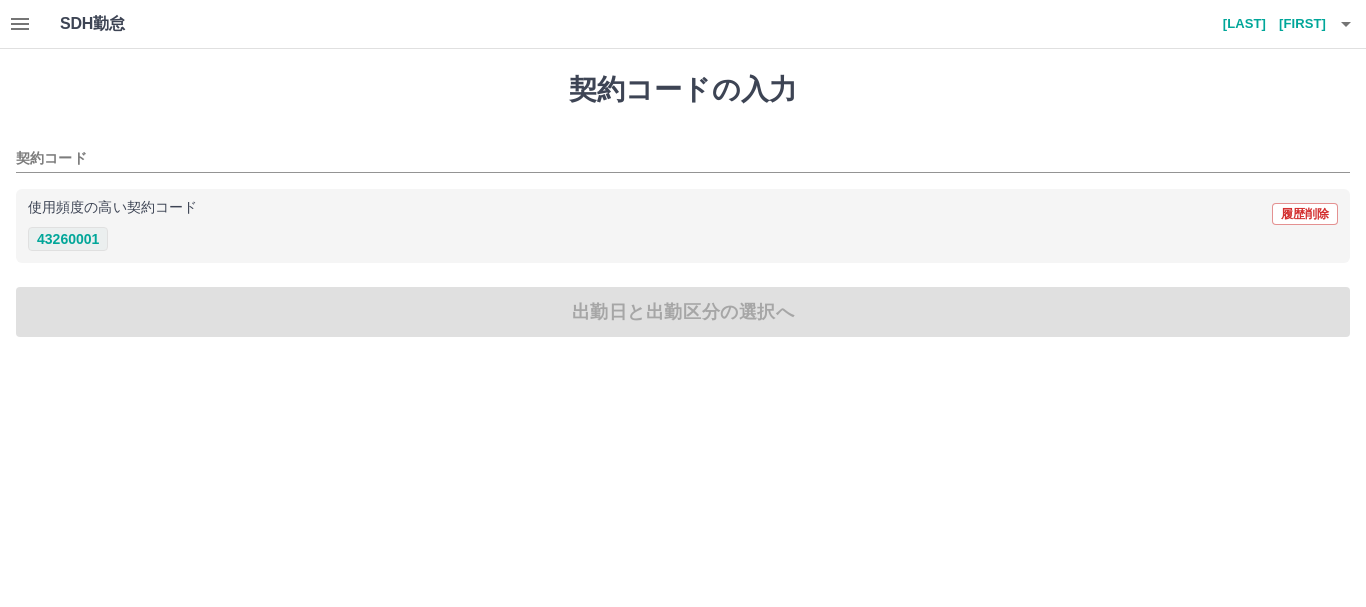 click on "43260001" at bounding box center [68, 239] 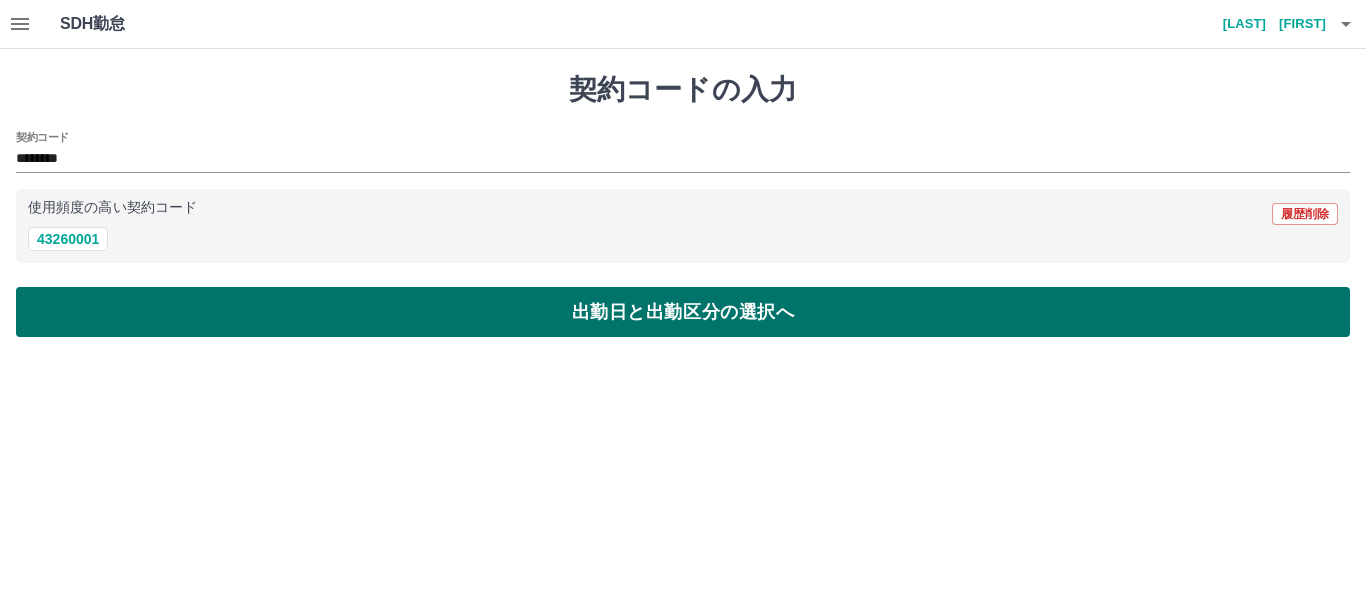 click on "出勤日と出勤区分の選択へ" at bounding box center (683, 312) 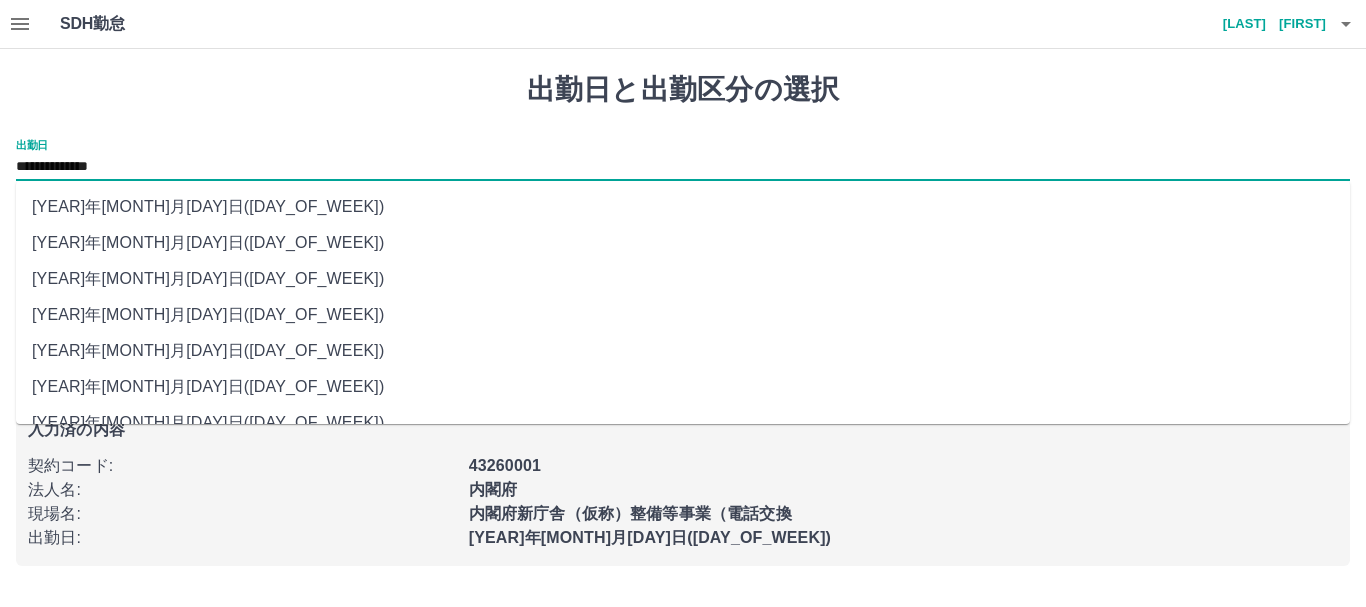 click on "**********" at bounding box center (683, 167) 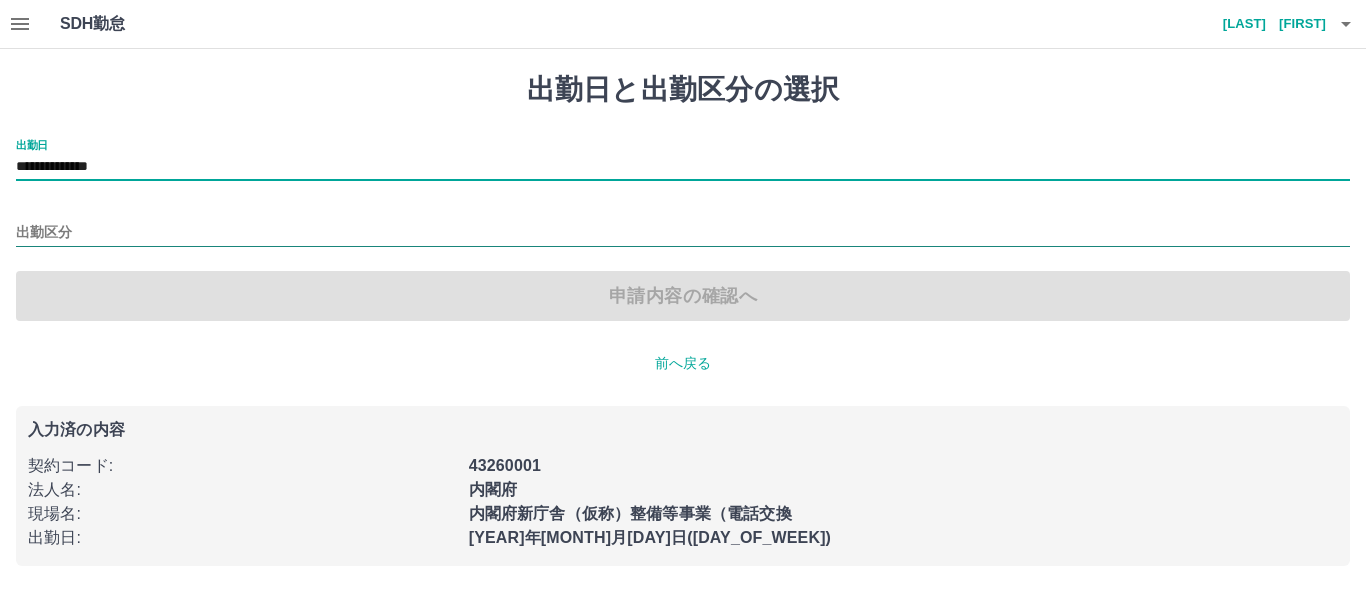 click on "出勤区分" at bounding box center (683, 233) 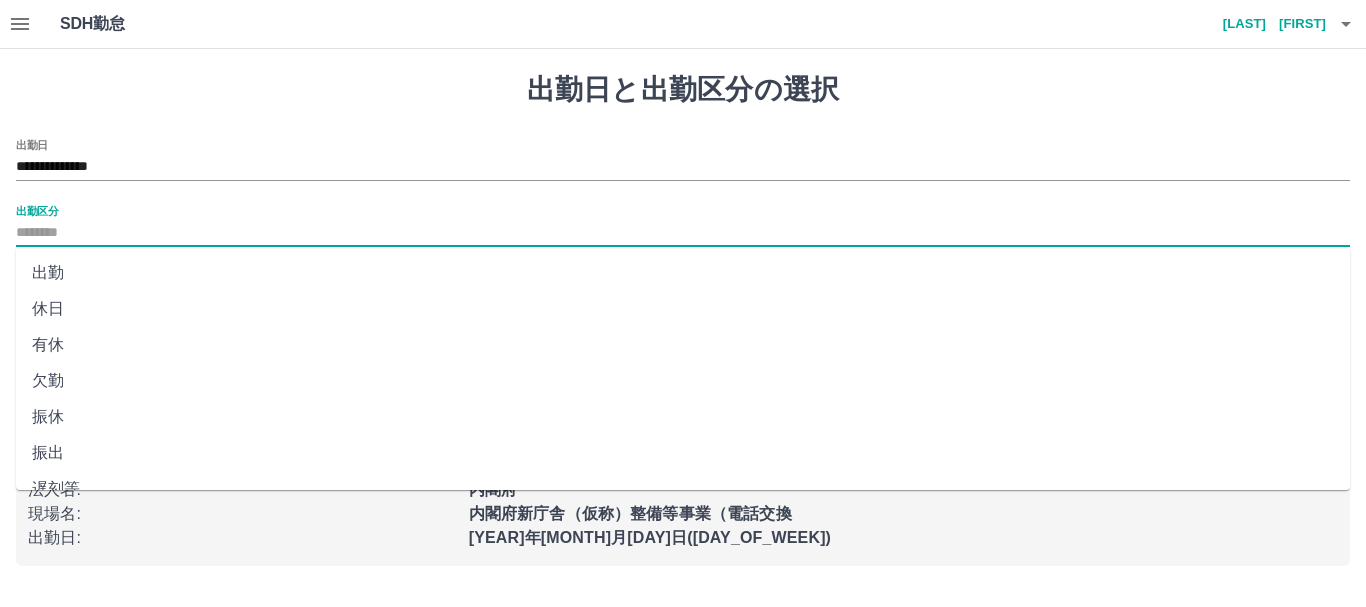 click on "出勤" at bounding box center [683, 273] 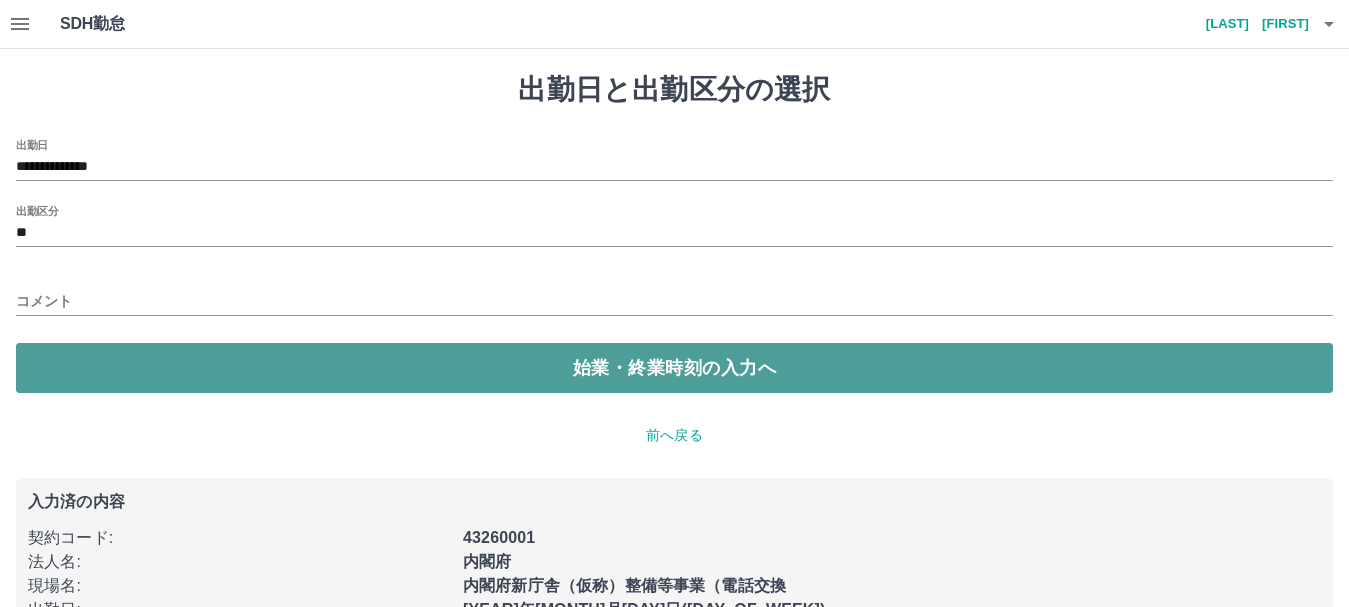 click on "始業・終業時刻の入力へ" at bounding box center (674, 368) 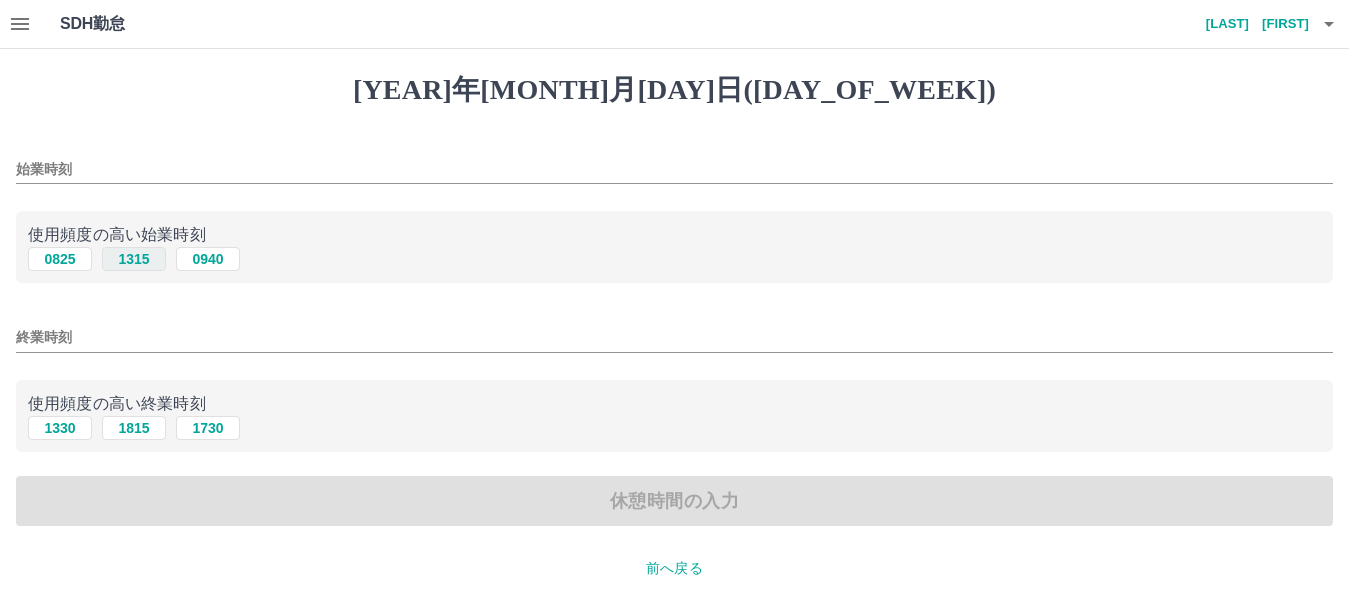 click on "1315" at bounding box center (134, 259) 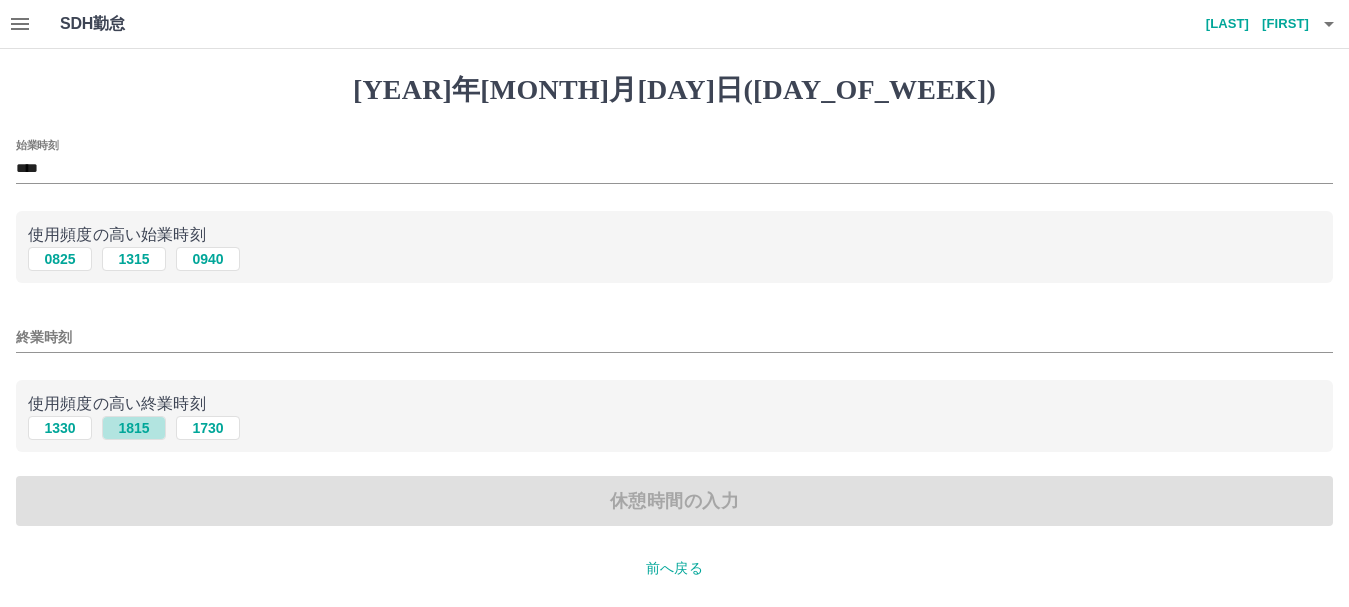 drag, startPoint x: 140, startPoint y: 427, endPoint x: 221, endPoint y: 447, distance: 83.43261 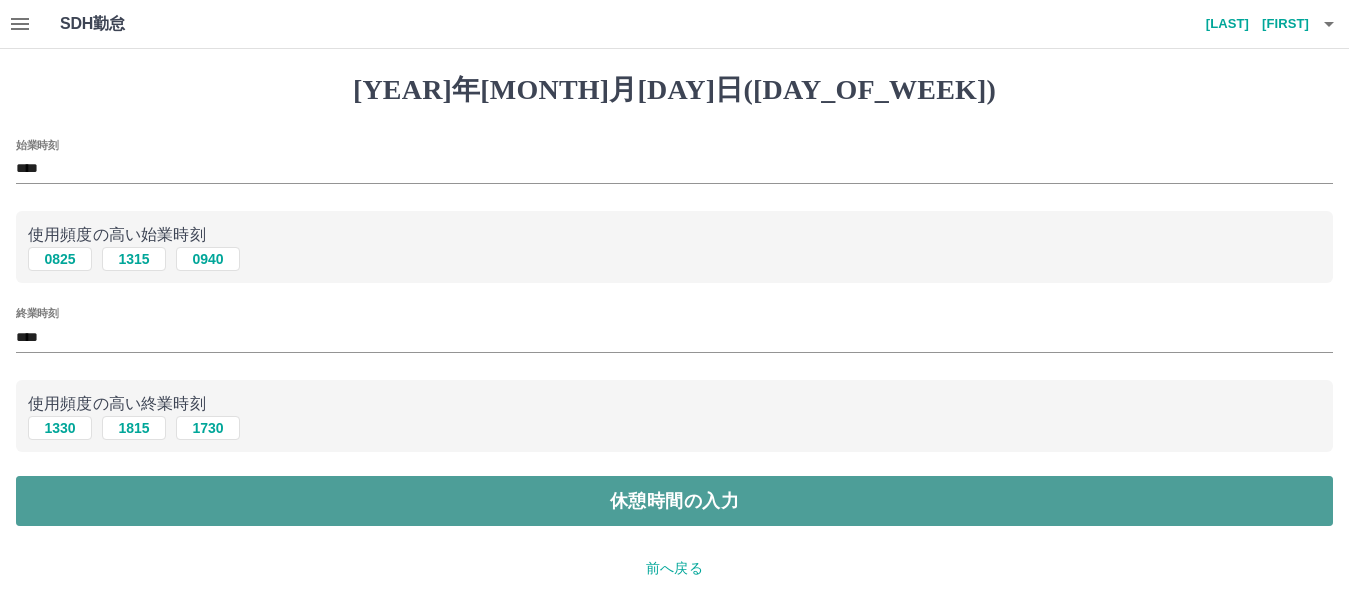 click on "休憩時間の入力" at bounding box center [674, 501] 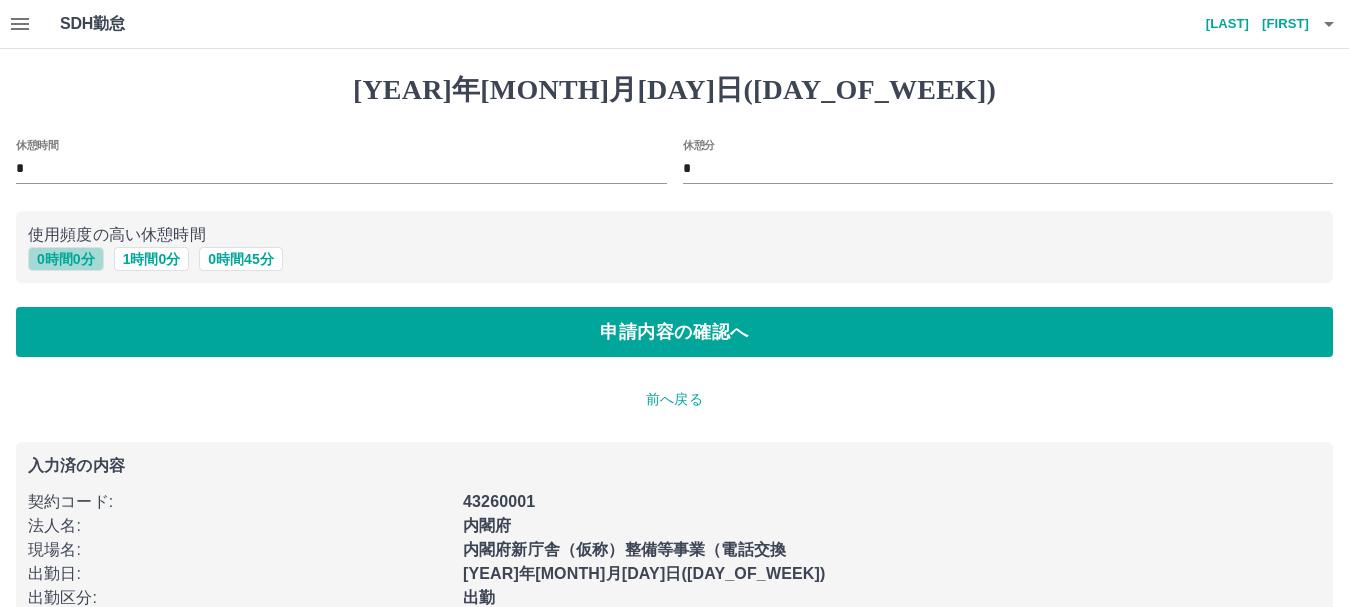 click on "0 時間 0 分" at bounding box center (66, 259) 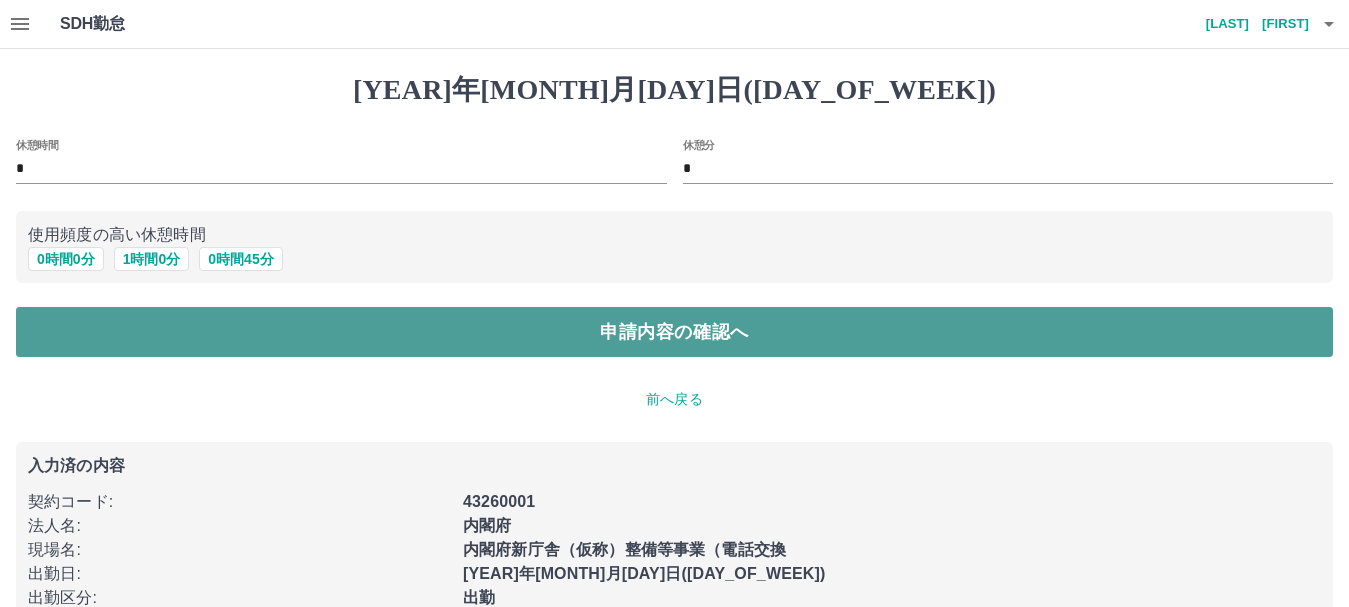 click on "申請内容の確認へ" at bounding box center [674, 332] 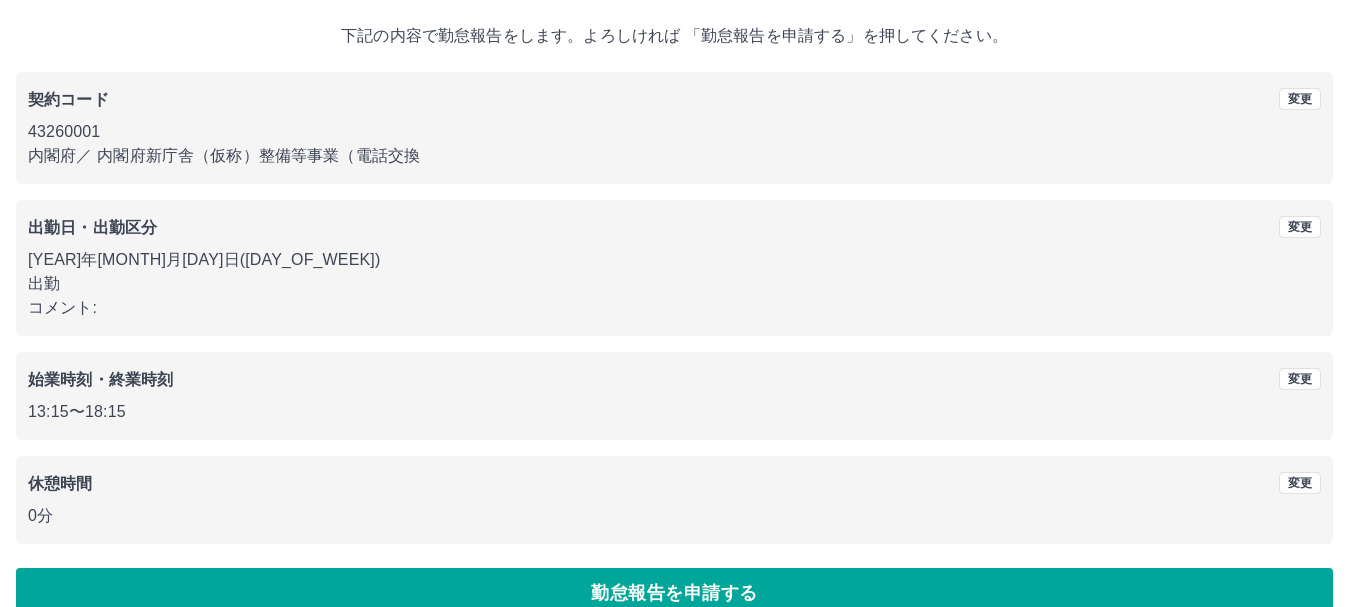 scroll, scrollTop: 142, scrollLeft: 0, axis: vertical 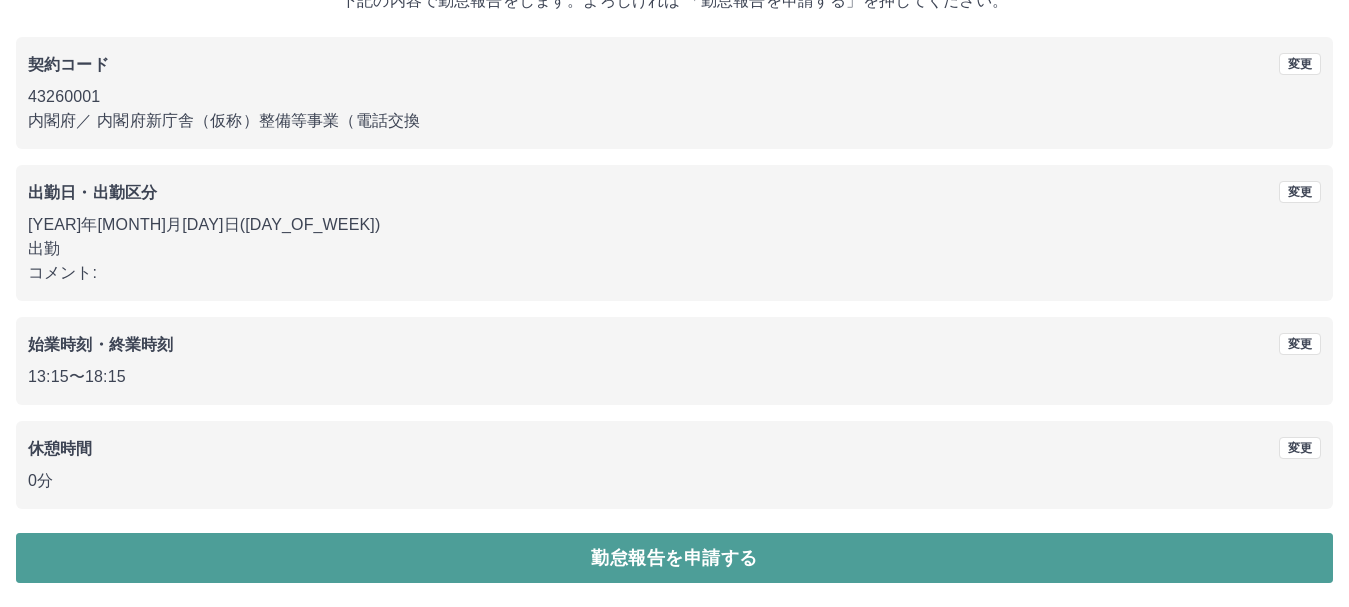 click on "勤怠報告を申請する" at bounding box center (674, 558) 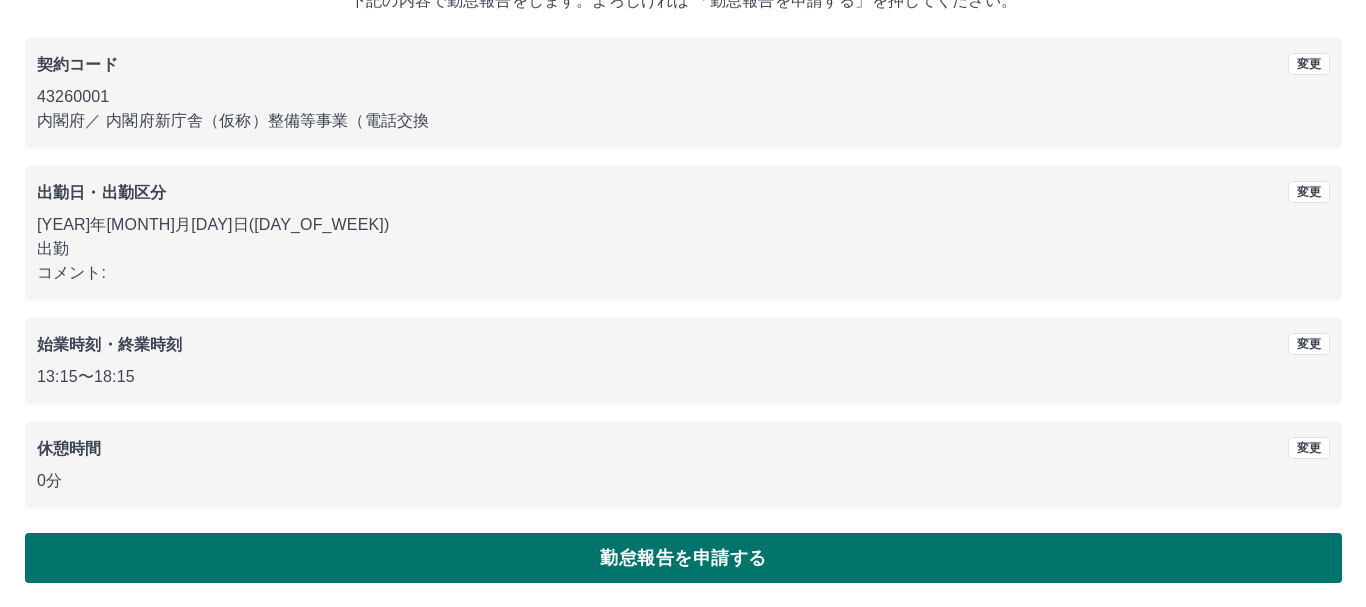 scroll, scrollTop: 0, scrollLeft: 0, axis: both 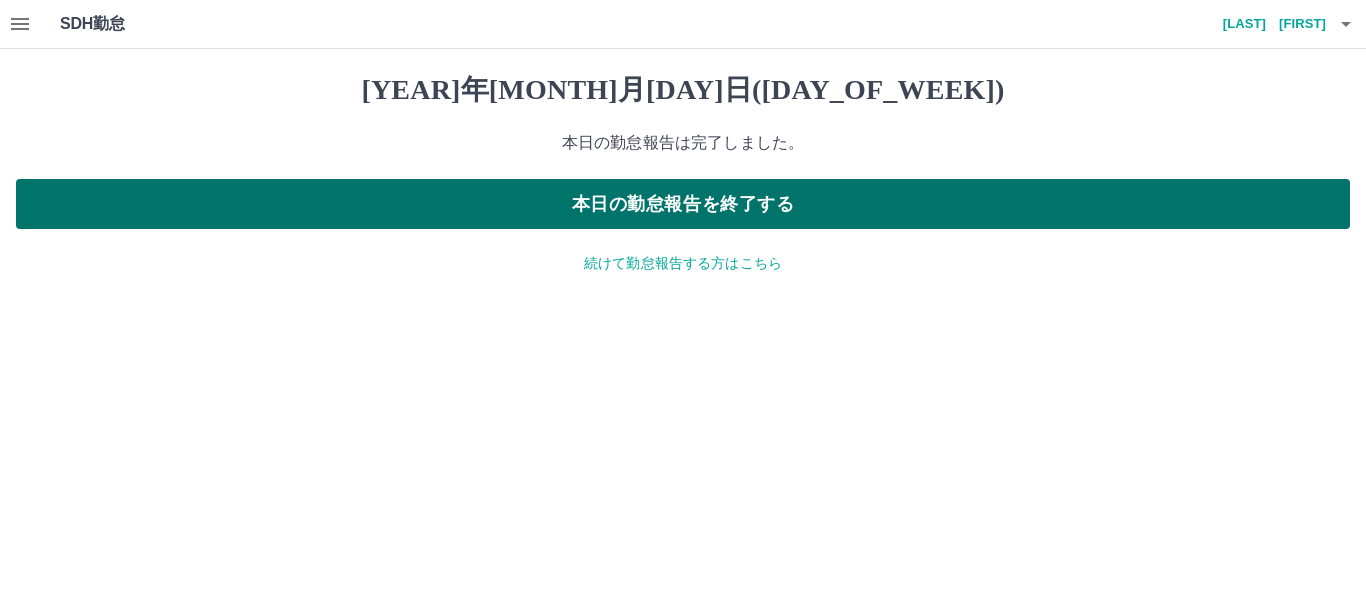 click on "本日の勤怠報告を終了する" at bounding box center [683, 204] 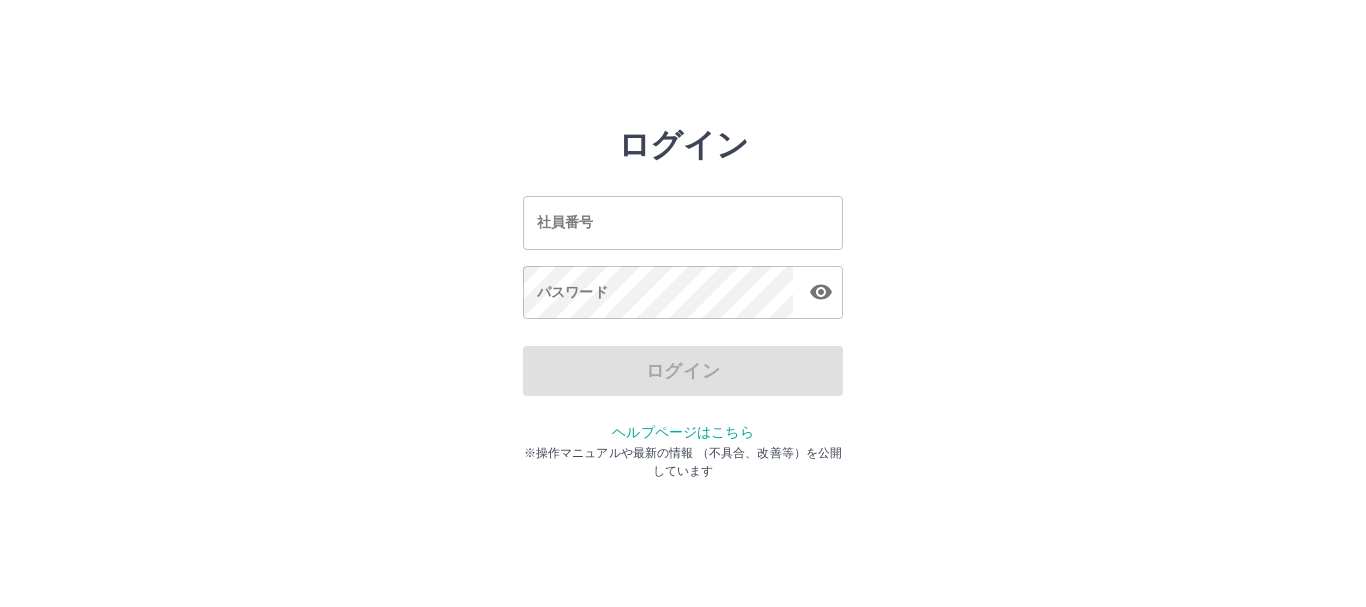 scroll, scrollTop: 0, scrollLeft: 0, axis: both 